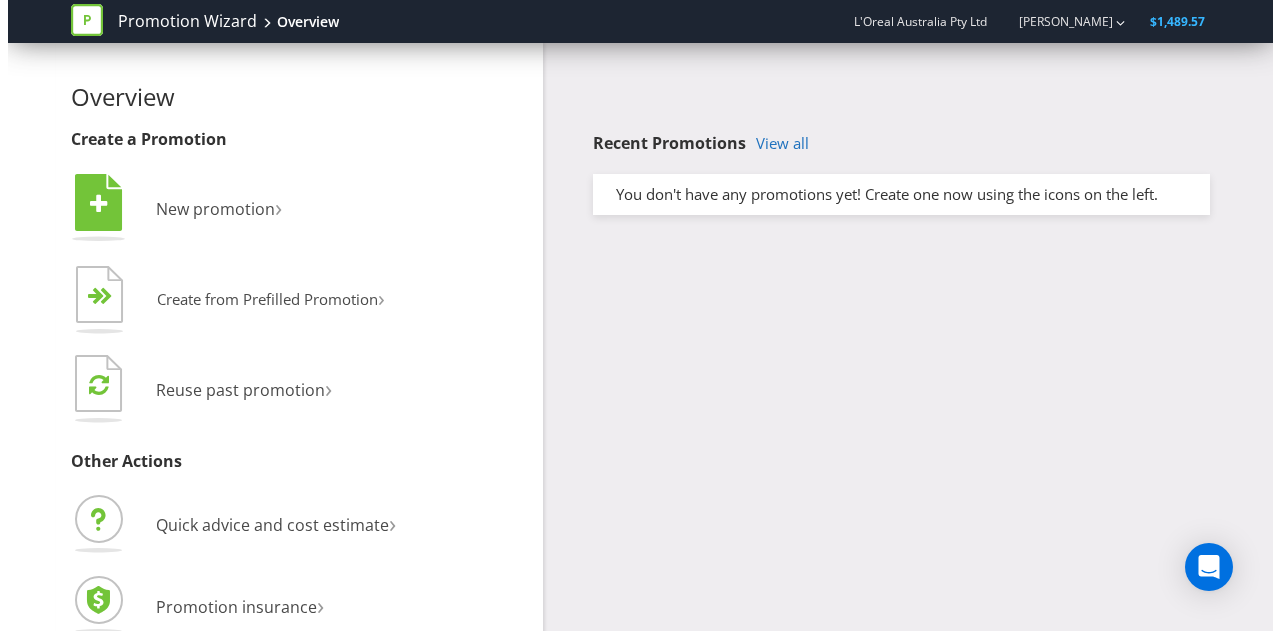 scroll, scrollTop: 0, scrollLeft: 0, axis: both 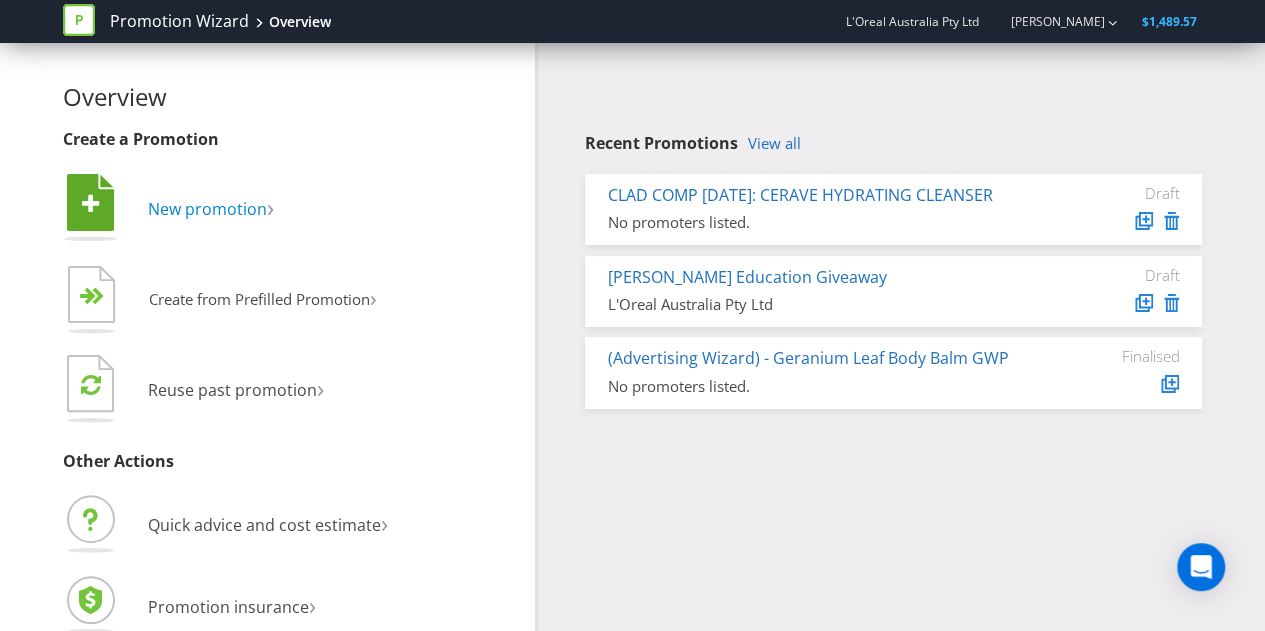 click on "New promotion" at bounding box center [207, 209] 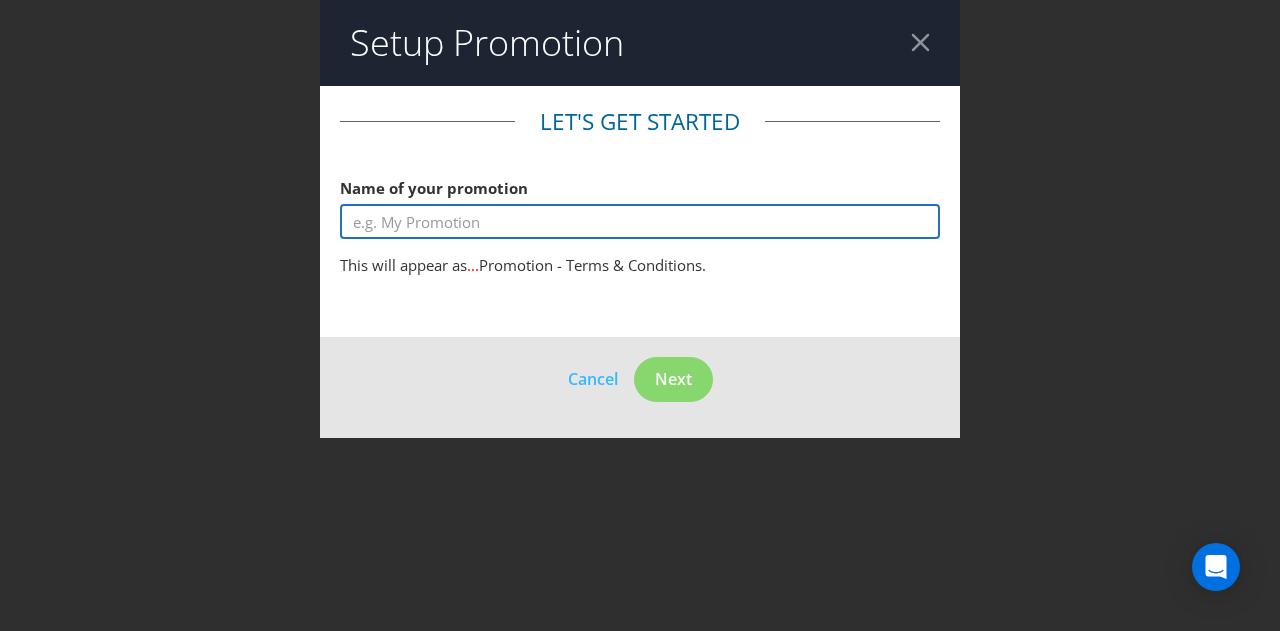 drag, startPoint x: 516, startPoint y: 228, endPoint x: 494, endPoint y: 216, distance: 25.059929 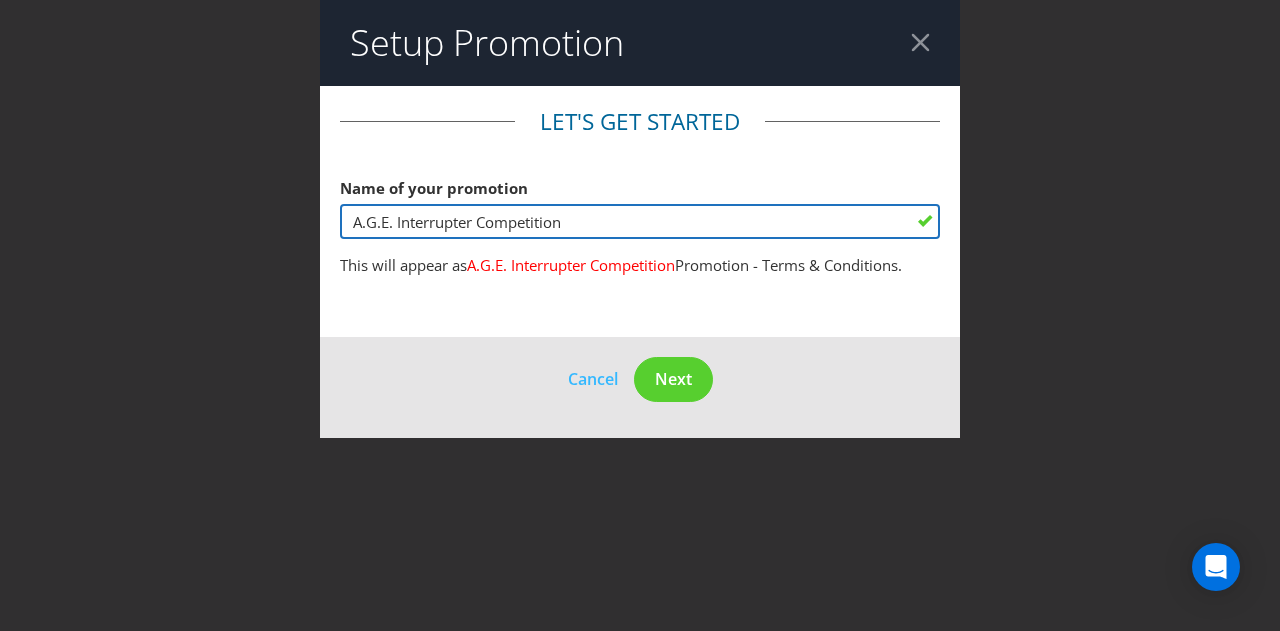 type on "A.G.E. Interrupter Competition" 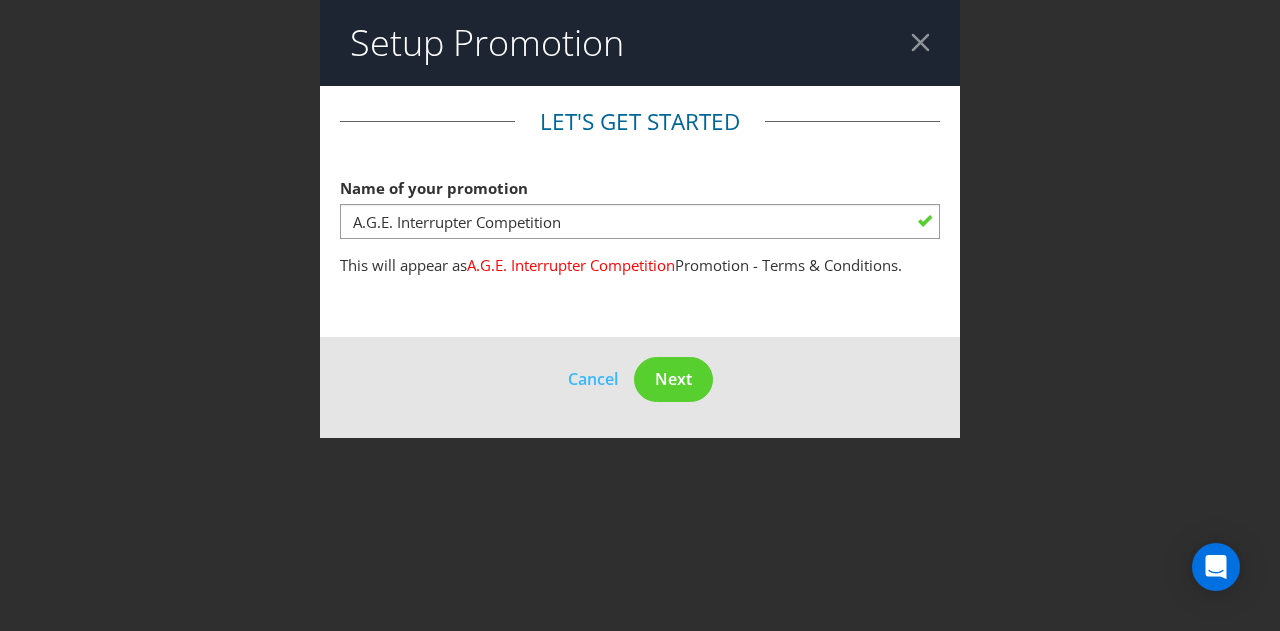 click on "Cancel Next" at bounding box center [640, 387] 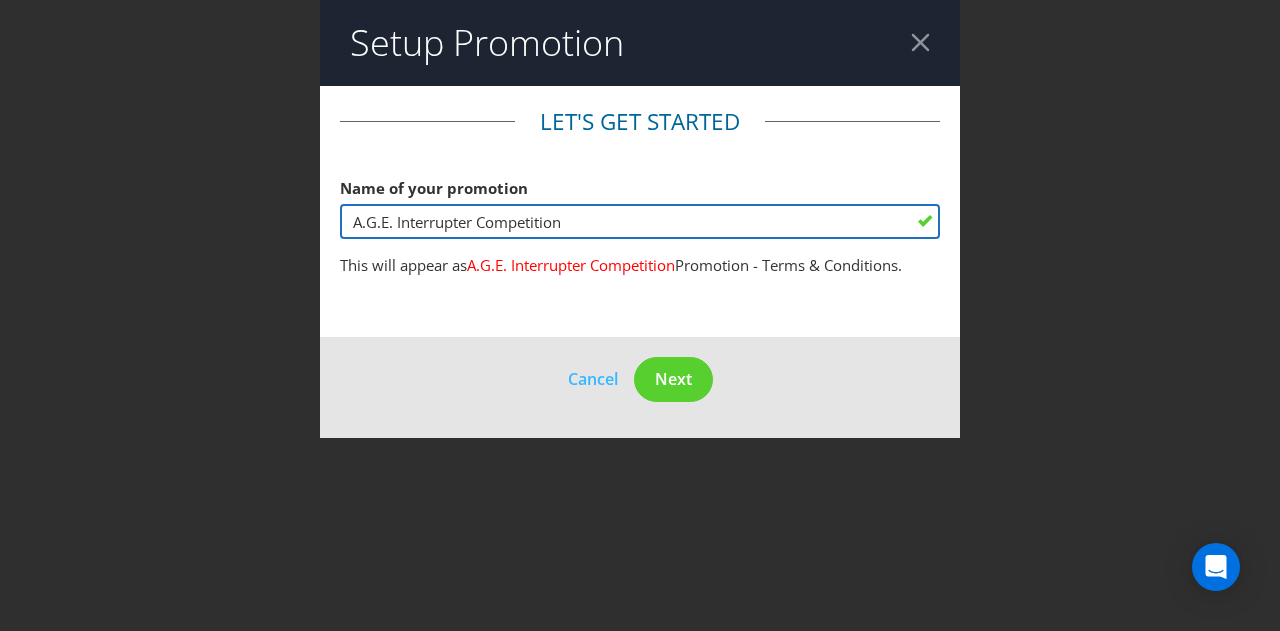 click on "A.G.E. Interrupter Competition" at bounding box center [640, 221] 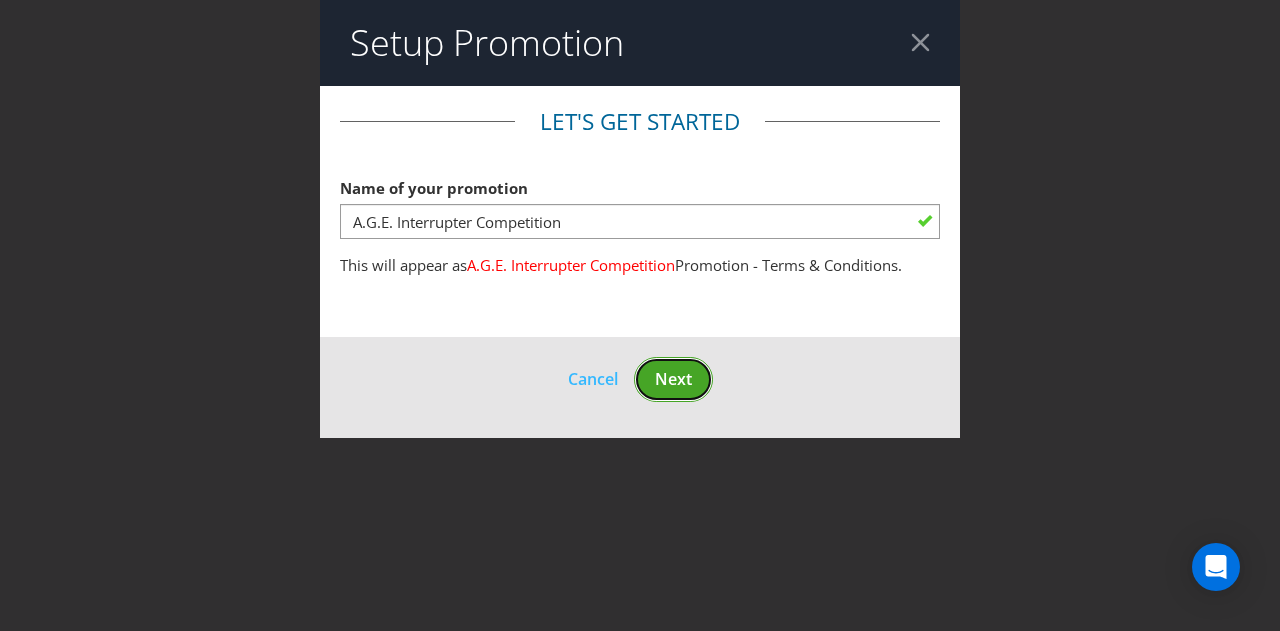click on "Next" at bounding box center [673, 379] 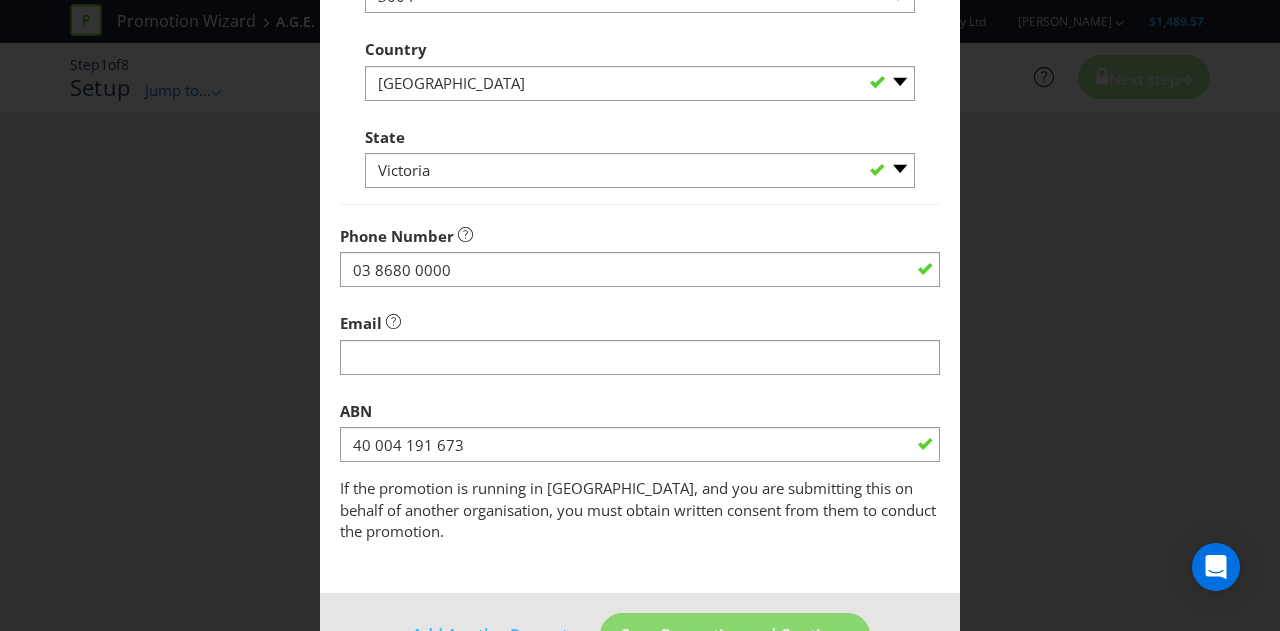 scroll, scrollTop: 0, scrollLeft: 0, axis: both 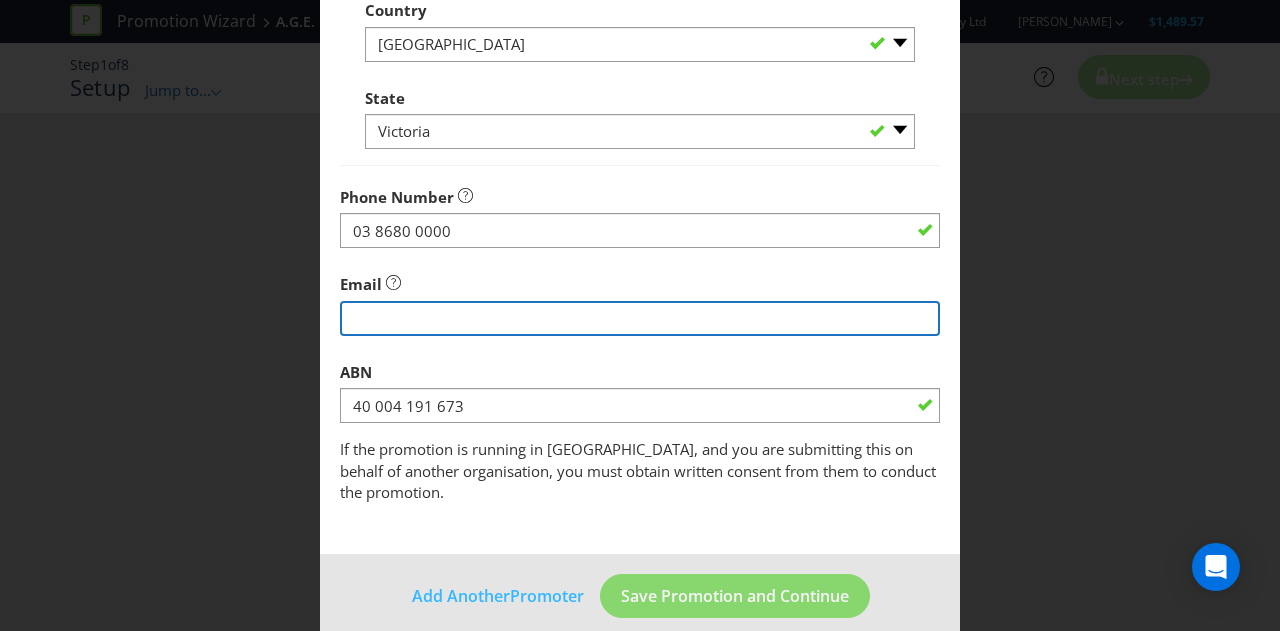 click at bounding box center (640, 318) 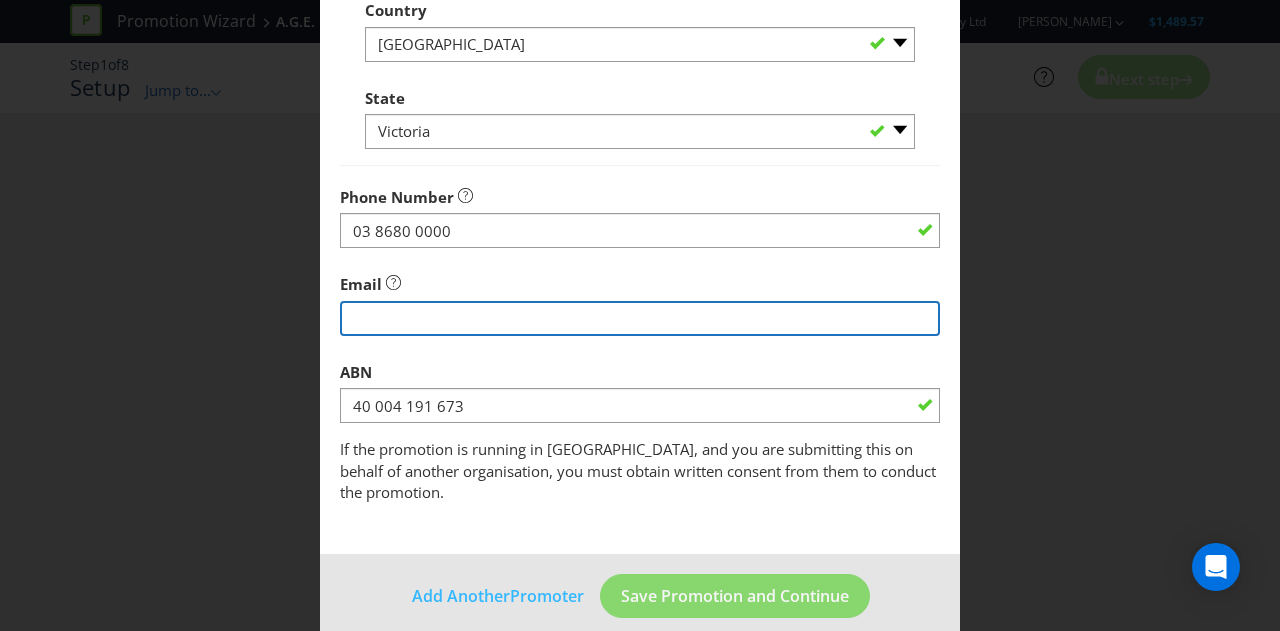 type on "[EMAIL_ADDRESS][PERSON_NAME][DOMAIN_NAME]" 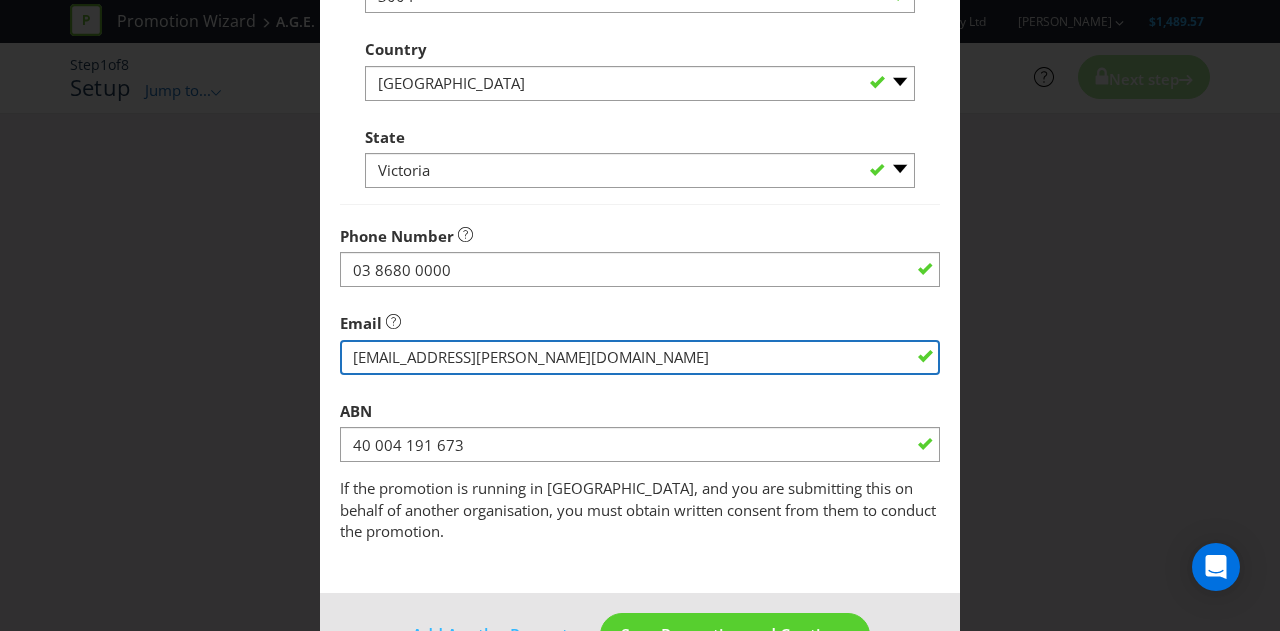 scroll, scrollTop: 672, scrollLeft: 0, axis: vertical 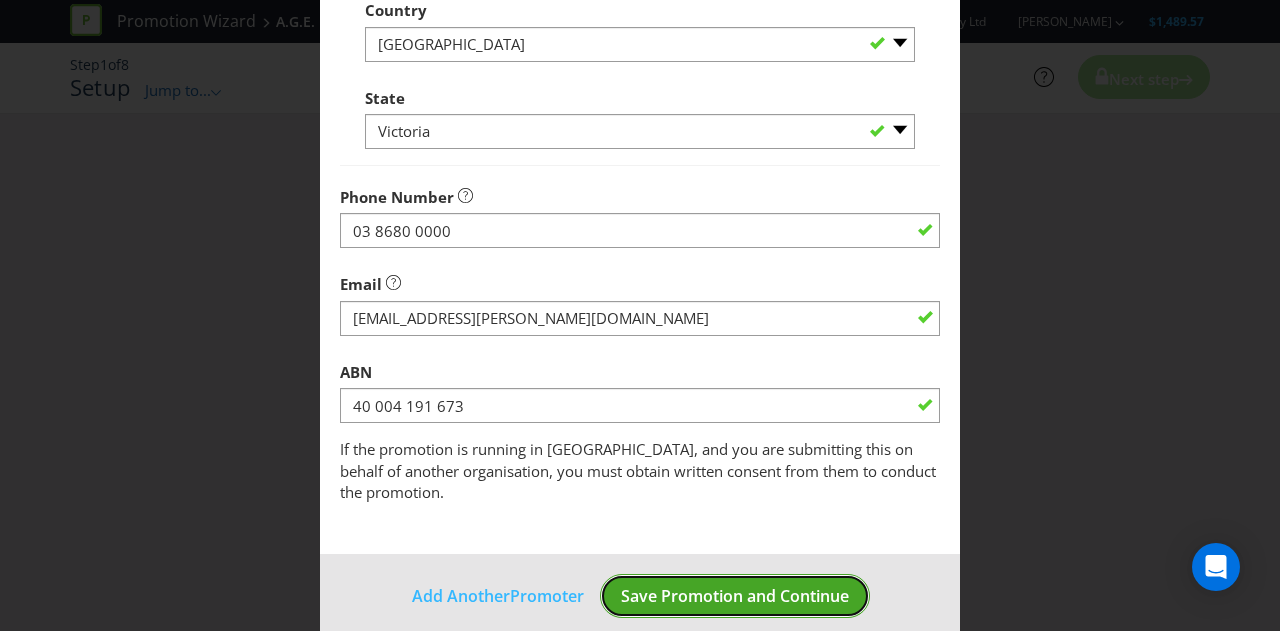 click on "Save Promotion and Continue" at bounding box center [735, 596] 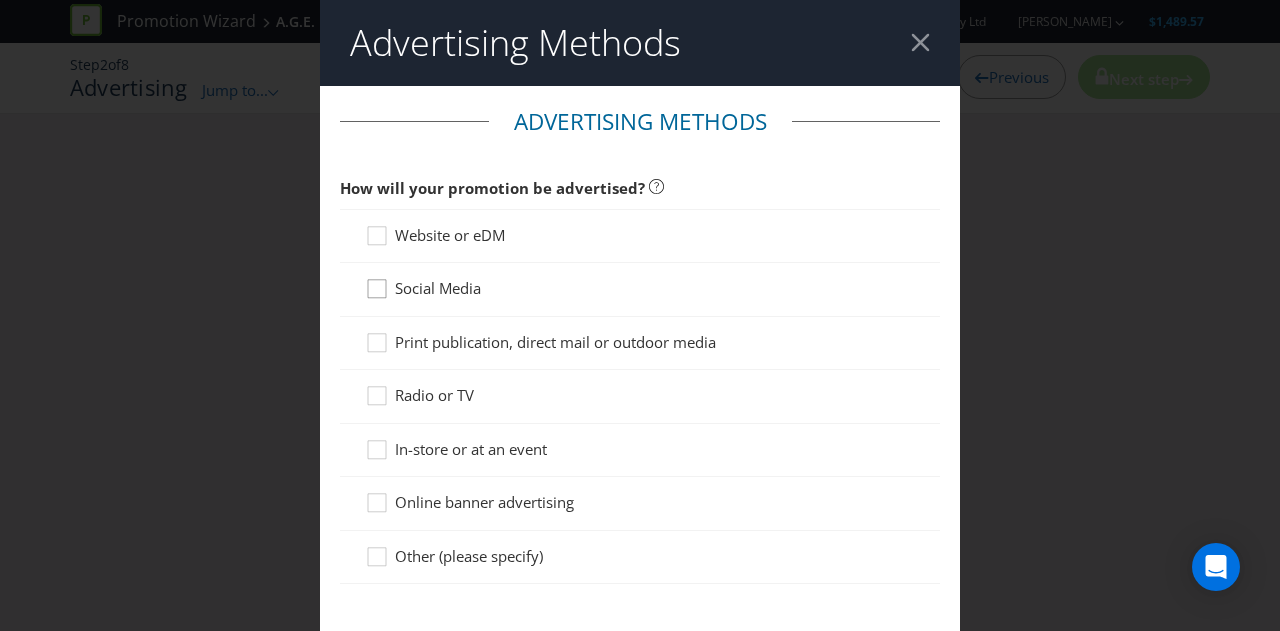 click 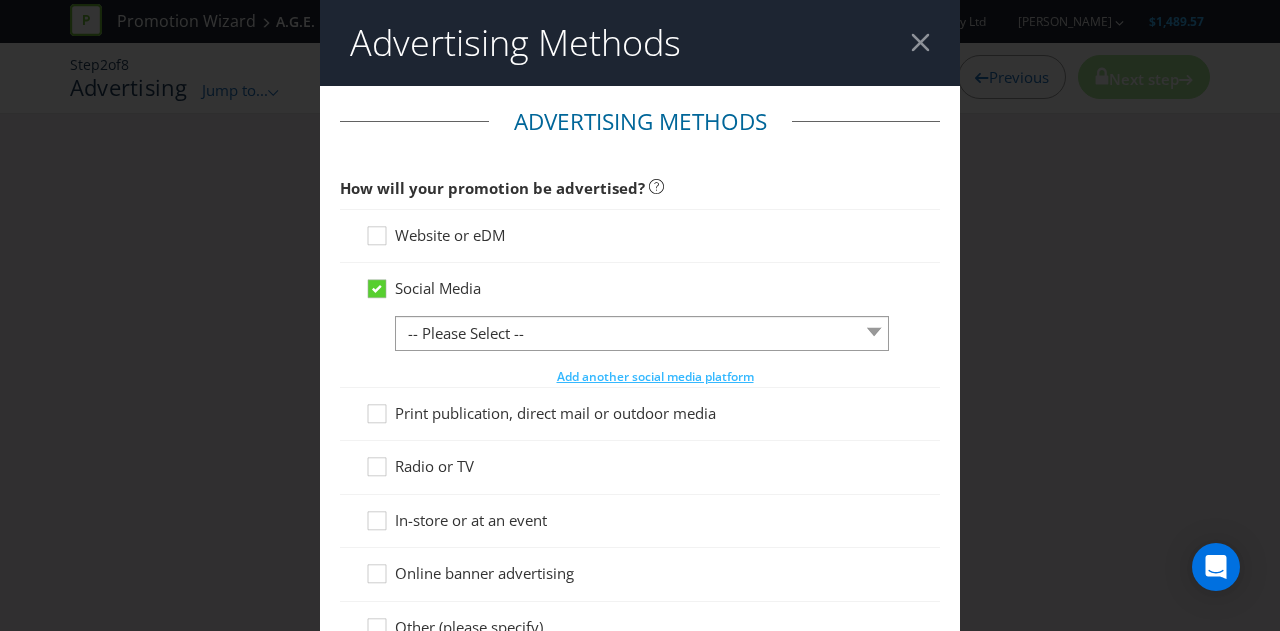scroll, scrollTop: 633, scrollLeft: 0, axis: vertical 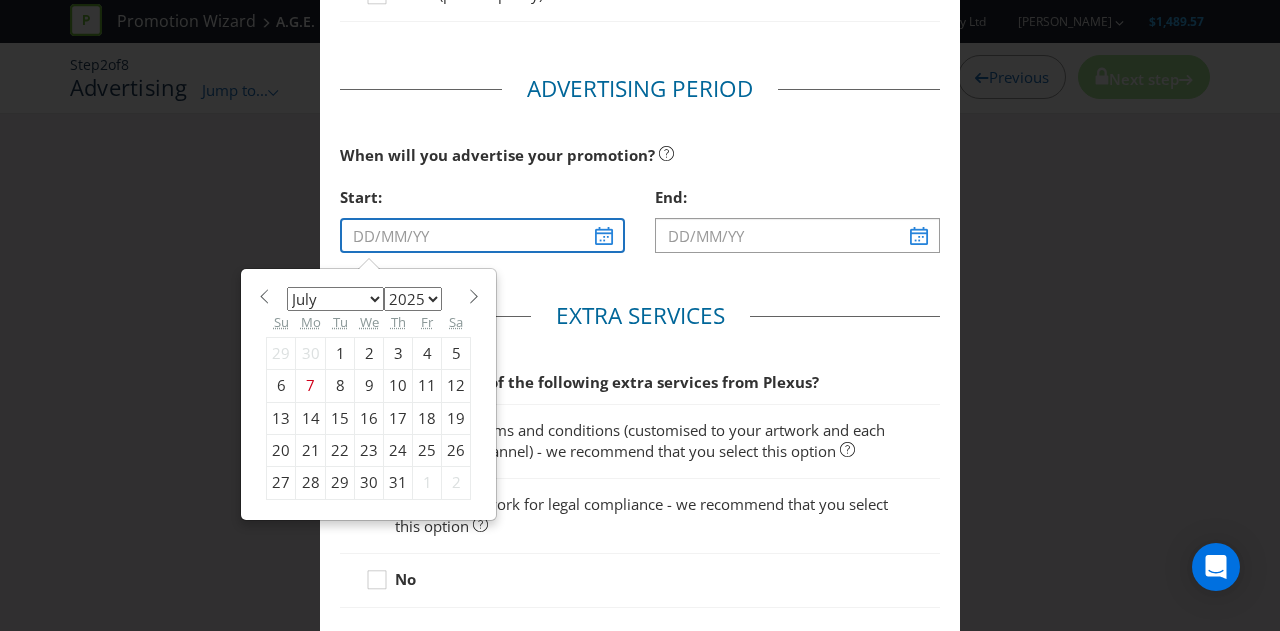 click at bounding box center (482, 235) 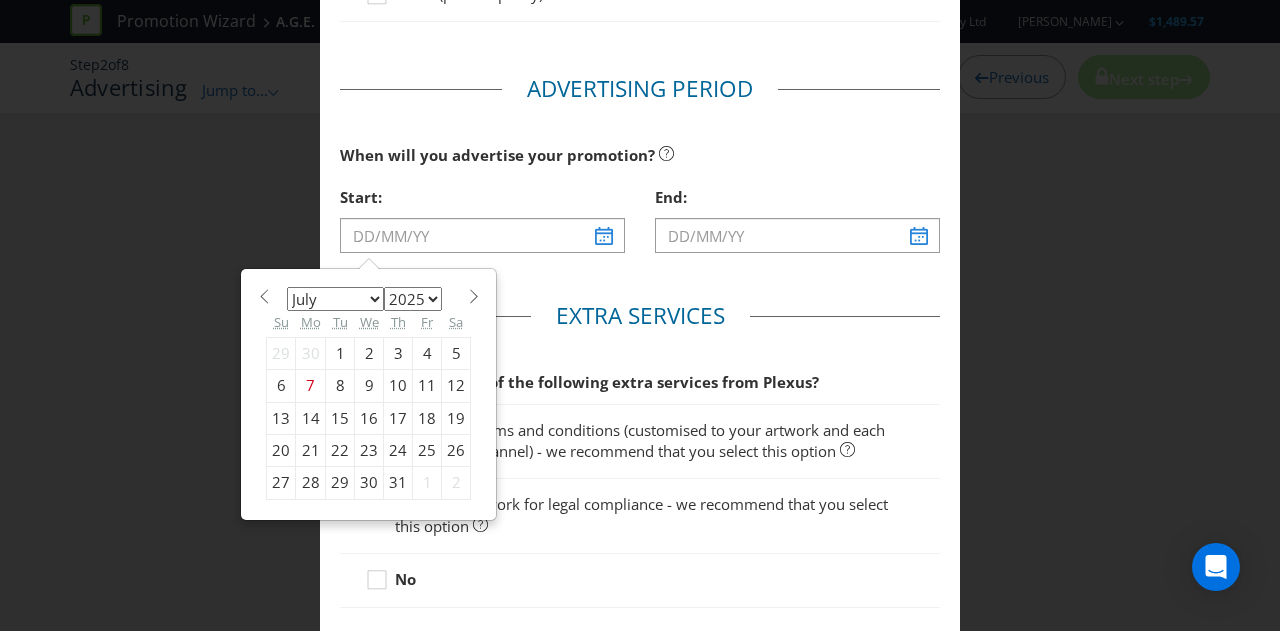 click on "21" at bounding box center [311, 451] 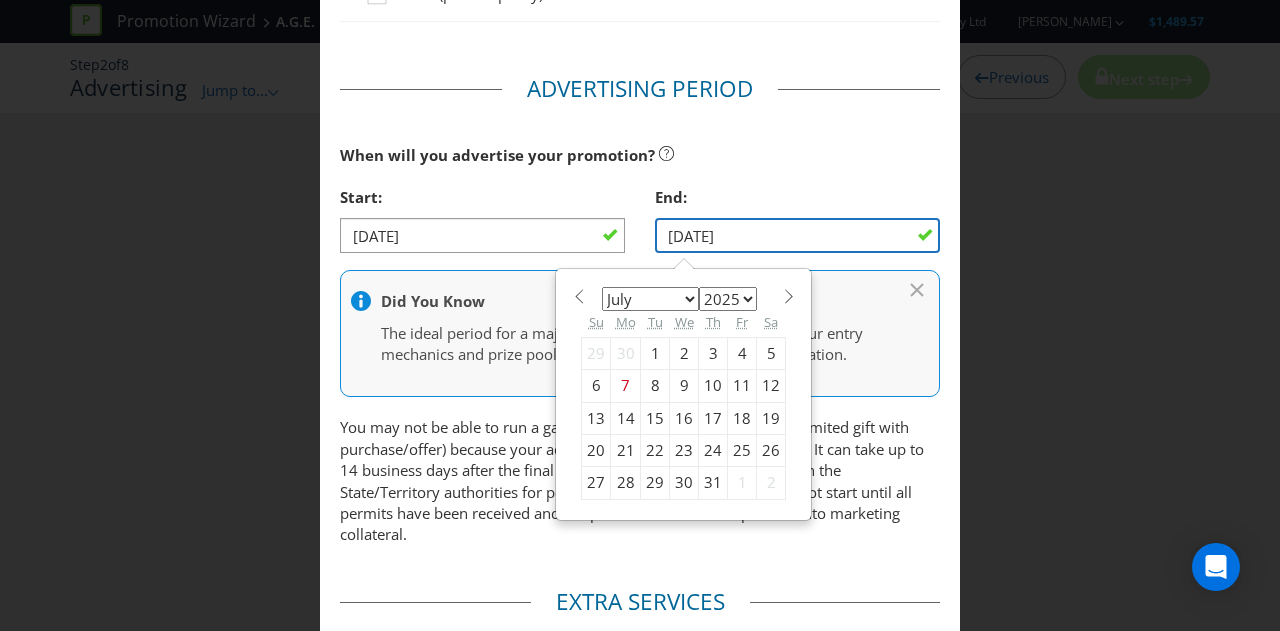 click on "[DATE]" at bounding box center (797, 235) 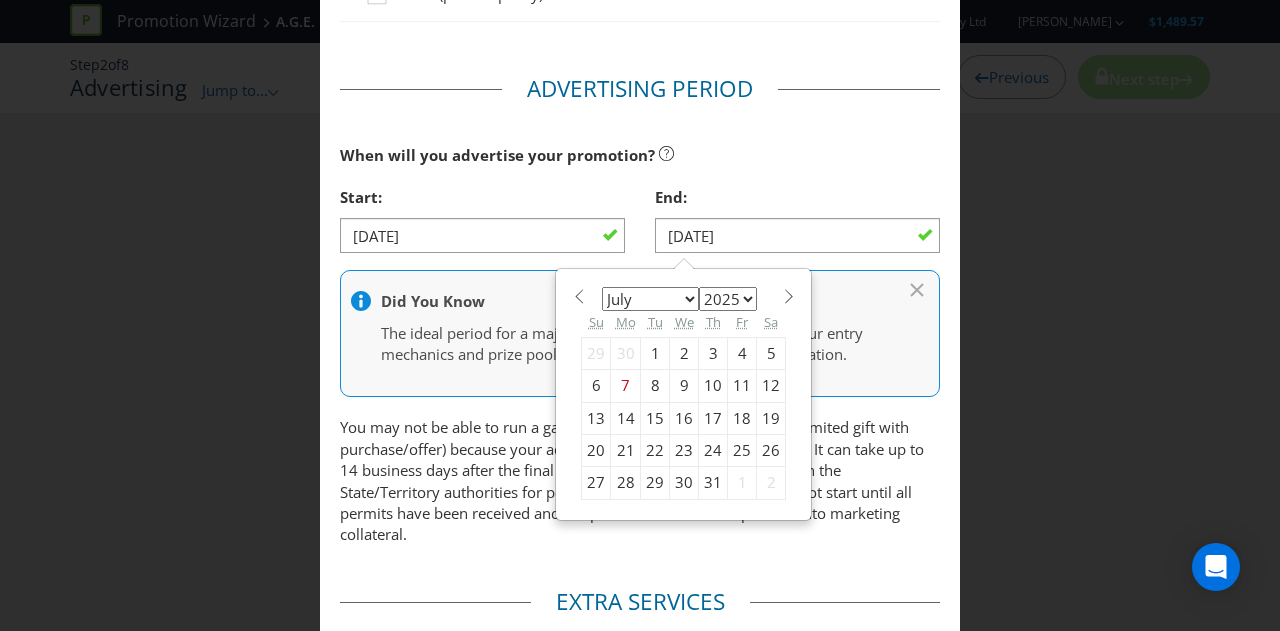 click on "27" at bounding box center [596, 483] 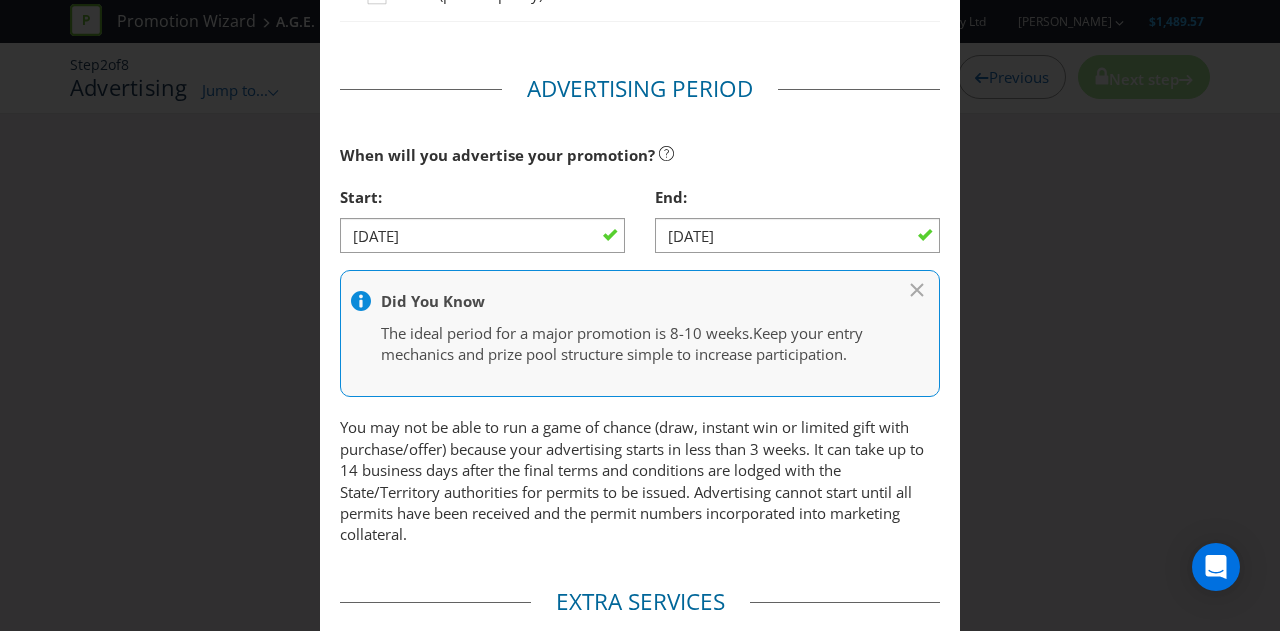 scroll, scrollTop: 1051, scrollLeft: 0, axis: vertical 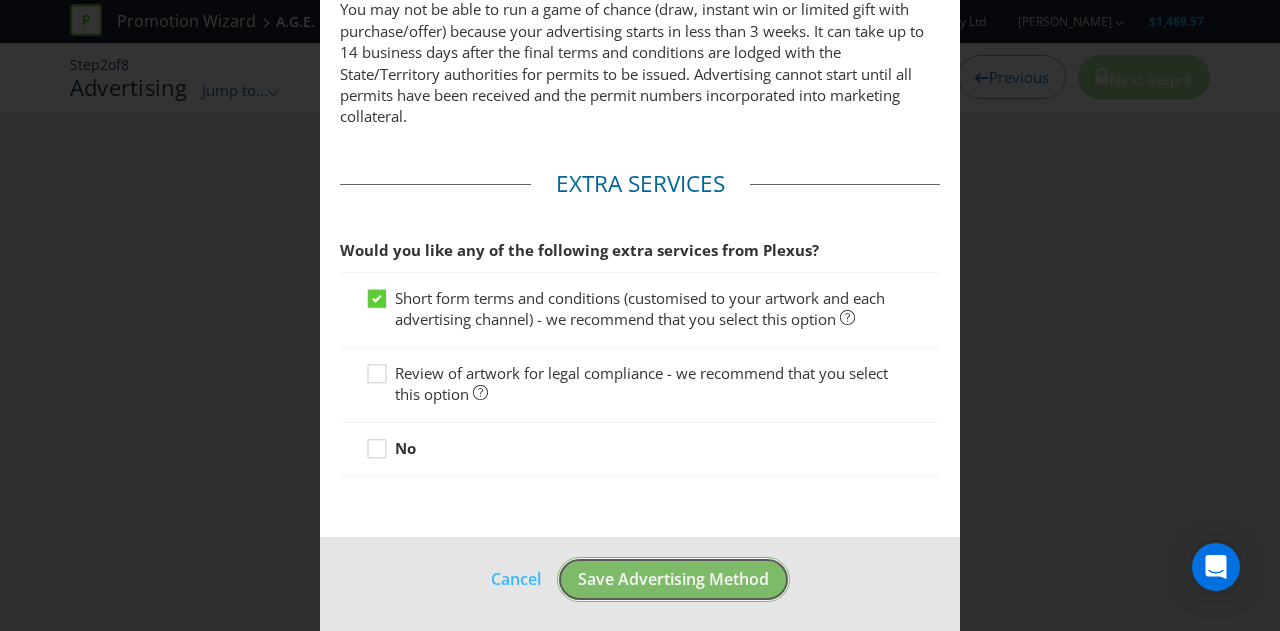 click on "Save Advertising Method" at bounding box center [673, 579] 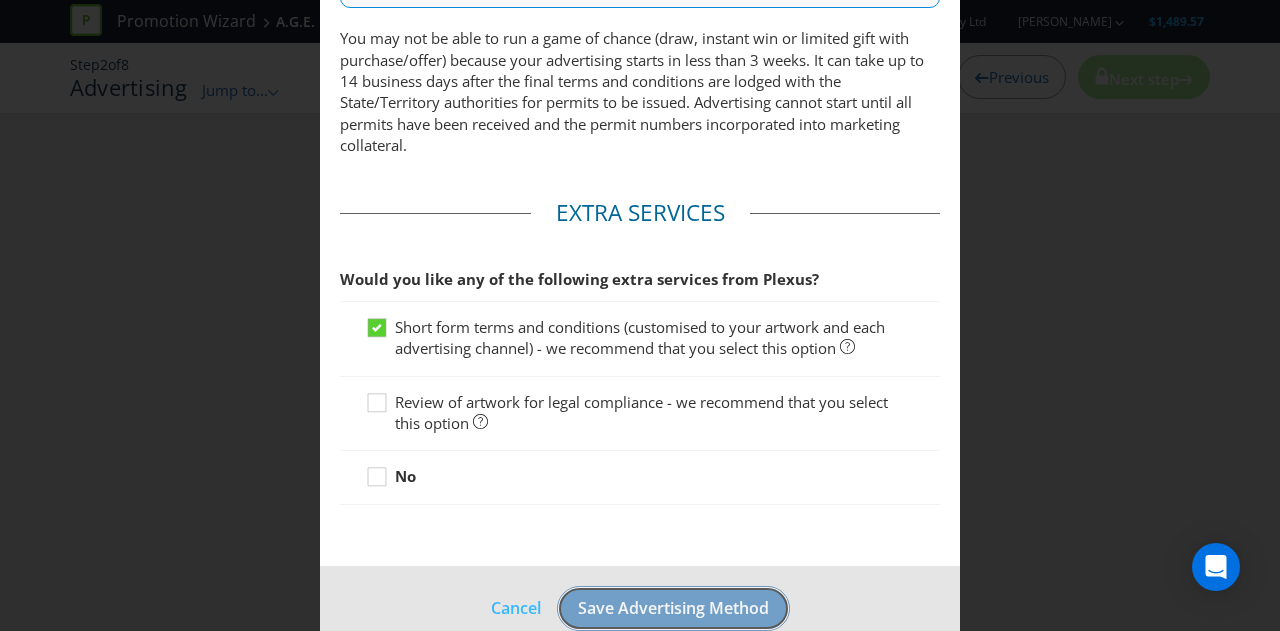scroll, scrollTop: 85, scrollLeft: 0, axis: vertical 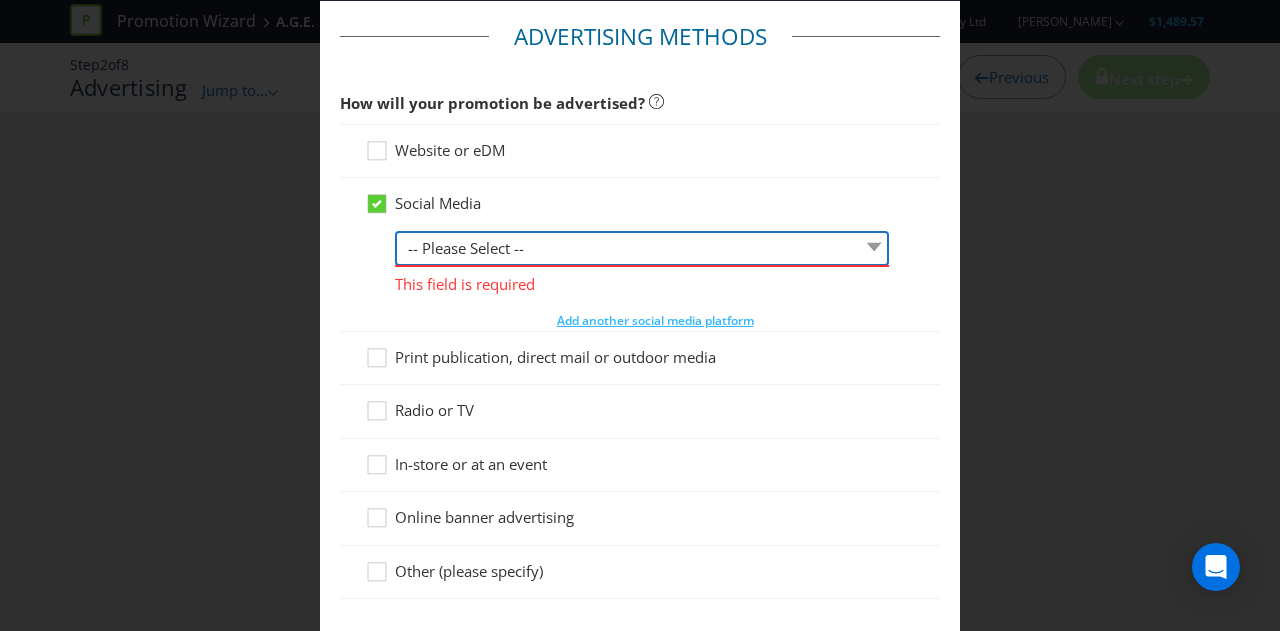 click on "-- Please Select -- Facebook X Instagram Snapchat LinkedIn Pinterest Tumblr Youtube Other" at bounding box center (642, 248) 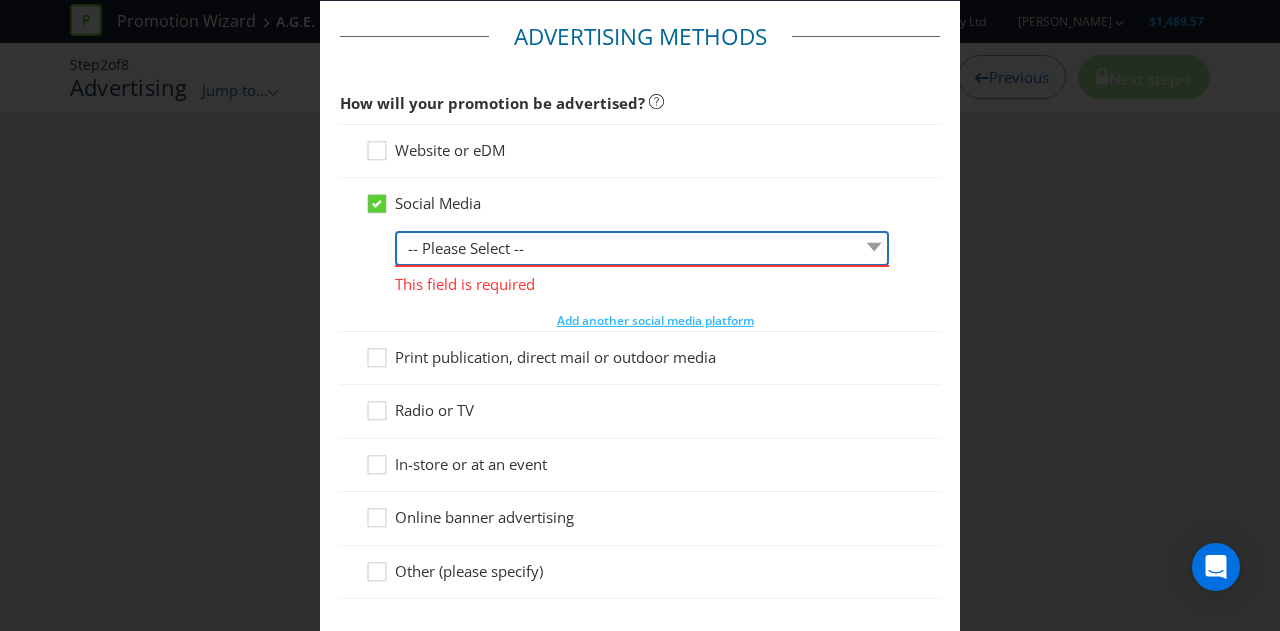select on "FACEBOOK" 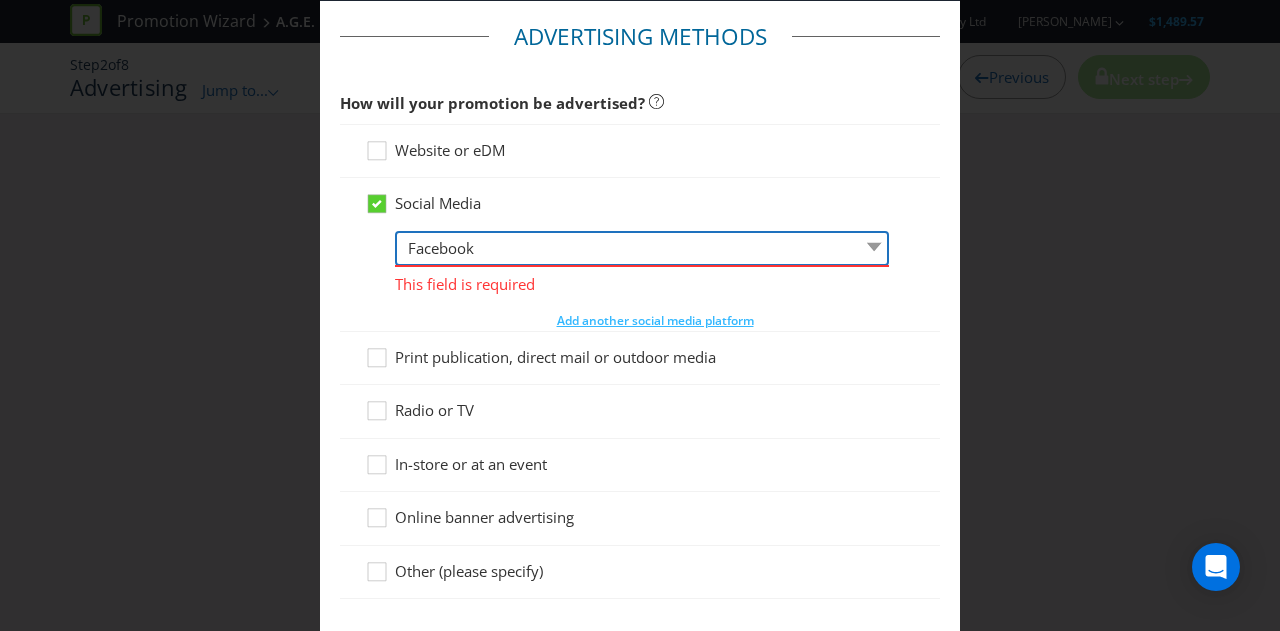 click on "-- Please Select -- Facebook X Instagram Snapchat LinkedIn Pinterest Tumblr Youtube Other" at bounding box center (642, 248) 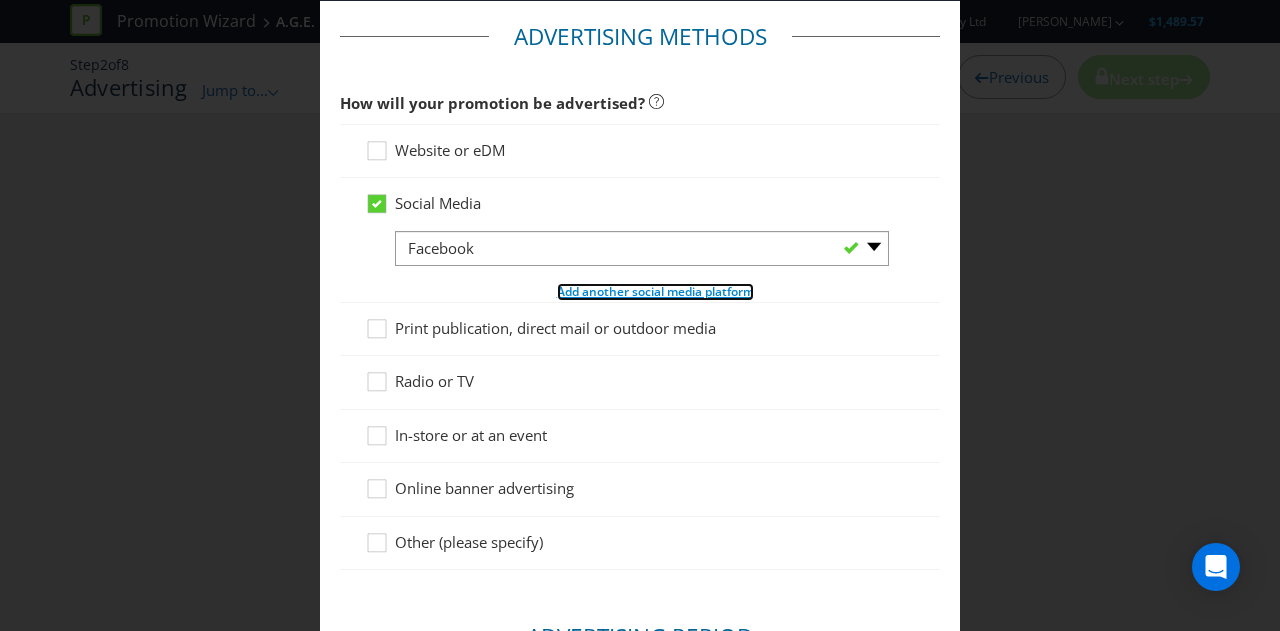 click on "Add another social media platform" at bounding box center (655, 291) 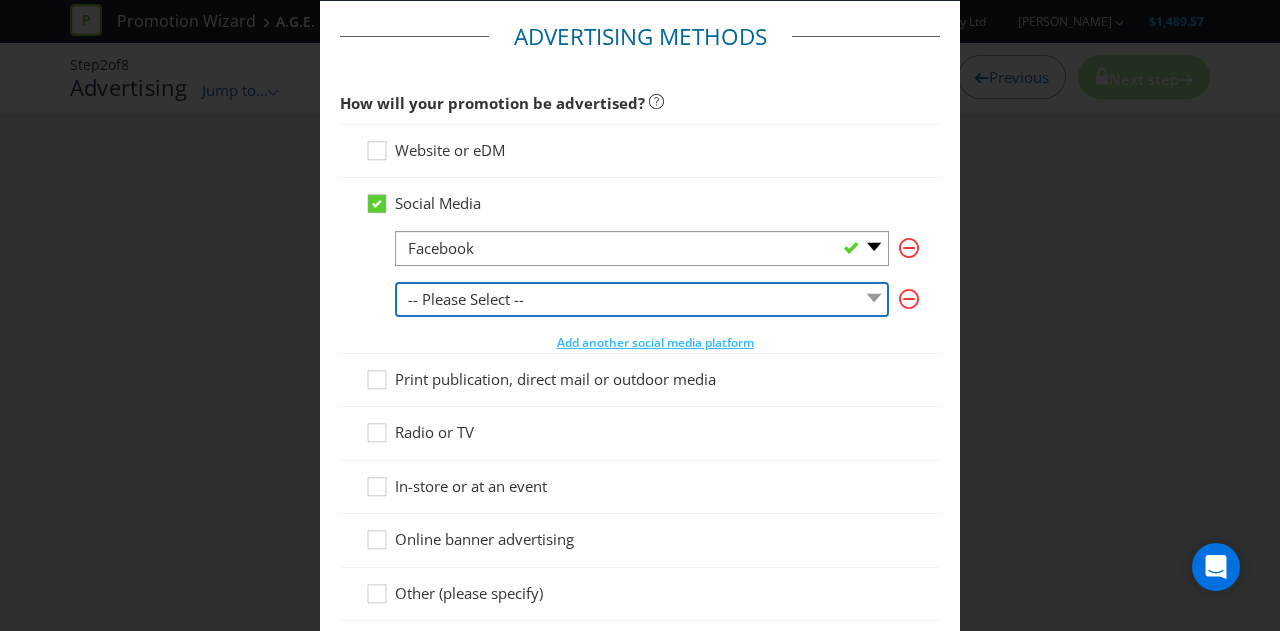 click on "-- Please Select -- Facebook X Instagram Snapchat LinkedIn Pinterest Tumblr Youtube Other" at bounding box center (642, 299) 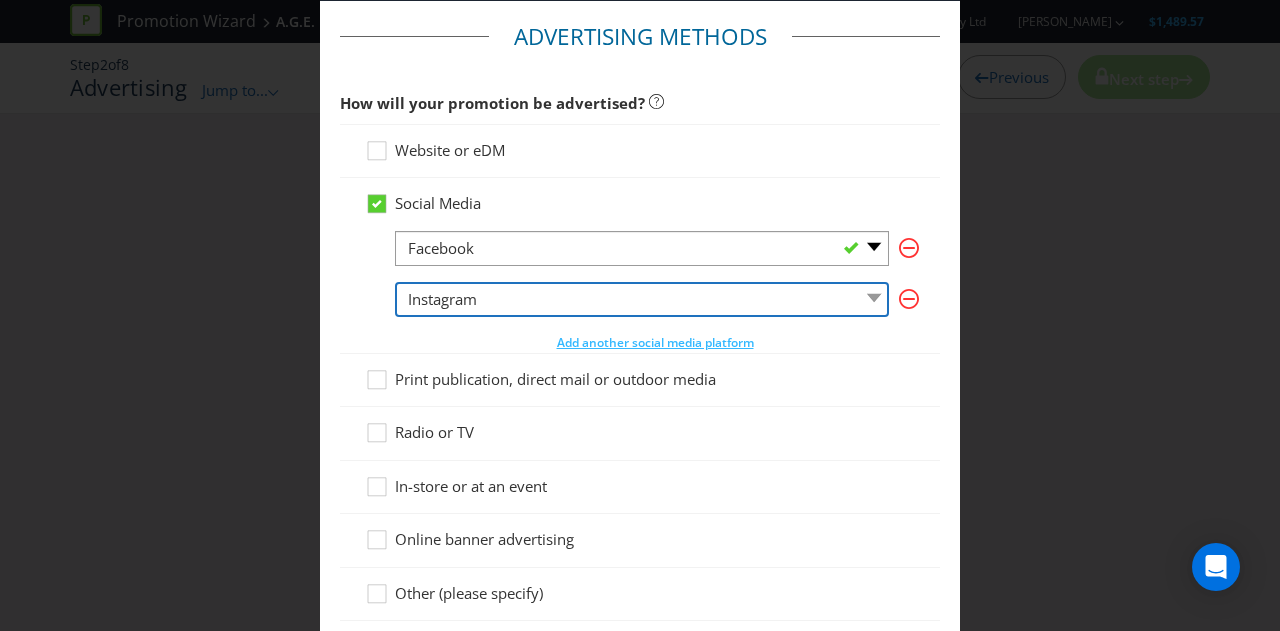click on "-- Please Select -- Facebook X Instagram Snapchat LinkedIn Pinterest Tumblr Youtube Other" at bounding box center (642, 299) 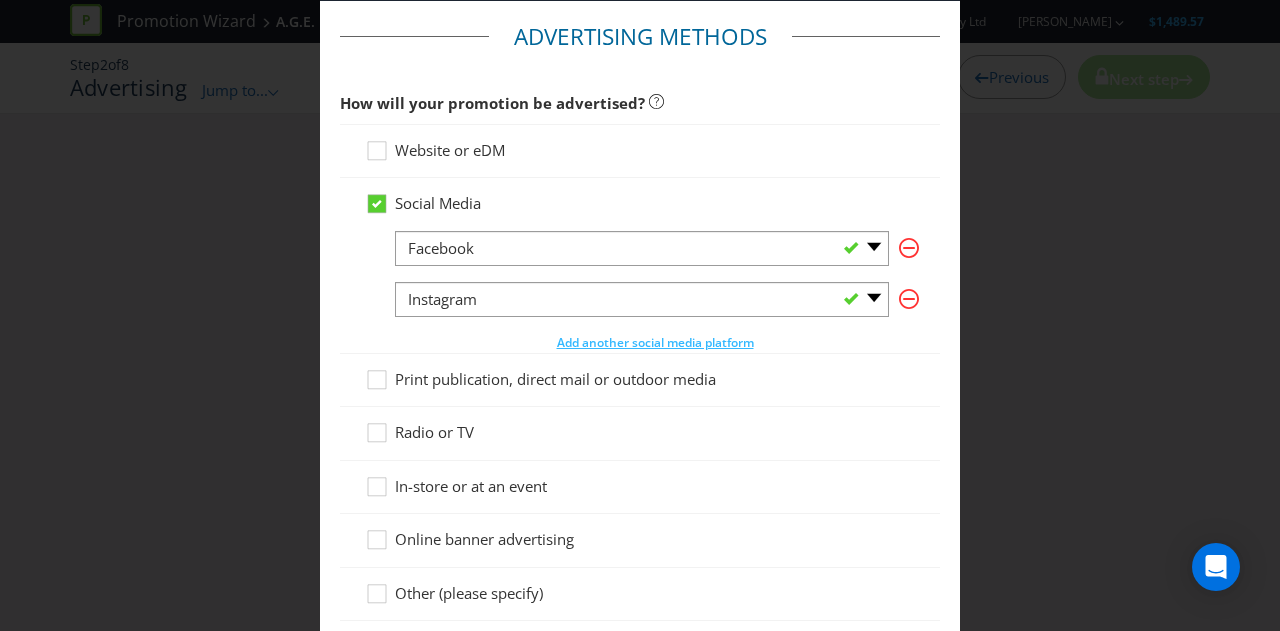 click on "Social Media   -- Please Select -- Facebook X Instagram Snapchat LinkedIn Pinterest Tumblr Youtube Other -- Please Select -- Facebook X Instagram Snapchat LinkedIn Pinterest Tumblr Youtube Other Add another social media platform" at bounding box center [640, 265] 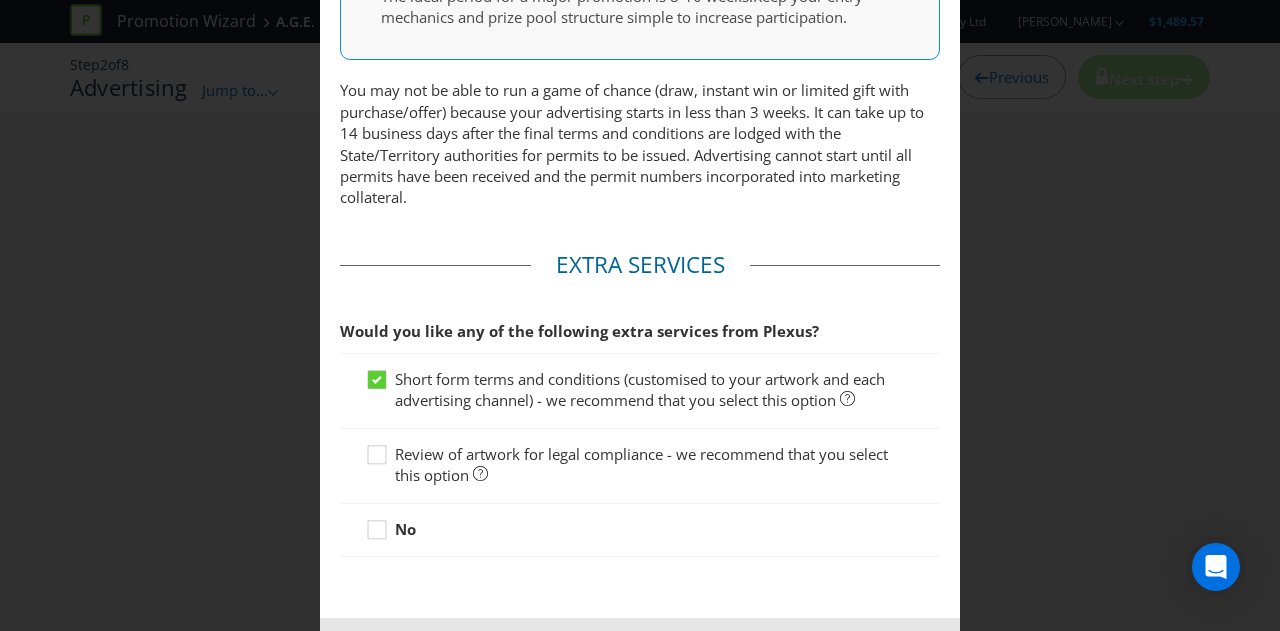scroll, scrollTop: 1102, scrollLeft: 0, axis: vertical 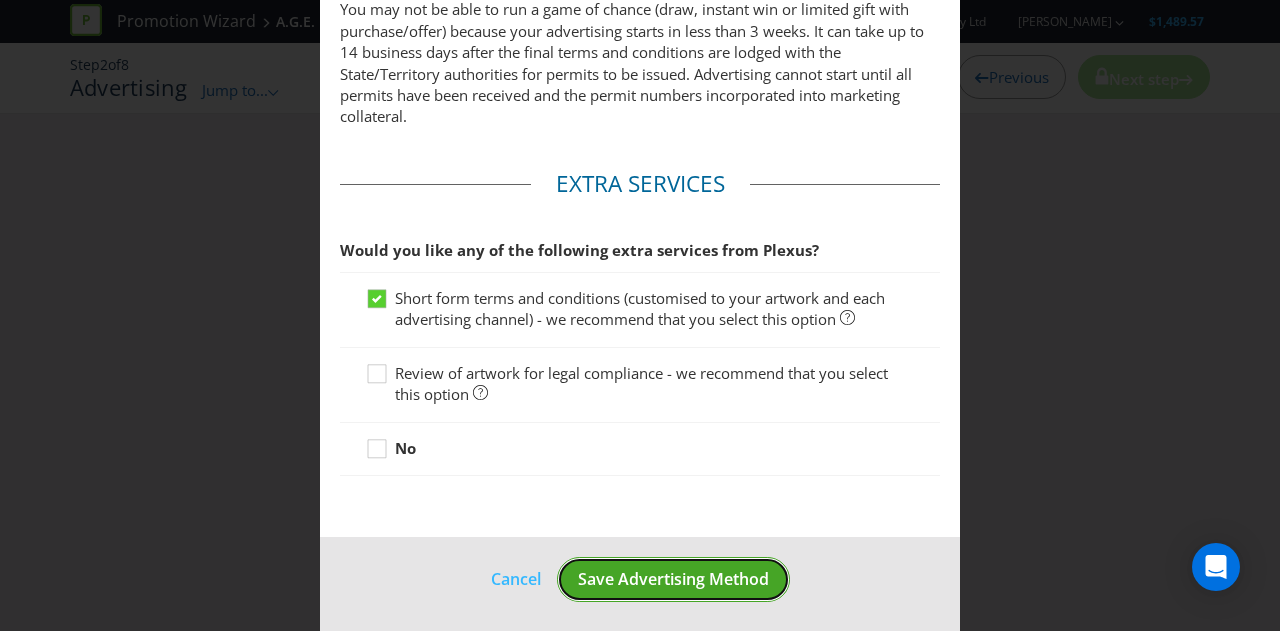 click on "Save Advertising Method" at bounding box center [673, 579] 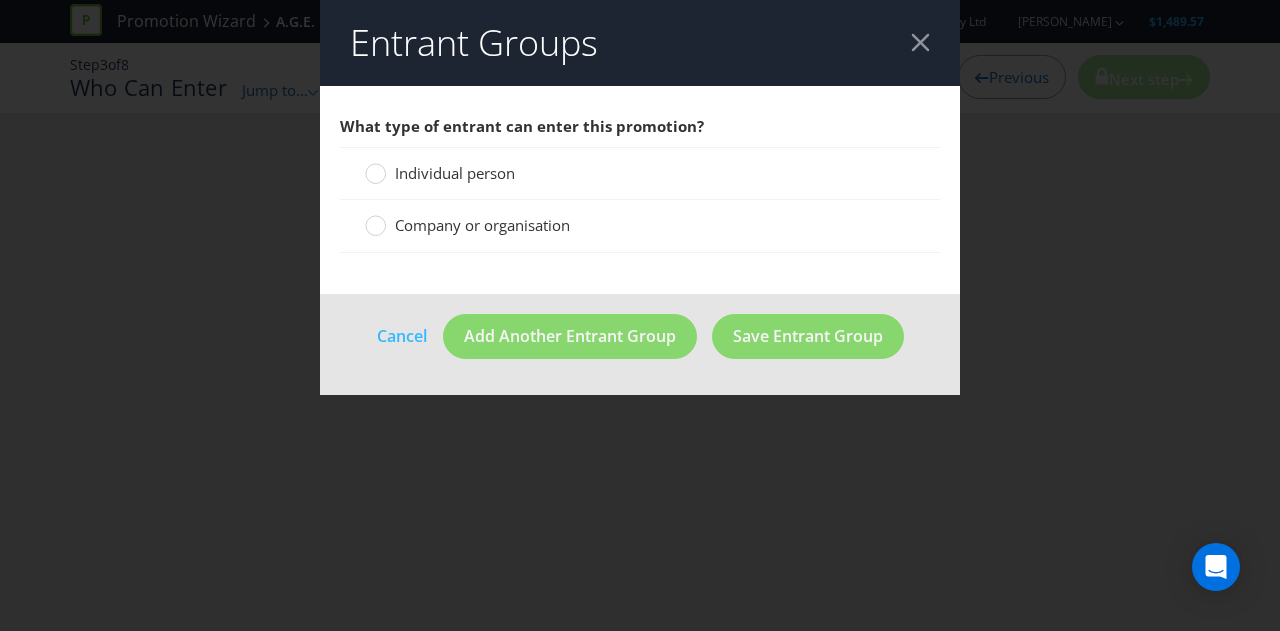 click on "Individual person" at bounding box center [455, 173] 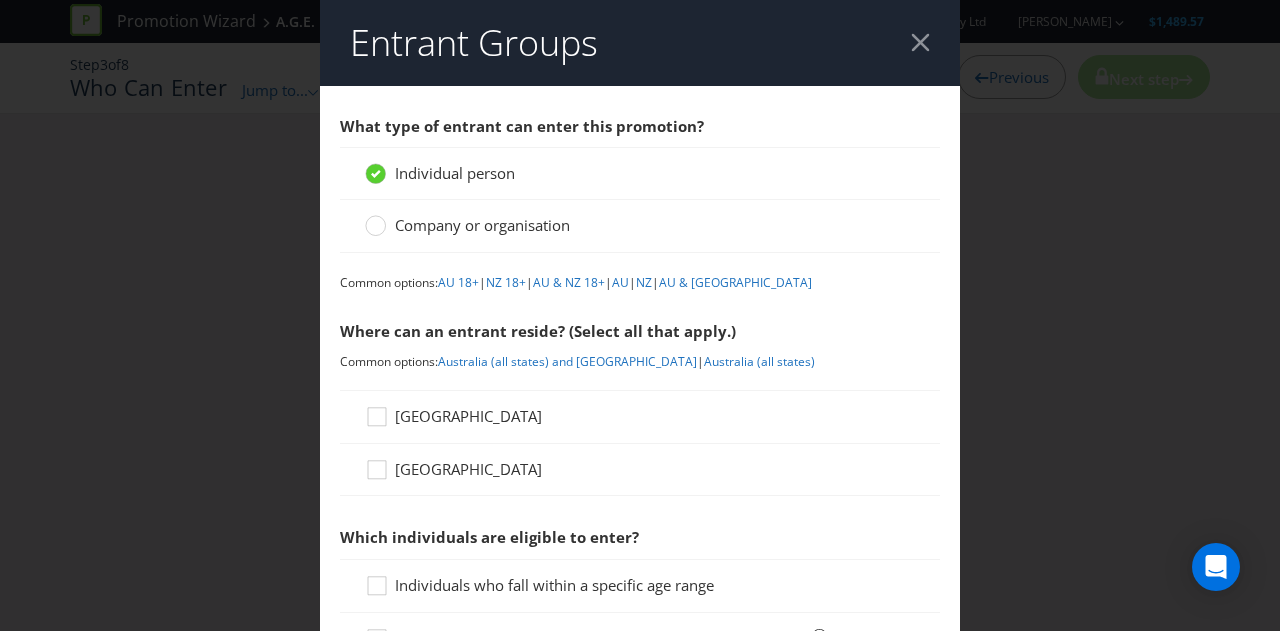 click on "[GEOGRAPHIC_DATA]" at bounding box center [468, 416] 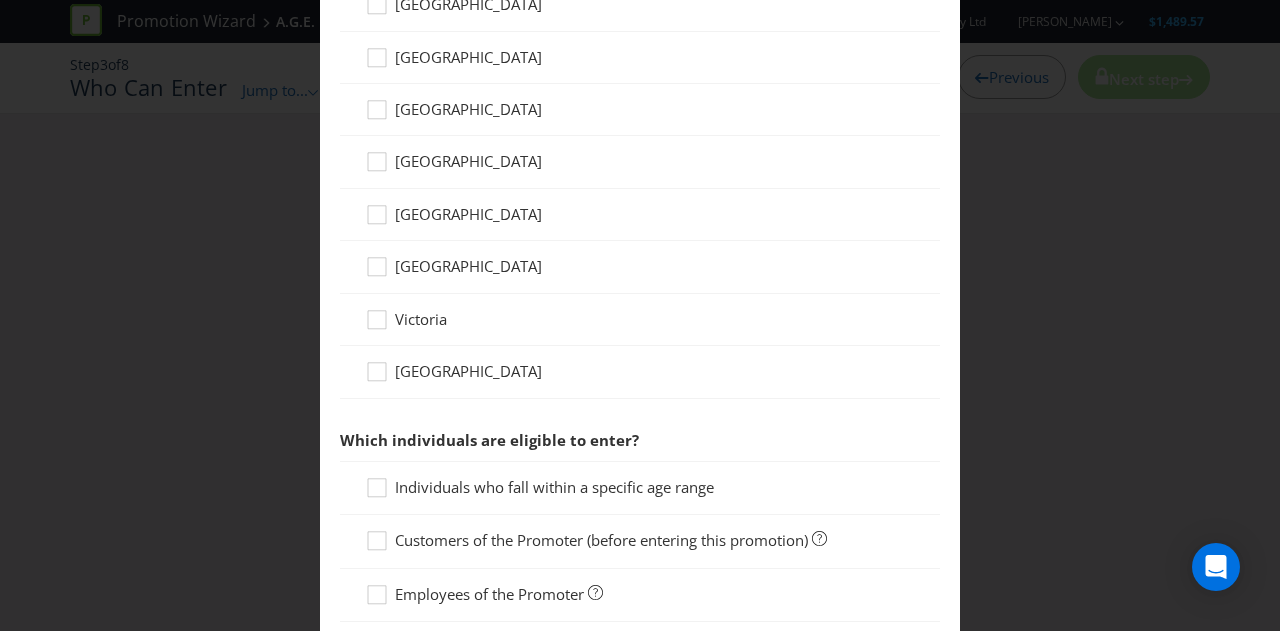 scroll, scrollTop: 0, scrollLeft: 0, axis: both 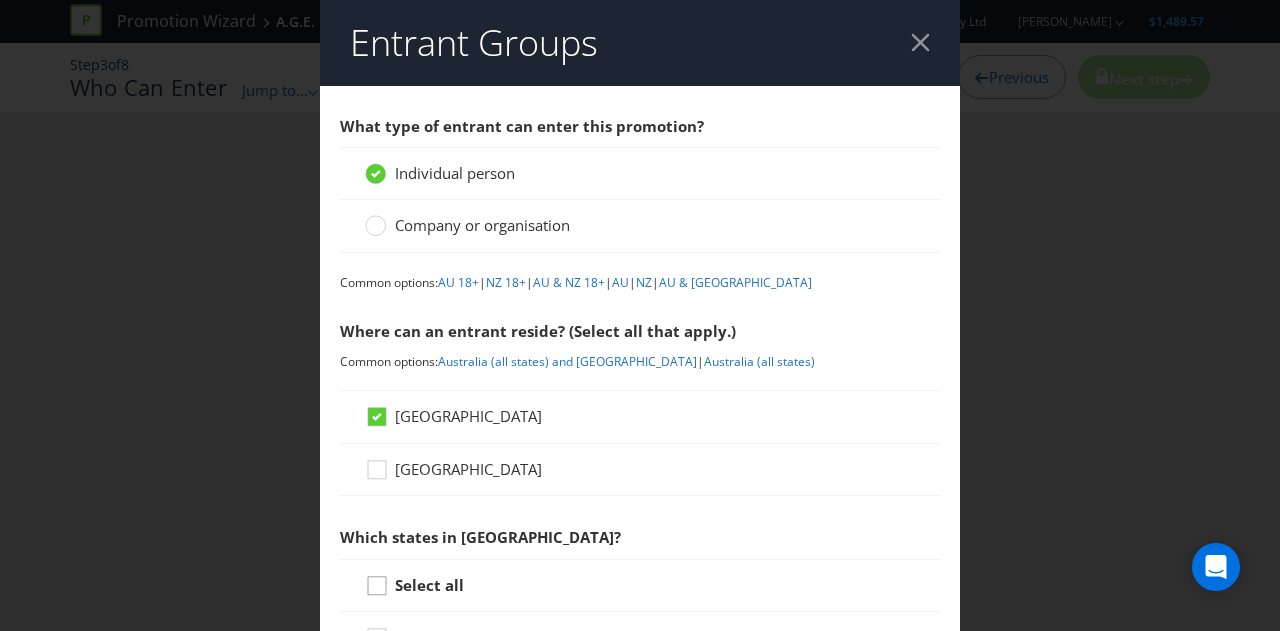 click 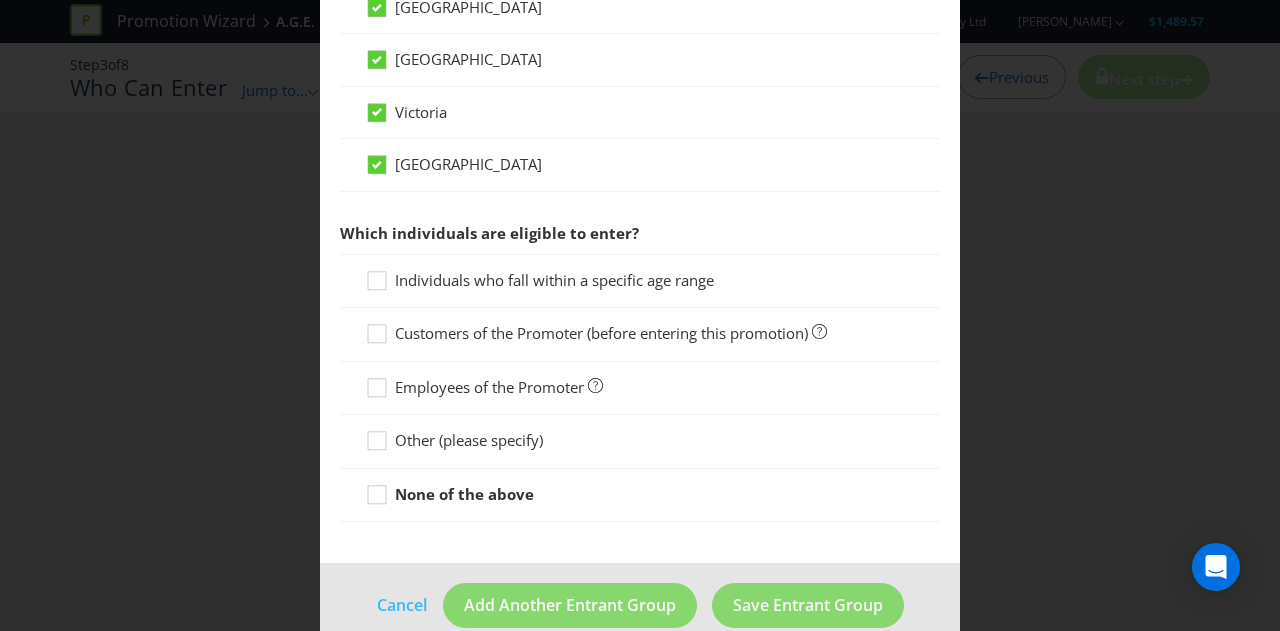 scroll, scrollTop: 864, scrollLeft: 0, axis: vertical 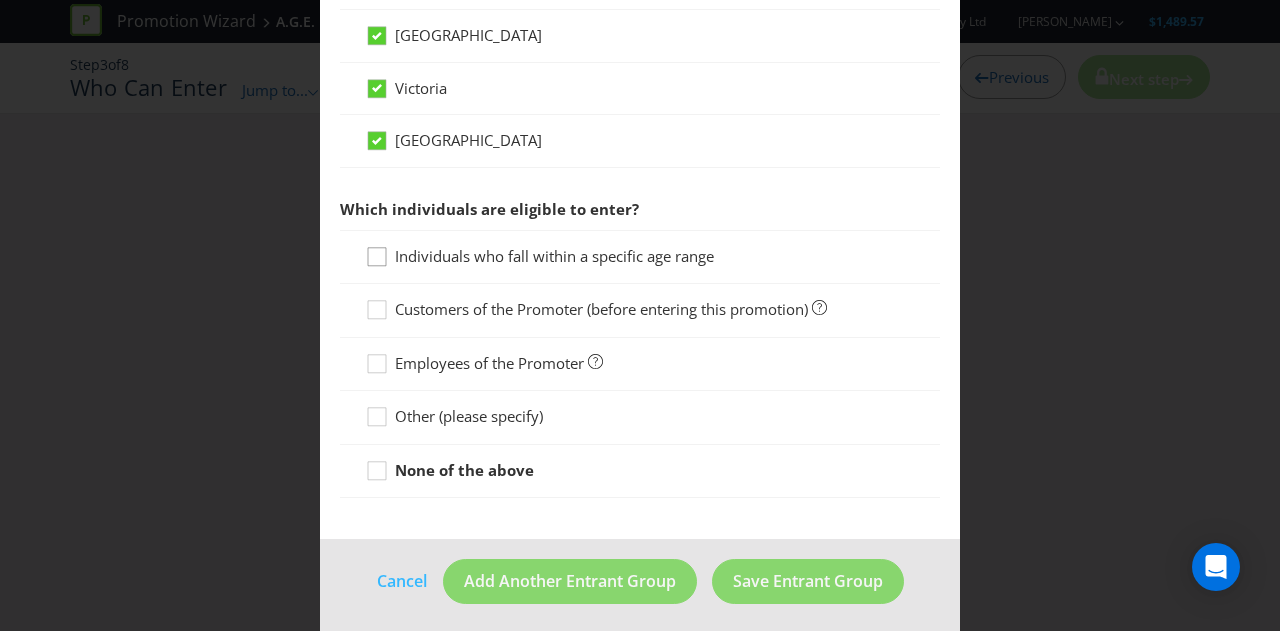 click 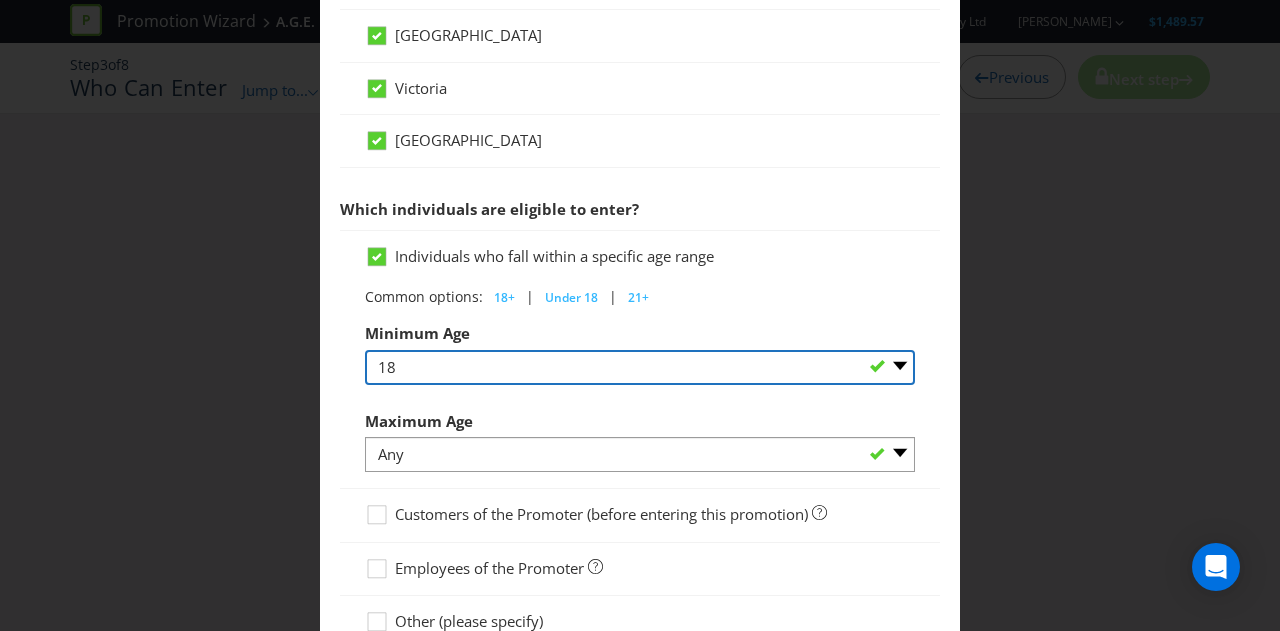 click on "Any 1 2 3 4 5 6 7 8 9 10 11 12 13 14 15 16 17 18 19 20 21 22 23 24 25 26 27 28 29 30 31 32 33 34 35 36 37 38 39 40 41 42 43 44 45 46 47 48 49 50 51 52 53 54 55 56 57 58 59 60 61 62 63 64 65 66 67 68 69 70 71 72 73 74 75 76 77 78 79 80 81 82 83 84 85 86 87 88 89 90 91 92 93 94 95 96 97 98 99" at bounding box center [640, 367] 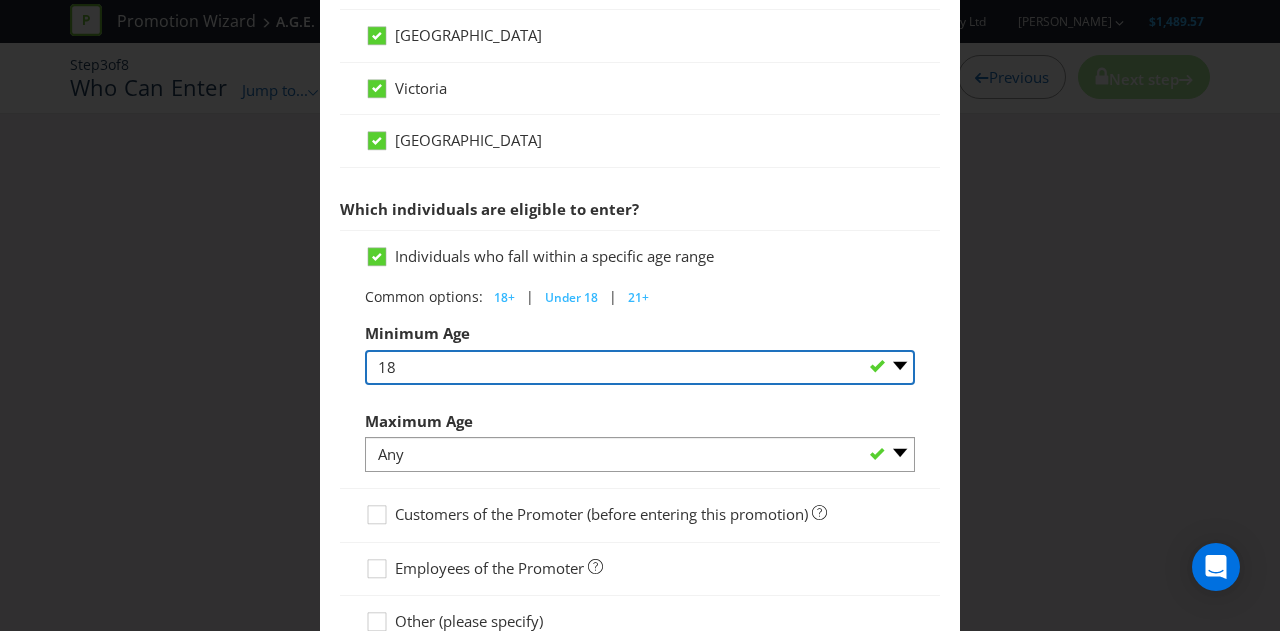 click on "Any 1 2 3 4 5 6 7 8 9 10 11 12 13 14 15 16 17 18 19 20 21 22 23 24 25 26 27 28 29 30 31 32 33 34 35 36 37 38 39 40 41 42 43 44 45 46 47 48 49 50 51 52 53 54 55 56 57 58 59 60 61 62 63 64 65 66 67 68 69 70 71 72 73 74 75 76 77 78 79 80 81 82 83 84 85 86 87 88 89 90 91 92 93 94 95 96 97 98 99" at bounding box center [640, 367] 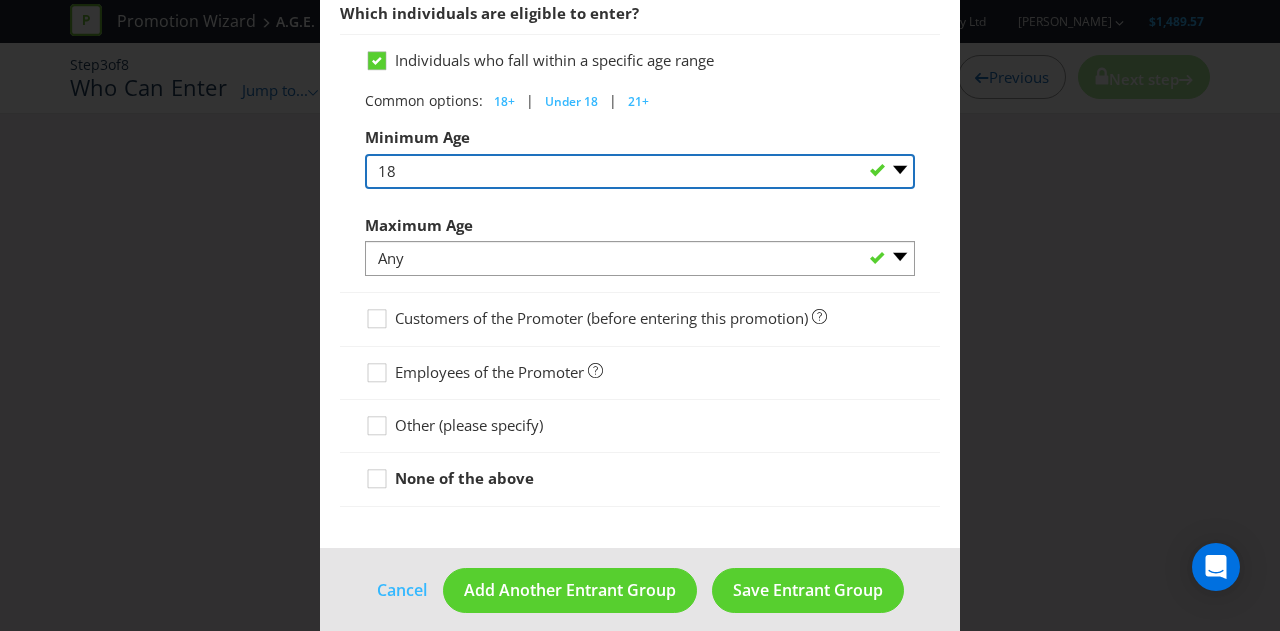 scroll, scrollTop: 1068, scrollLeft: 0, axis: vertical 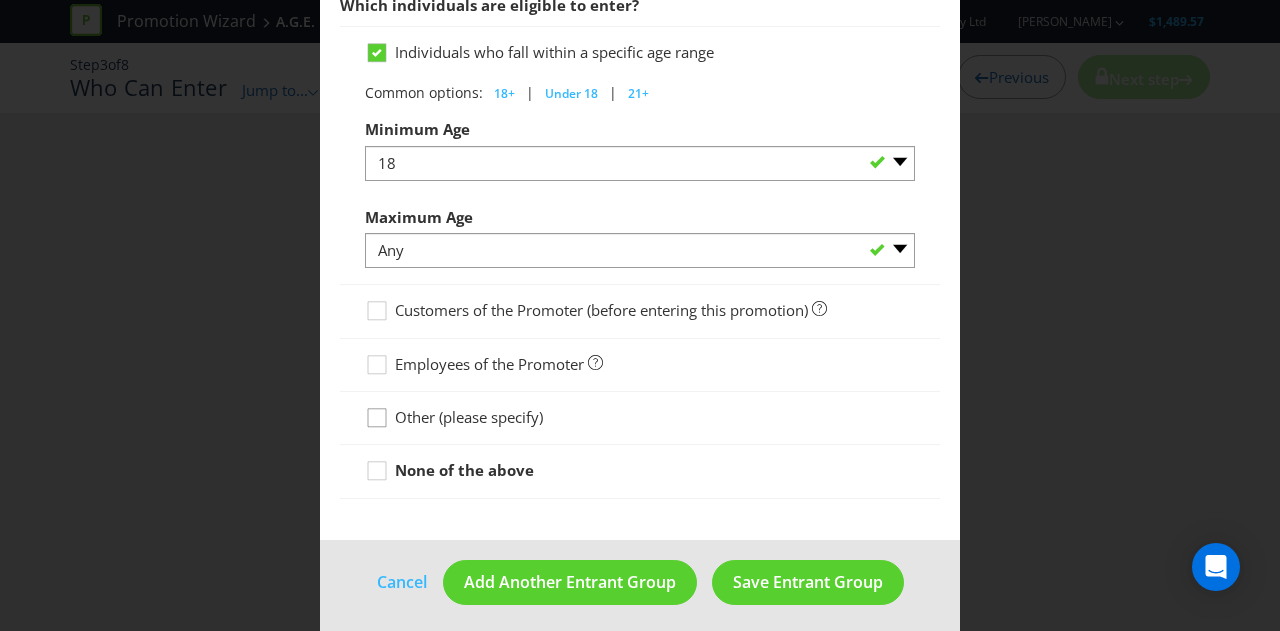 click at bounding box center (377, 411) 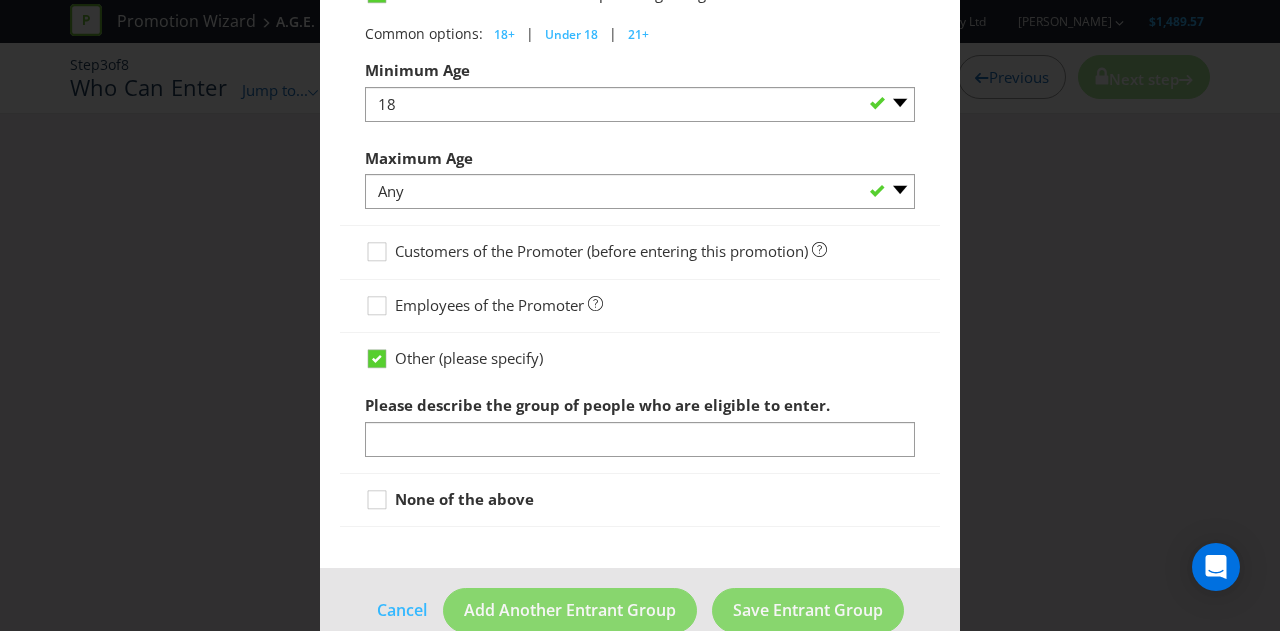 scroll, scrollTop: 1156, scrollLeft: 0, axis: vertical 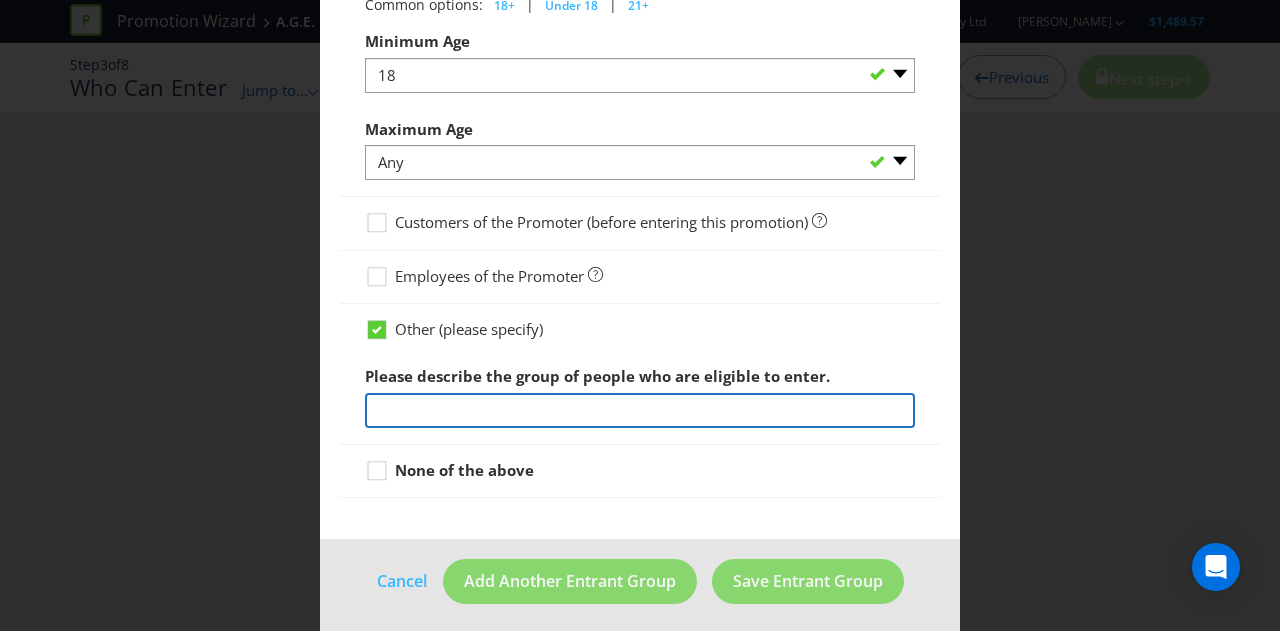 click at bounding box center (640, 410) 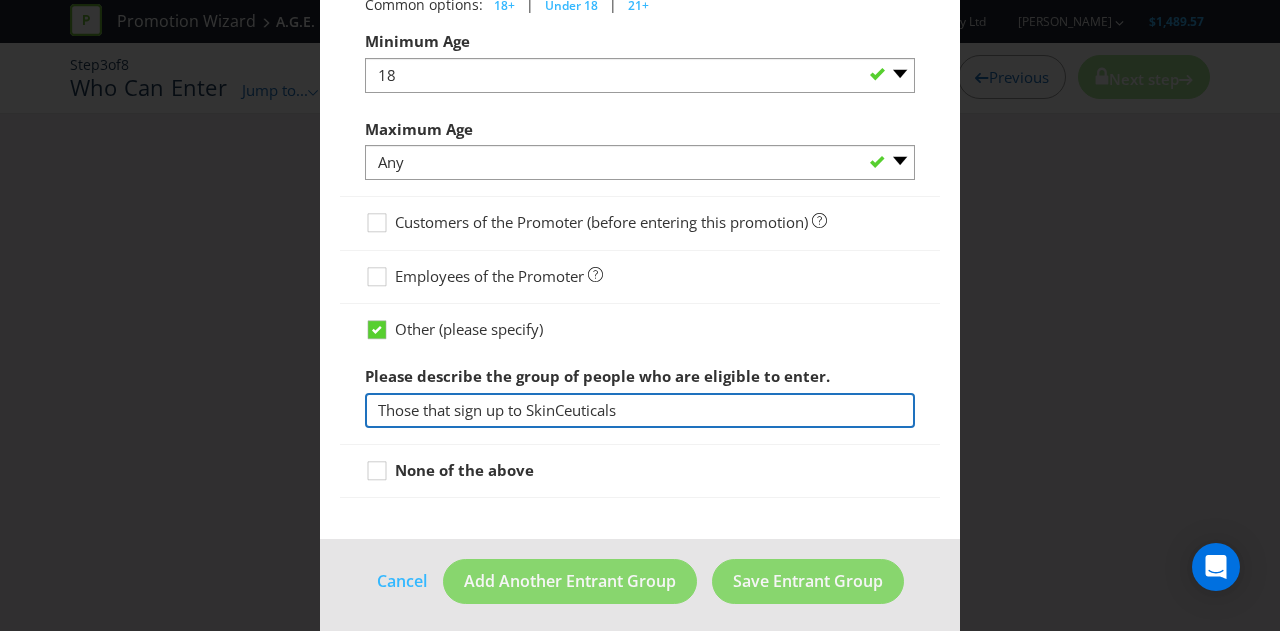 drag, startPoint x: 594, startPoint y: 397, endPoint x: 566, endPoint y: 402, distance: 28.442924 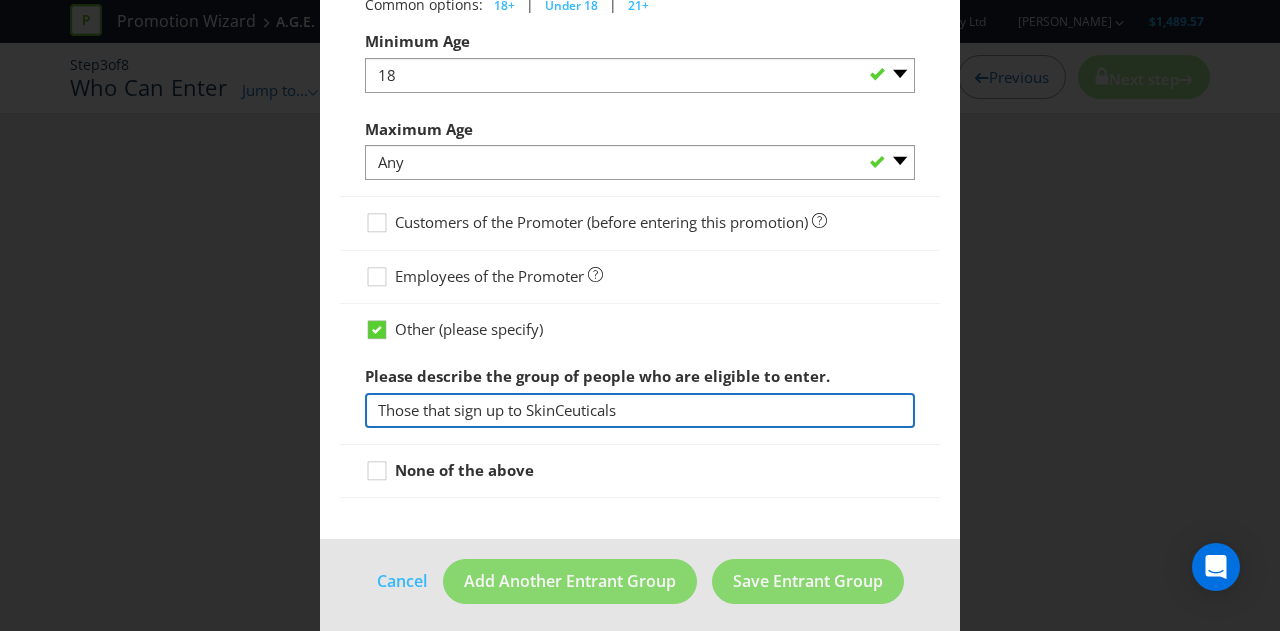 drag, startPoint x: 623, startPoint y: 396, endPoint x: 582, endPoint y: 403, distance: 41.59327 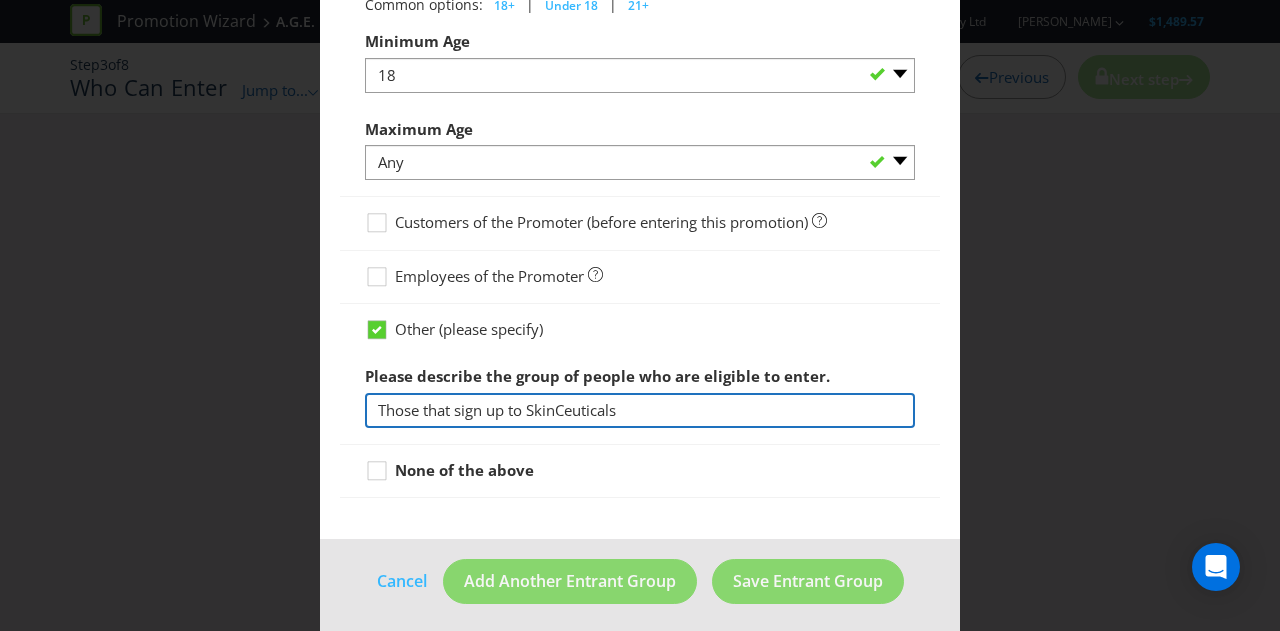 click on "Those that sign up to SkinCeuticals" at bounding box center (640, 410) 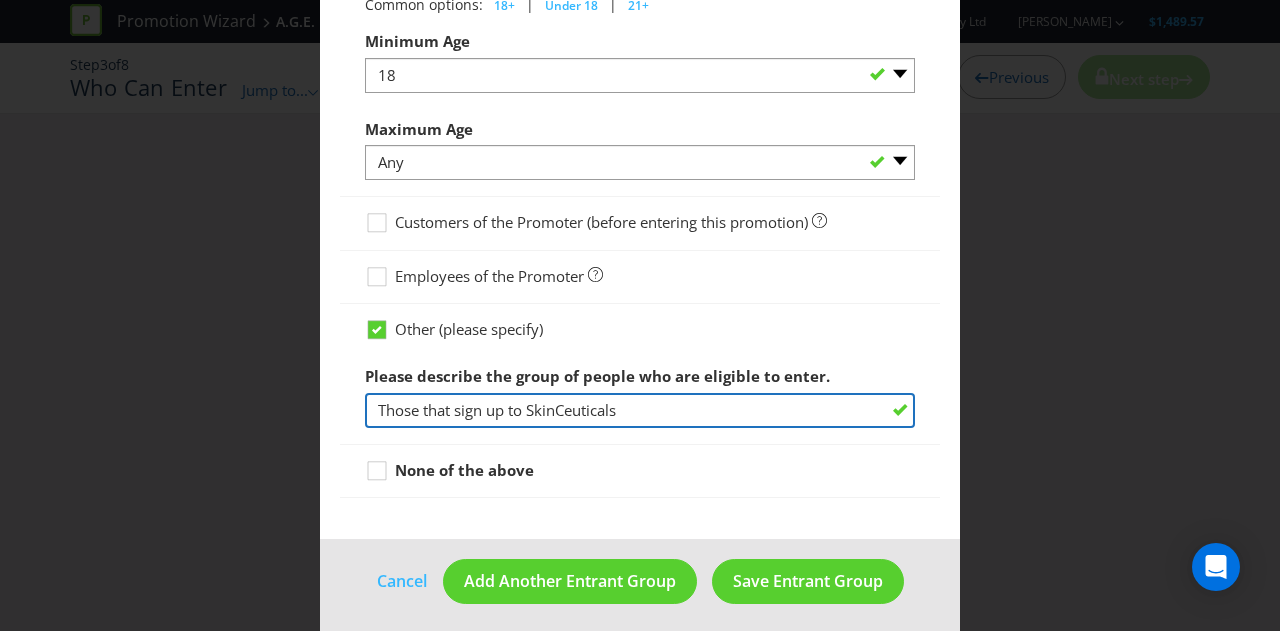 click on "Those that sign up to SkinCeuticals" at bounding box center (640, 410) 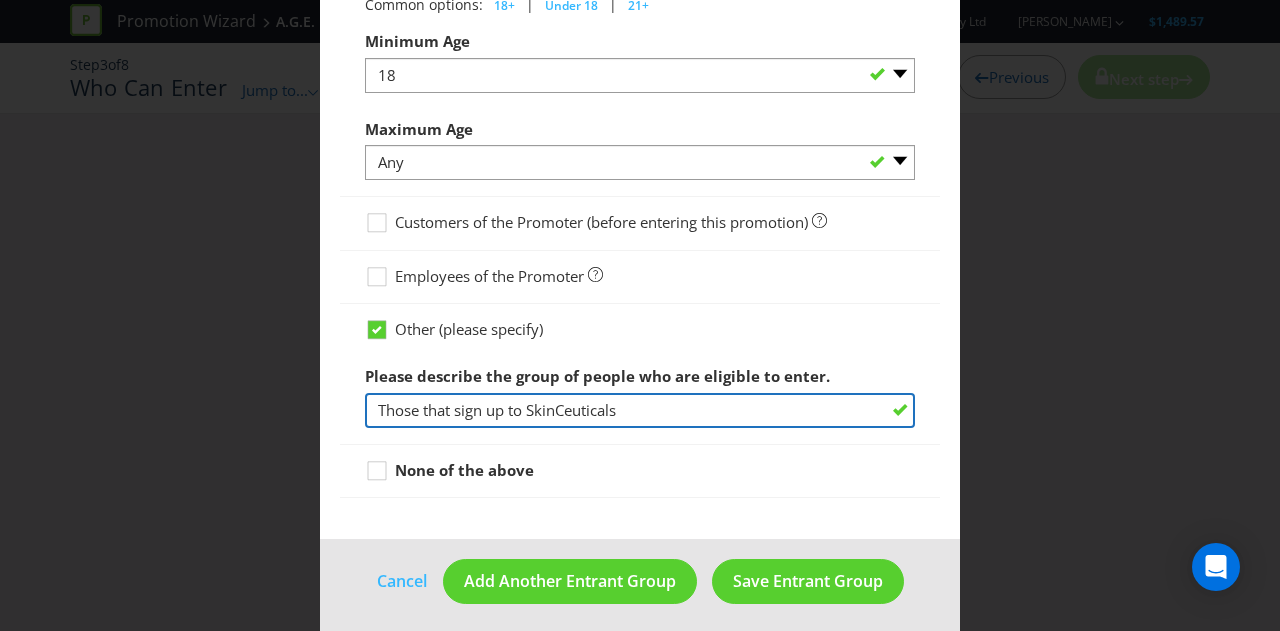 type on "Those that sign up to SkinCeuticals Mailing List" 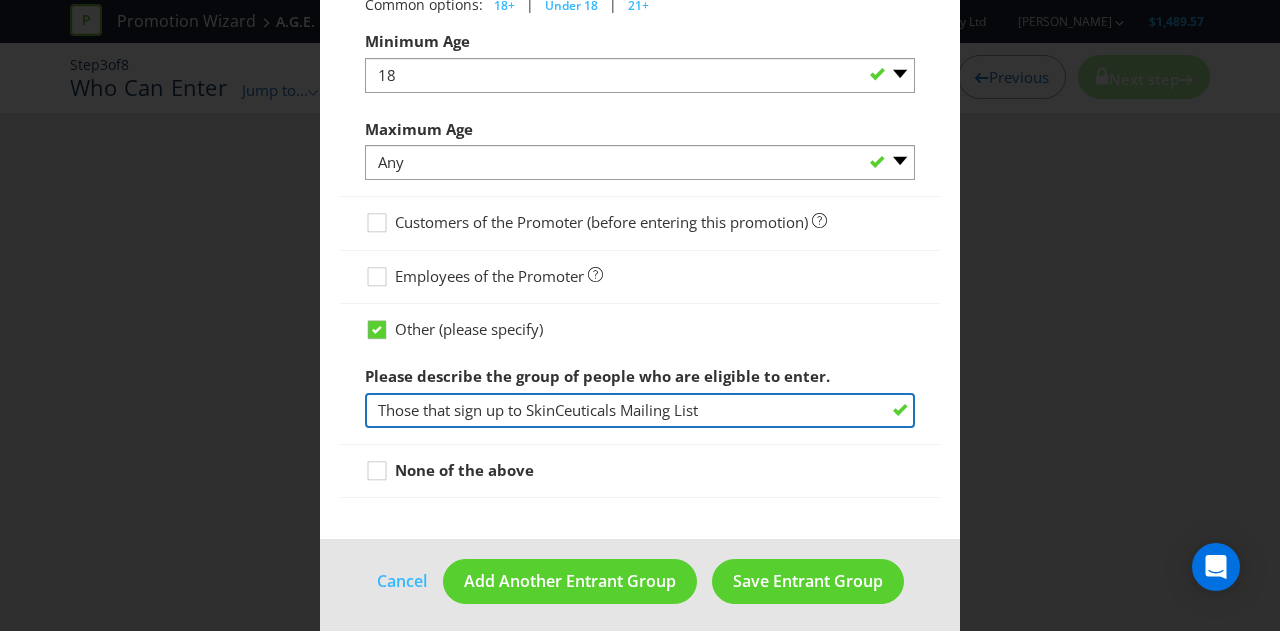 click on "Those that sign up to SkinCeuticals Mailing List" at bounding box center [640, 410] 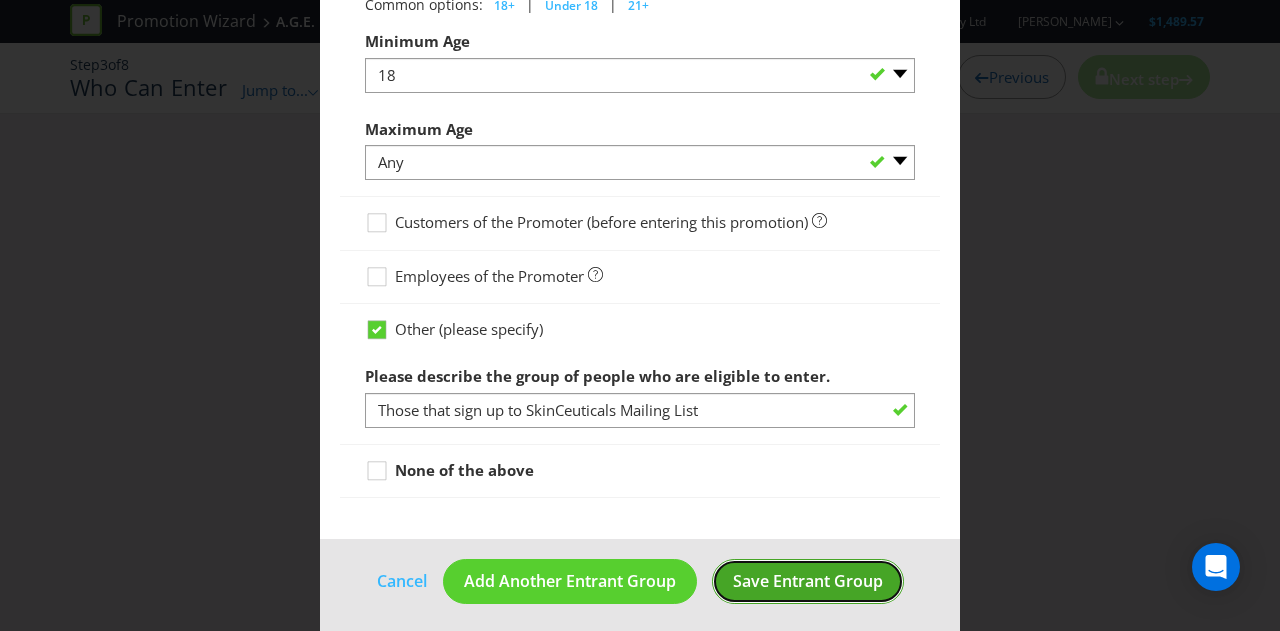 click on "Save Entrant Group" at bounding box center (808, 581) 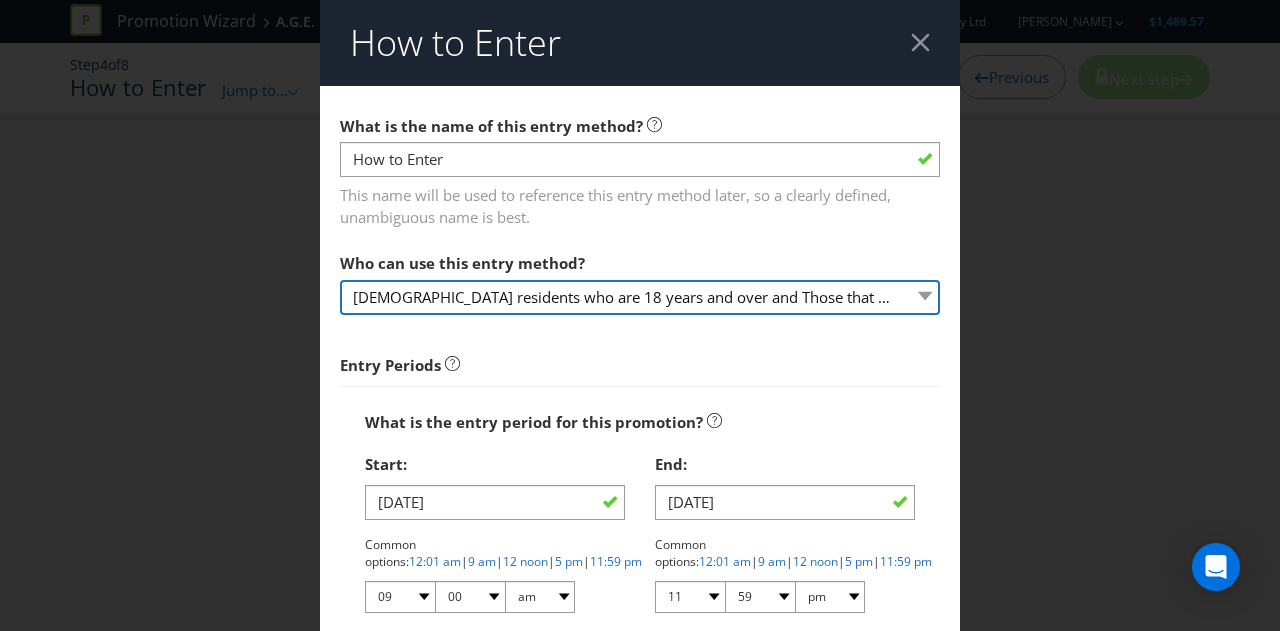 click on "[DEMOGRAPHIC_DATA] residents who are 18 years and over and Those that sign up to SkinCeuticals Mailing List." at bounding box center (640, 297) 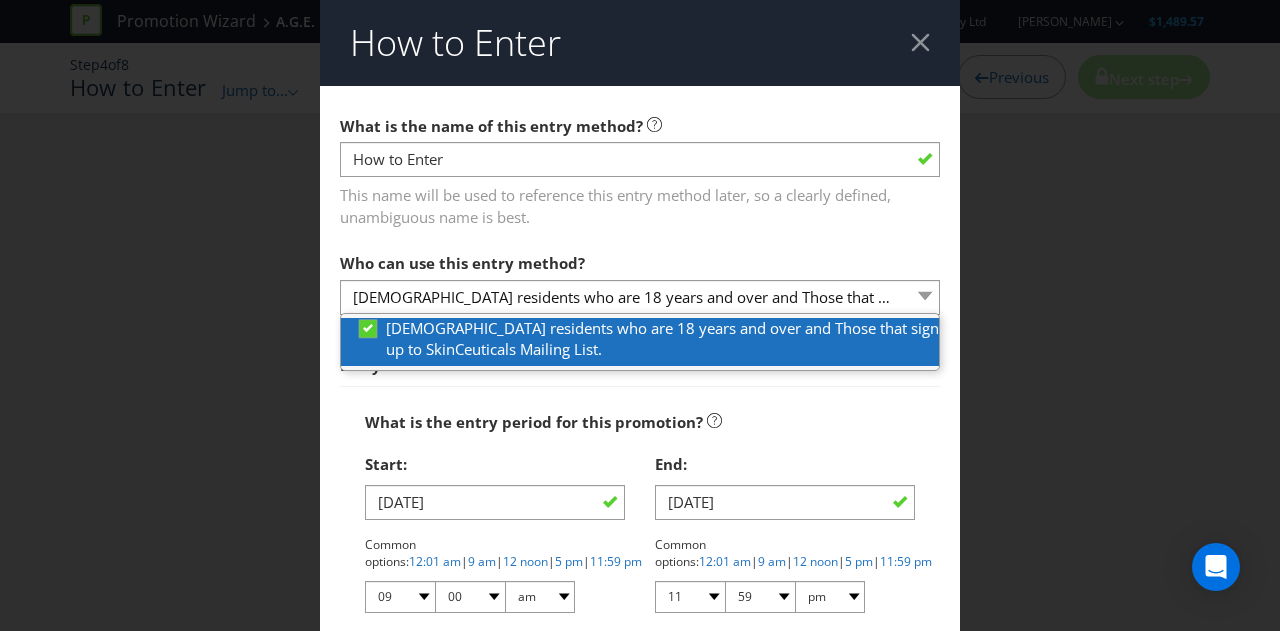 click on "[DEMOGRAPHIC_DATA] residents who are 18 years and over and Those that sign up to SkinCeuticals Mailing List." at bounding box center (647, 339) 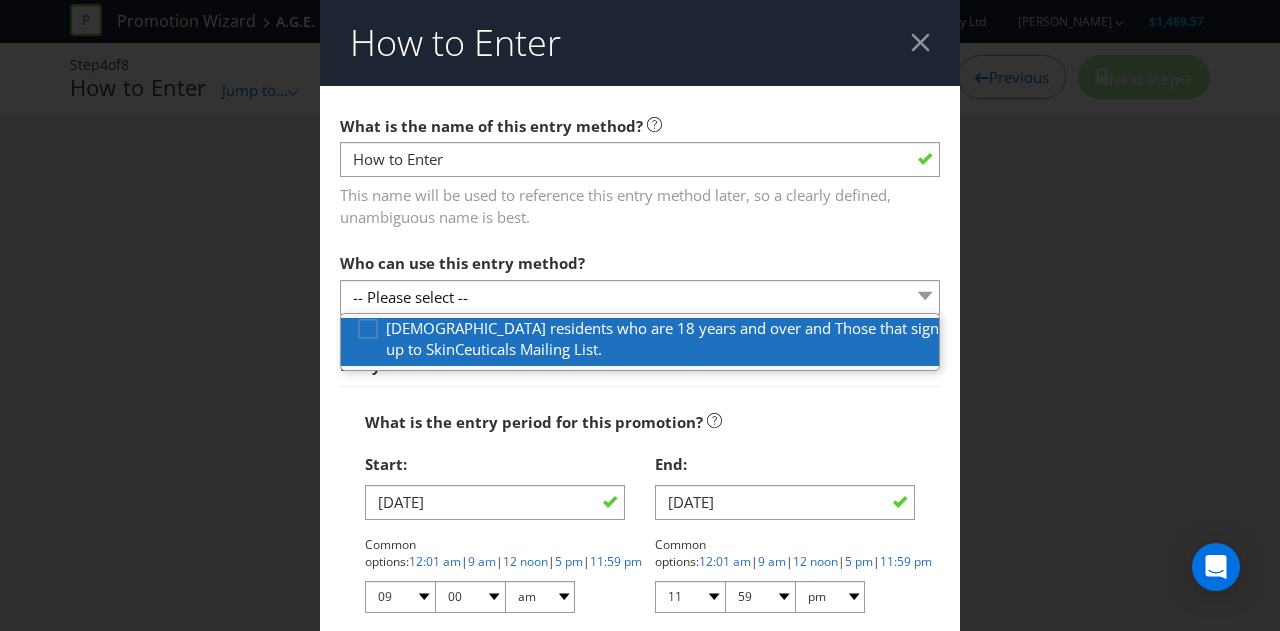 click on "[DEMOGRAPHIC_DATA] residents who are 18 years and over and Those that sign up to SkinCeuticals Mailing List." at bounding box center [647, 339] 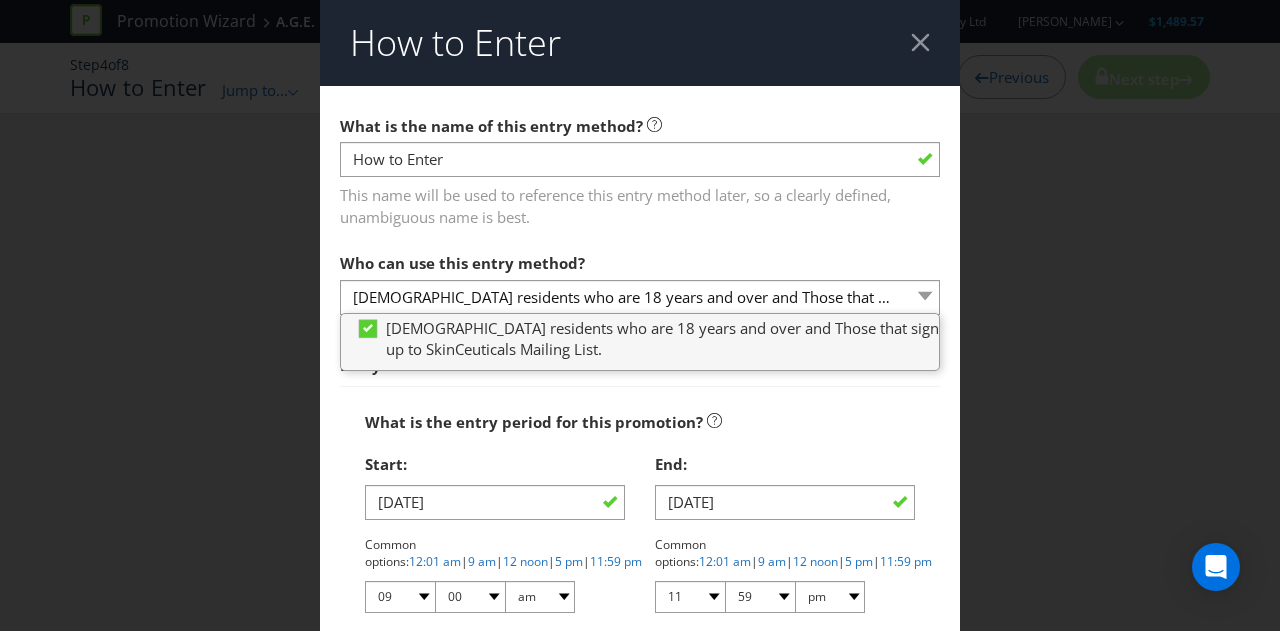 click on "What is the entry period for this promotion?" at bounding box center (640, 422) 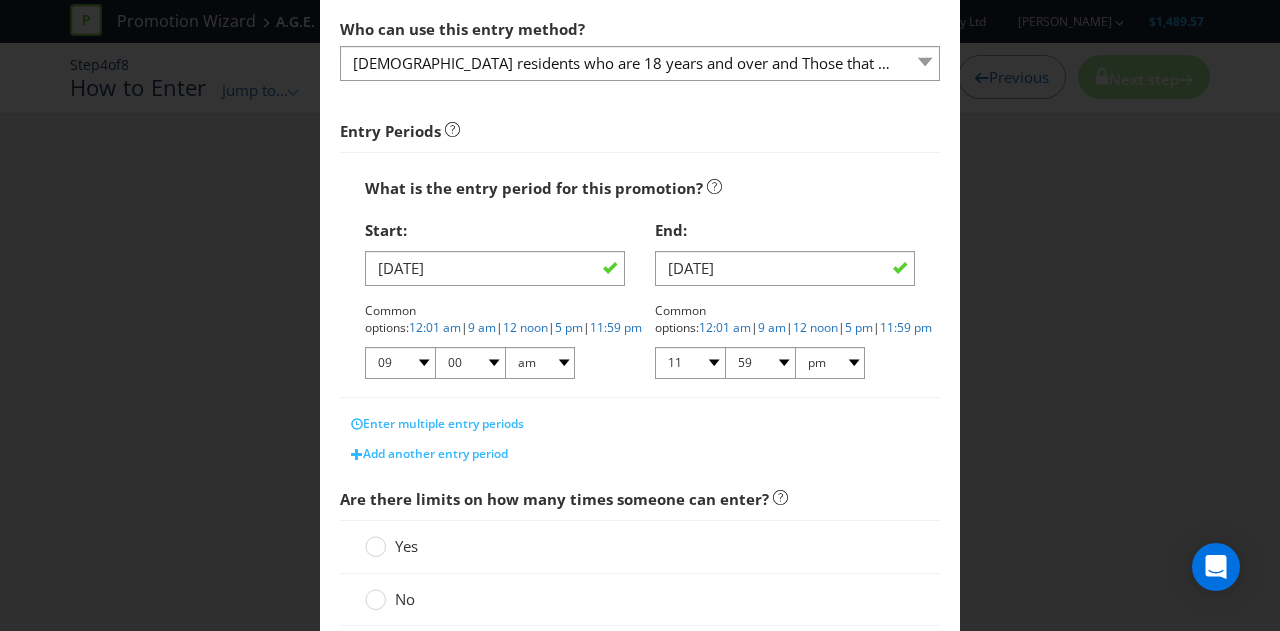 scroll, scrollTop: 242, scrollLeft: 0, axis: vertical 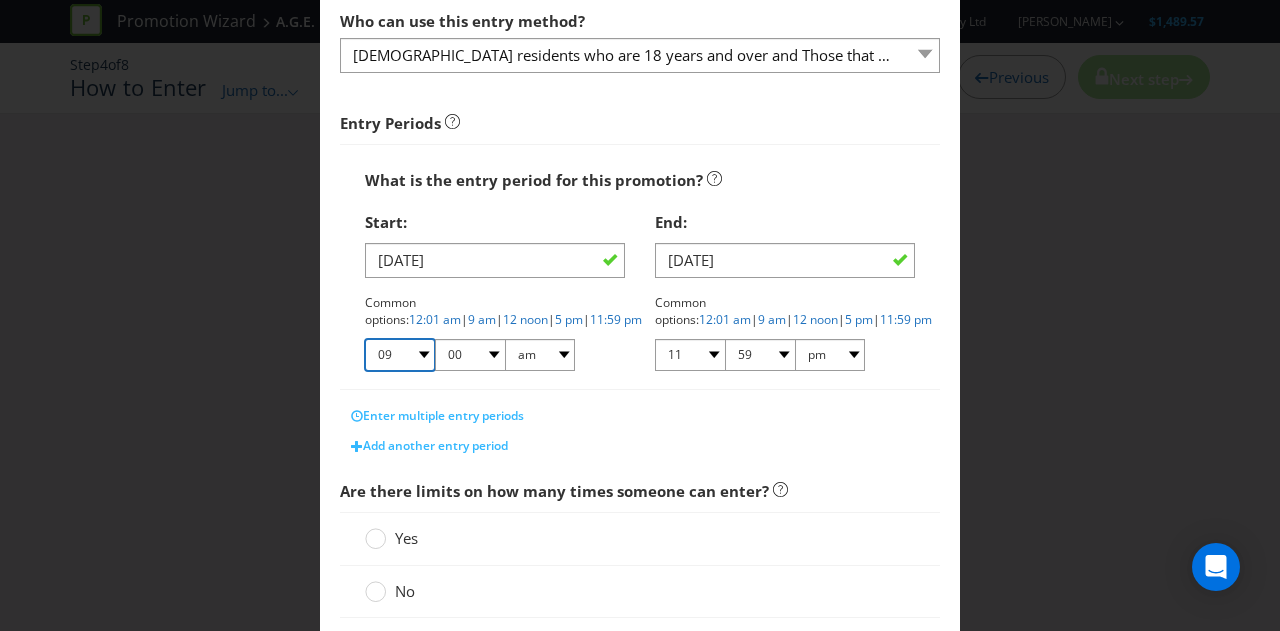 click on "01 02 03 04 05 06 07 08 09 10 11 12" at bounding box center (400, 355) 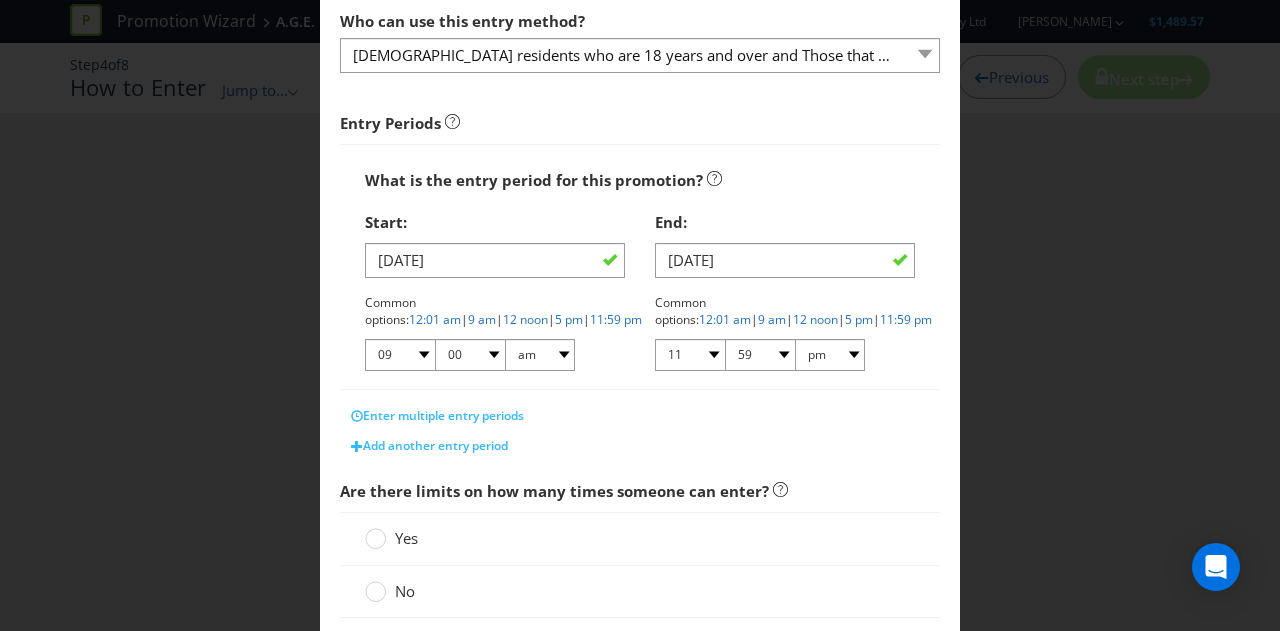 click on "Enter multiple entry periods" at bounding box center (640, 416) 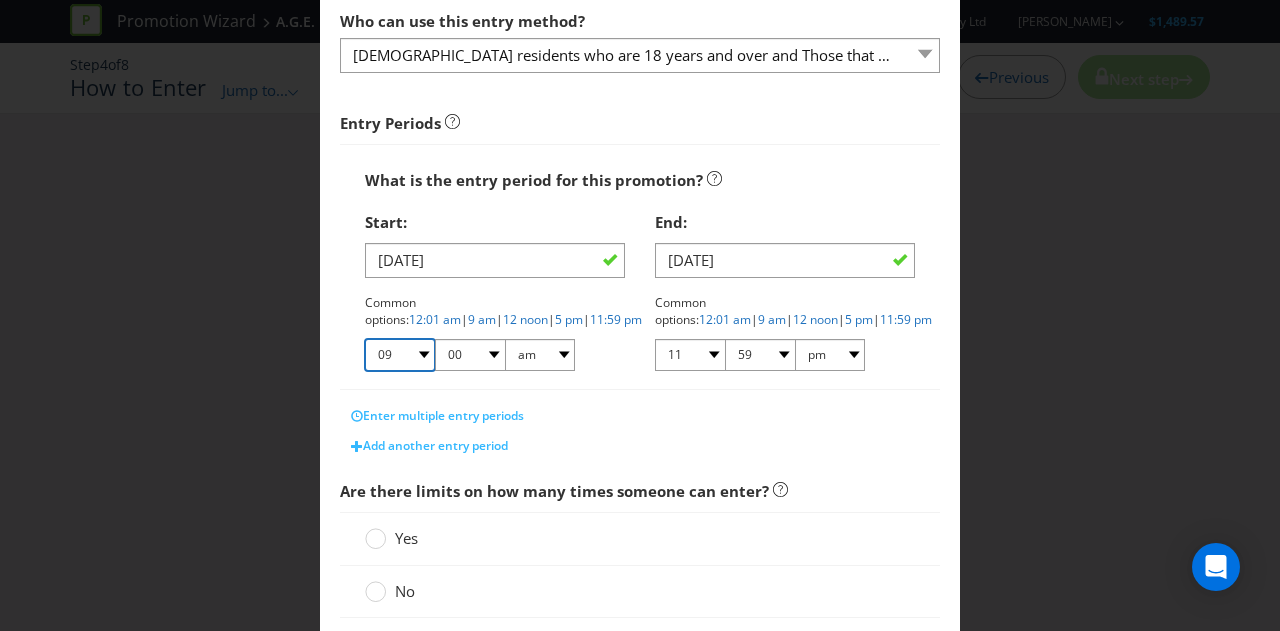 click on "01 02 03 04 05 06 07 08 09 10 11 12" at bounding box center (400, 355) 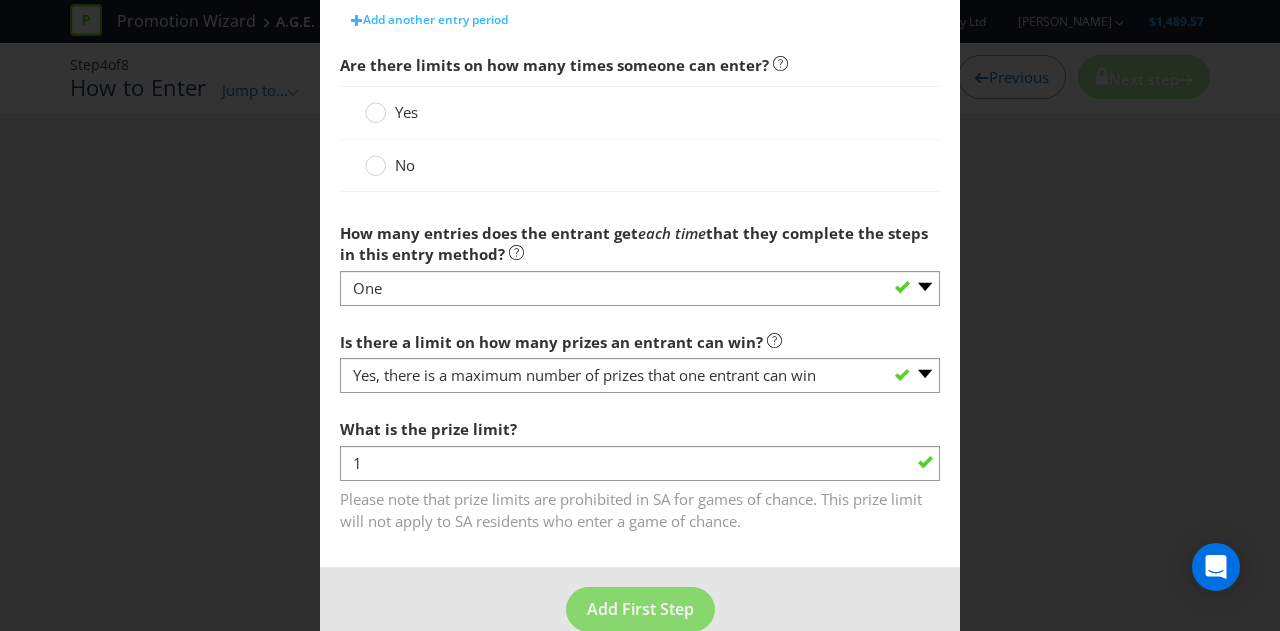 scroll, scrollTop: 700, scrollLeft: 0, axis: vertical 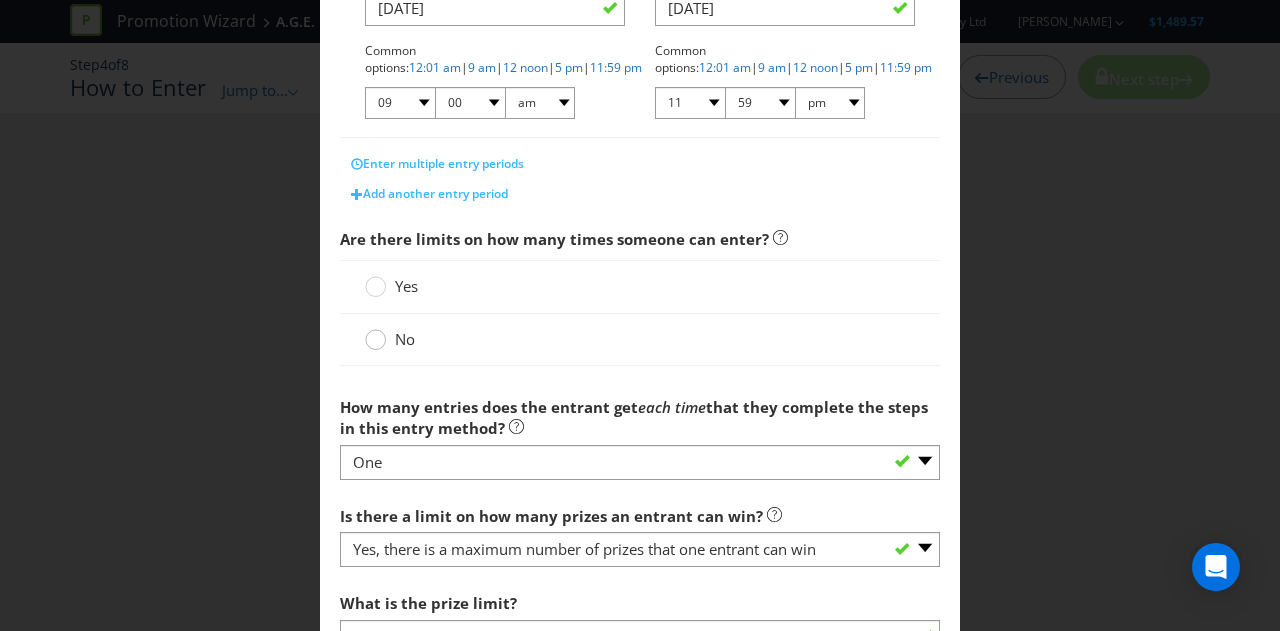 click 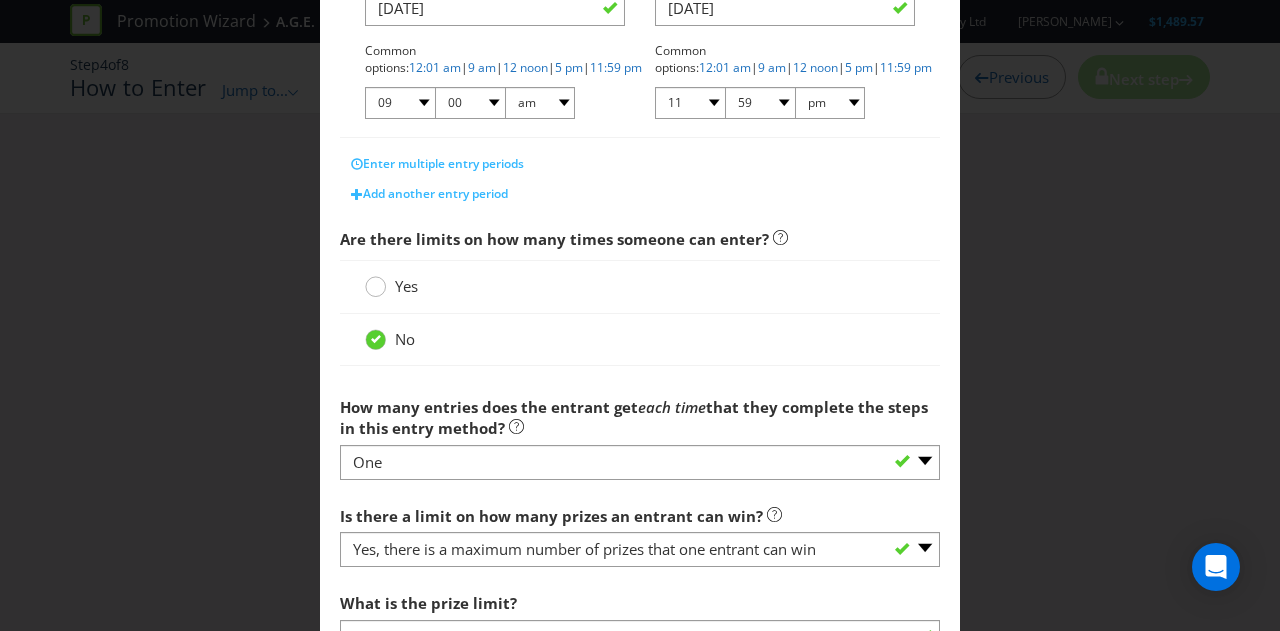 click at bounding box center [376, 280] 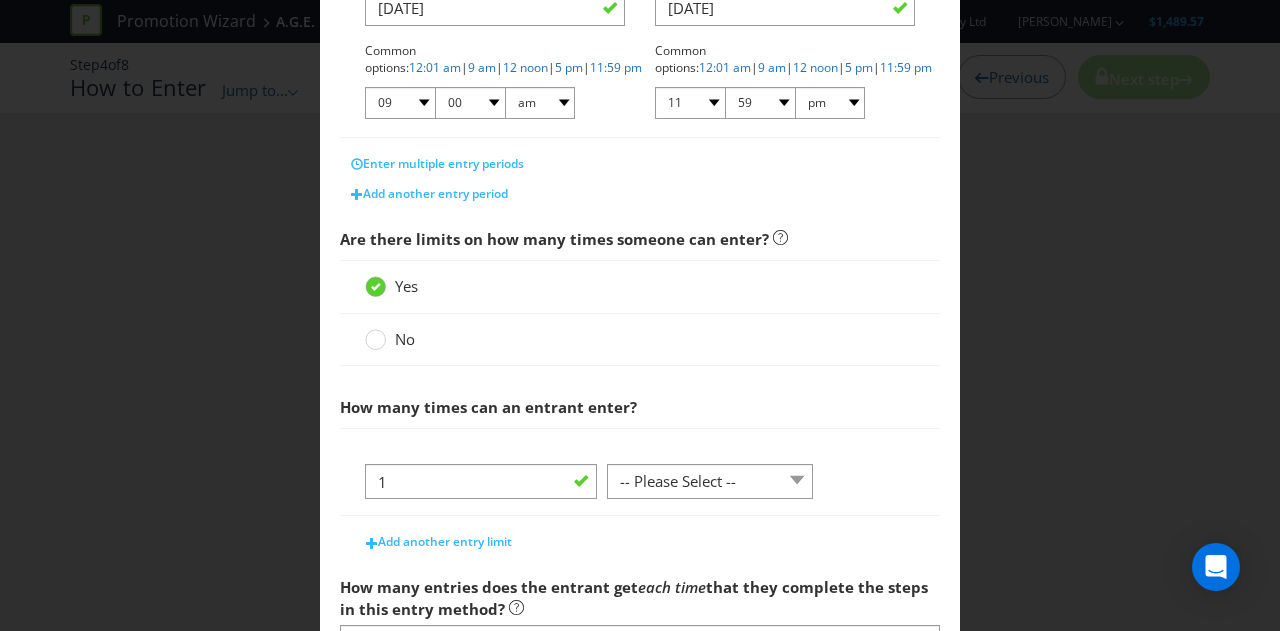 click on "What is the name of this entry method?   How to Enter This name will be used to reference this entry method later, so a clearly defined, unambiguous name is best. Who can use this entry method?   [DEMOGRAPHIC_DATA] residents who are 18 years and over and Those that sign up to SkinCeuticals Mailing List. [DEMOGRAPHIC_DATA] residents who are 18 years and over and Those that sign up to SkinCeuticals Mailing List.   Entry Periods     What is the entry period for this promotion?   Start: [DATE] Common options:  12:01 am   |  9 am   |  12 noon   |  5 pm   |  11:59 pm   01 02 03 04 05 06 07 08 09 10 11 12 00 01 05 10 15 20 25 29 30 35 40 45 50 55 59 am pm   End: [DATE] Common options:  12:01 am   |  9 am   |  12 noon   |  5 pm   |  11:59 pm   01 02 03 04 05 06 07 08 09 10 11 12 00 01 05 10 15 20 25 29 30 35 40 45 50 55 59 am pm      Enter multiple entry periods  Add another entry period   Are there limits on how many times someone can enter?   Yes   No       How many times can an entrant enter?   1" at bounding box center (640, 257) 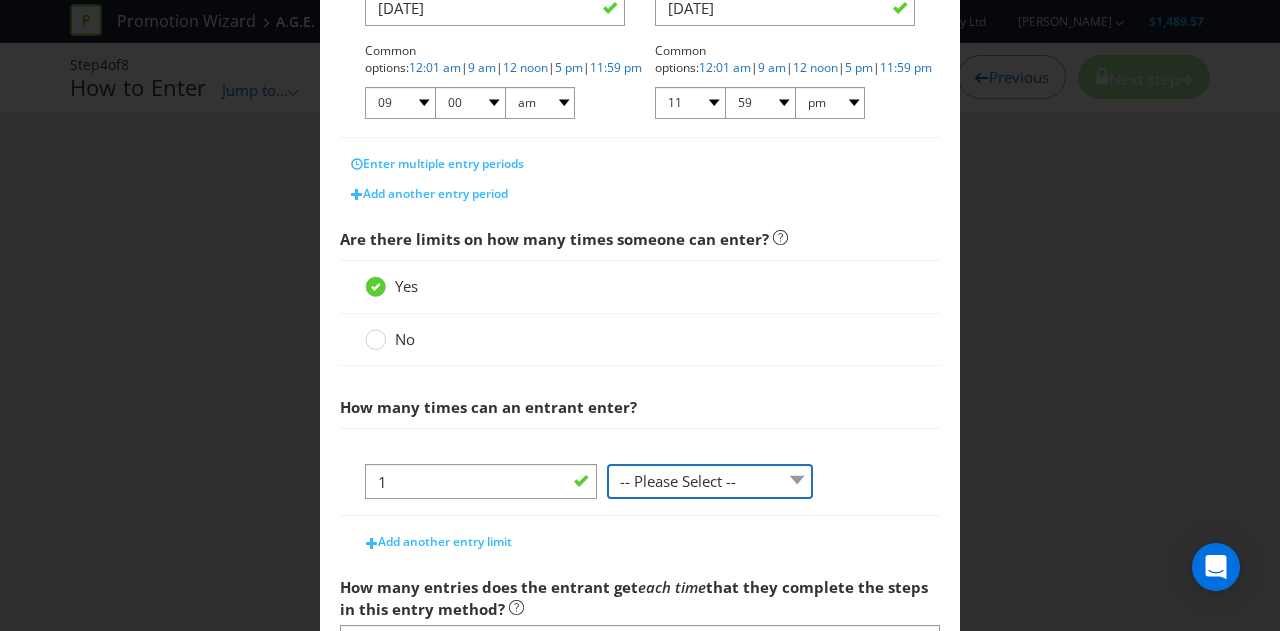 click on "-- Please Select -- per person per day per purchase per transaction Other (please specify)" at bounding box center [710, 481] 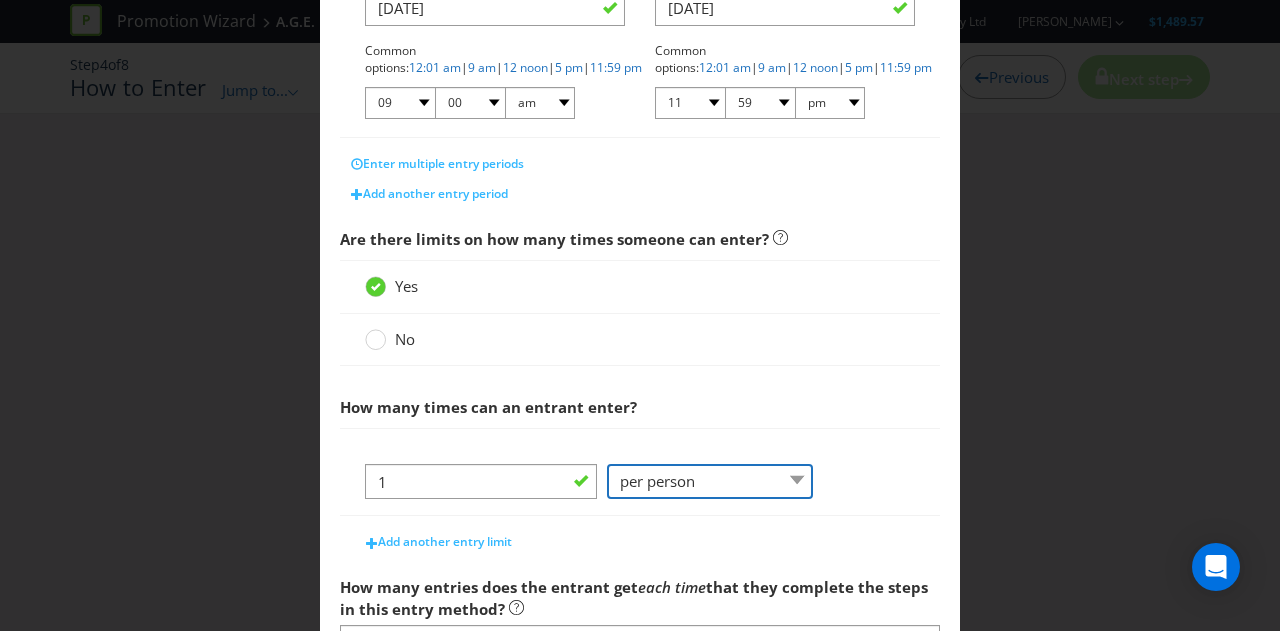 click on "-- Please Select -- per person per day per purchase per transaction Other (please specify)" at bounding box center [710, 481] 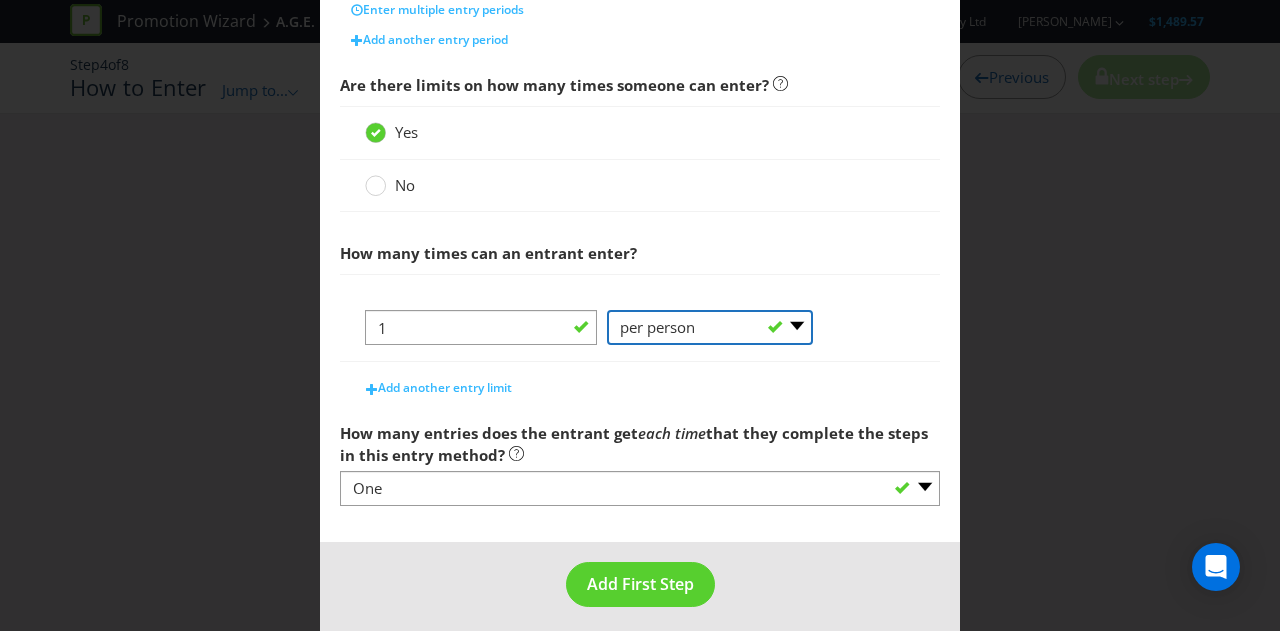 scroll, scrollTop: 654, scrollLeft: 0, axis: vertical 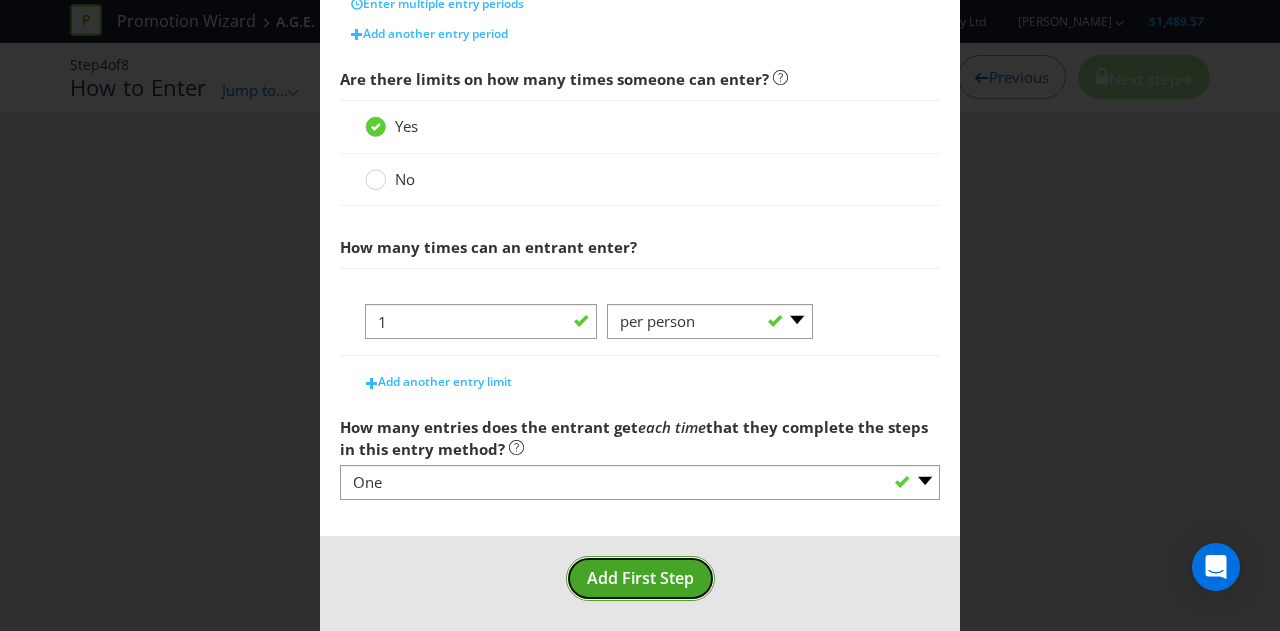 click on "Add First Step" at bounding box center [640, 578] 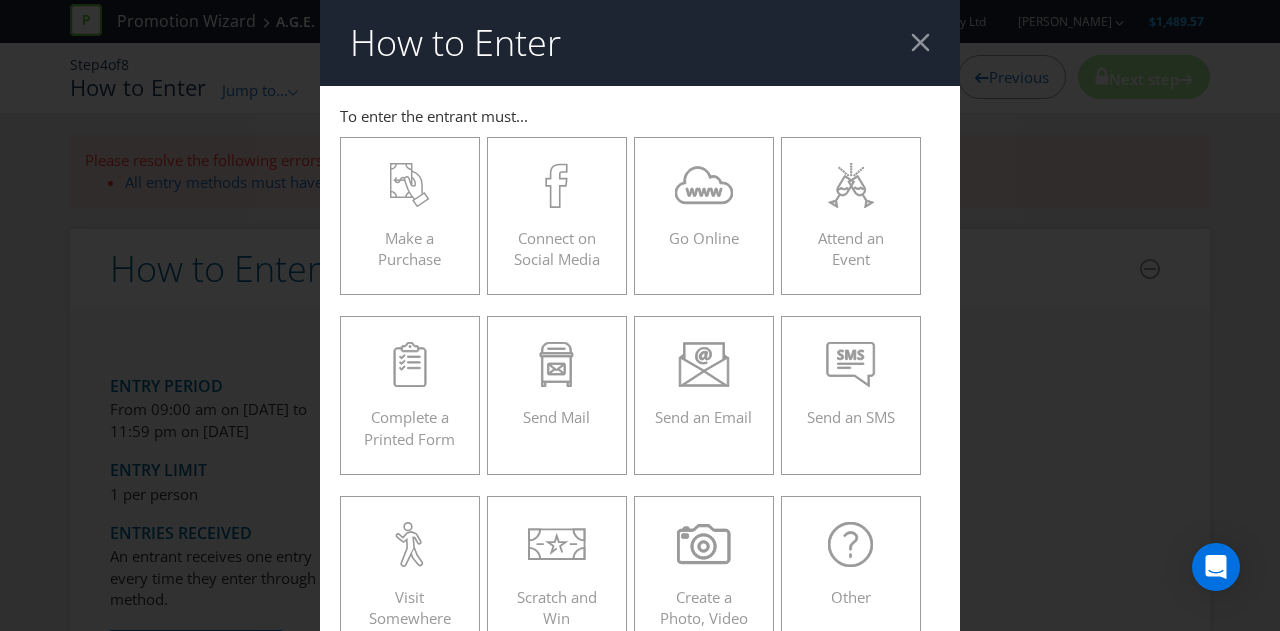 scroll, scrollTop: 232, scrollLeft: 0, axis: vertical 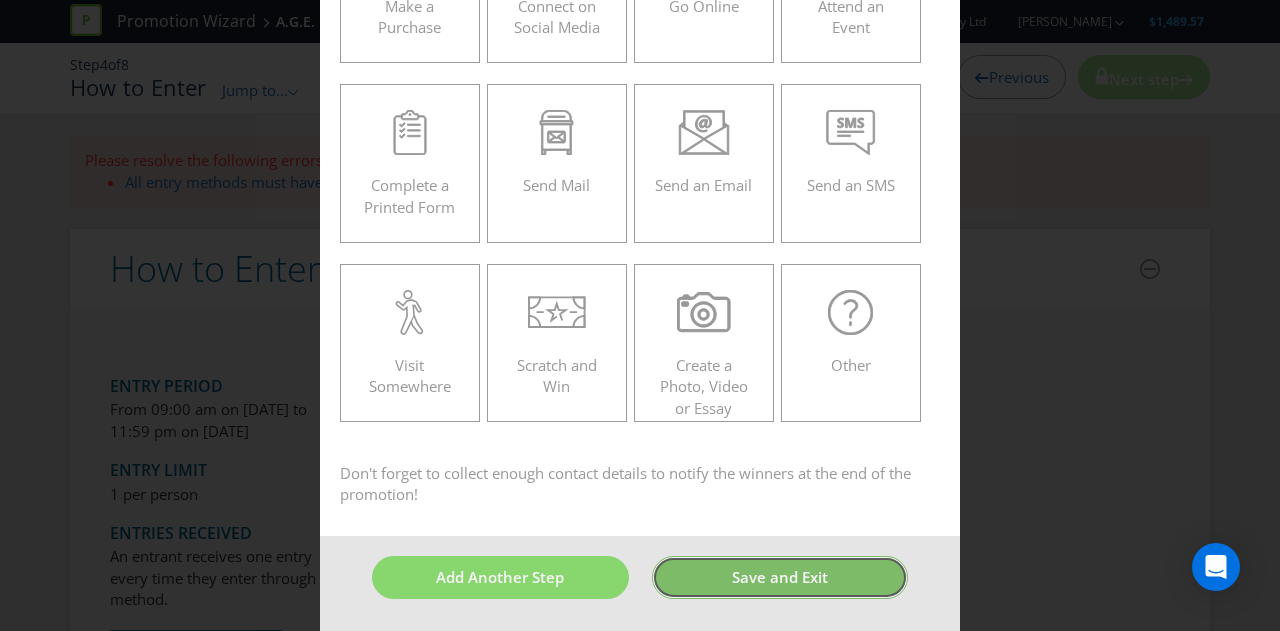 click on "Save and Exit" at bounding box center [780, 577] 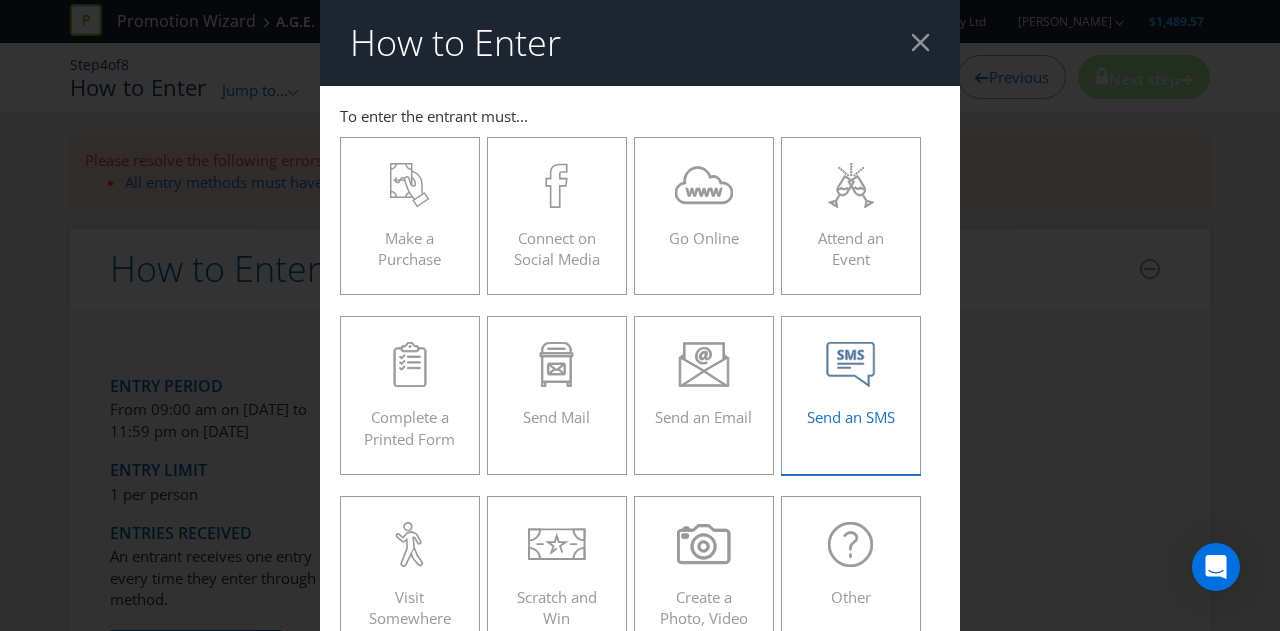 scroll, scrollTop: 260, scrollLeft: 0, axis: vertical 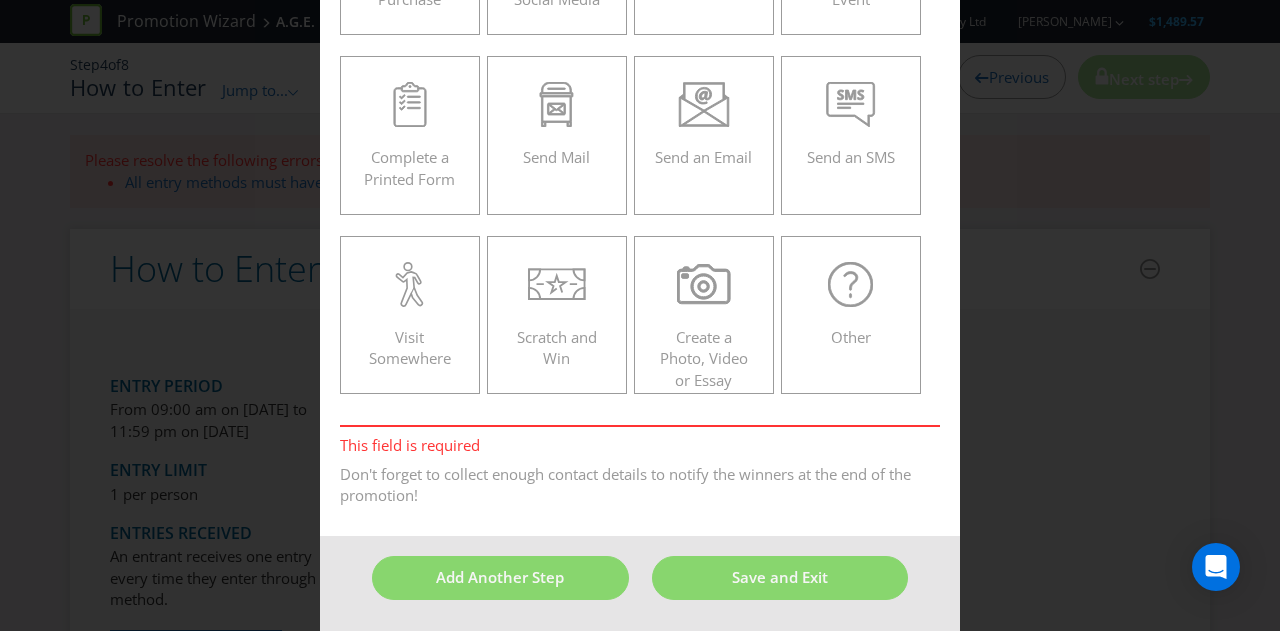 click on "Visit Somewhere" at bounding box center (410, 315) 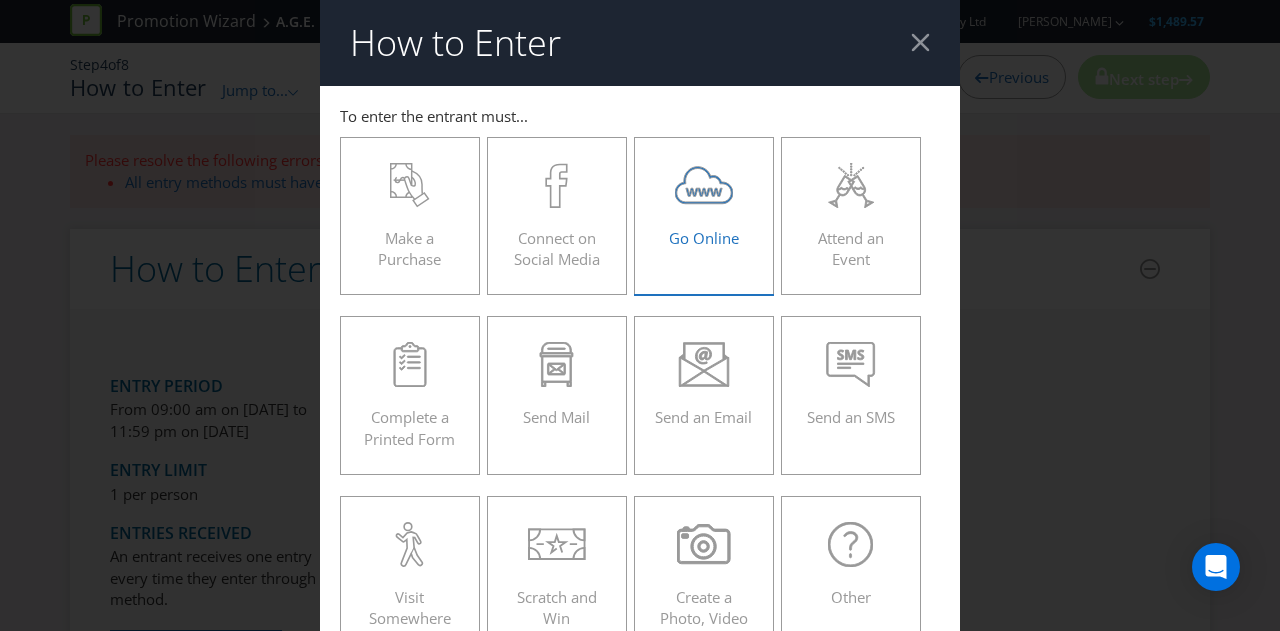 click on "Go Online" at bounding box center (704, 208) 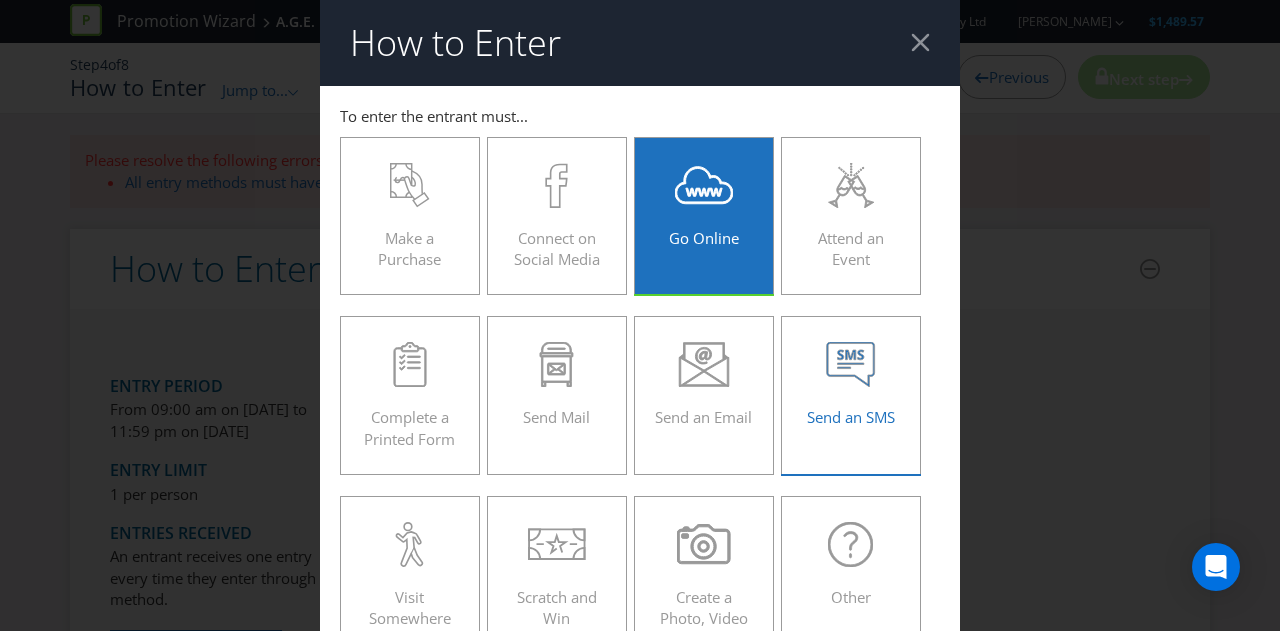 scroll, scrollTop: 633, scrollLeft: 0, axis: vertical 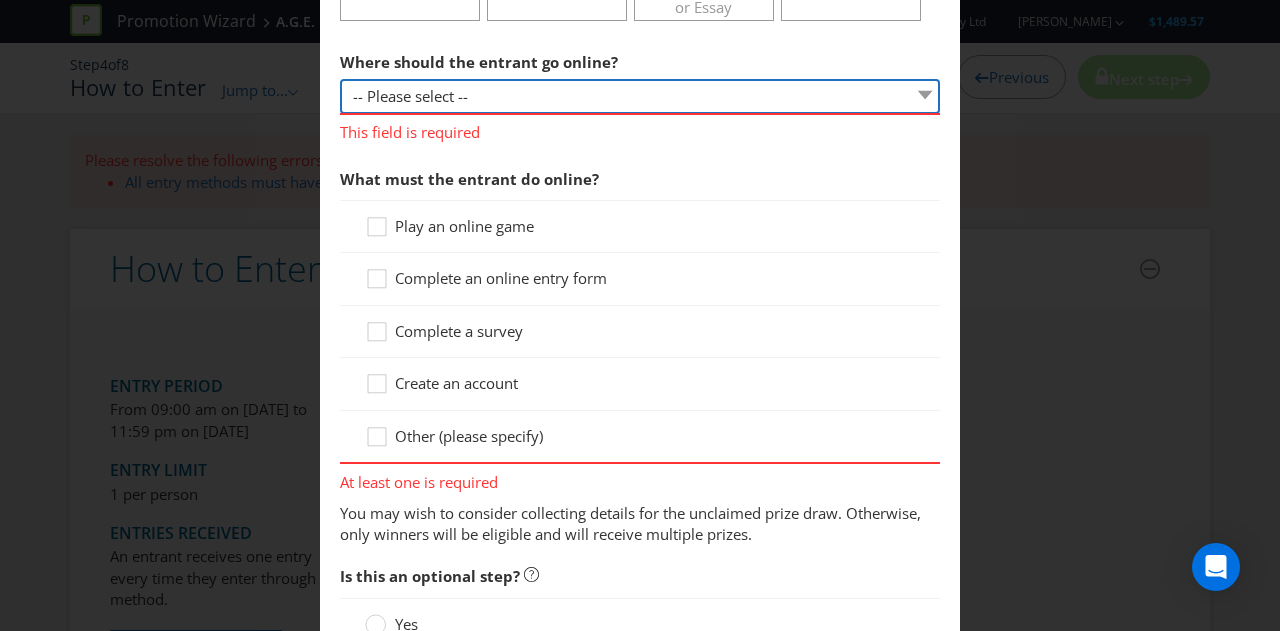 click on "-- Please select -- At a specific URL Using a direct link sent to the entrant by email Other (please specify)" at bounding box center [640, 96] 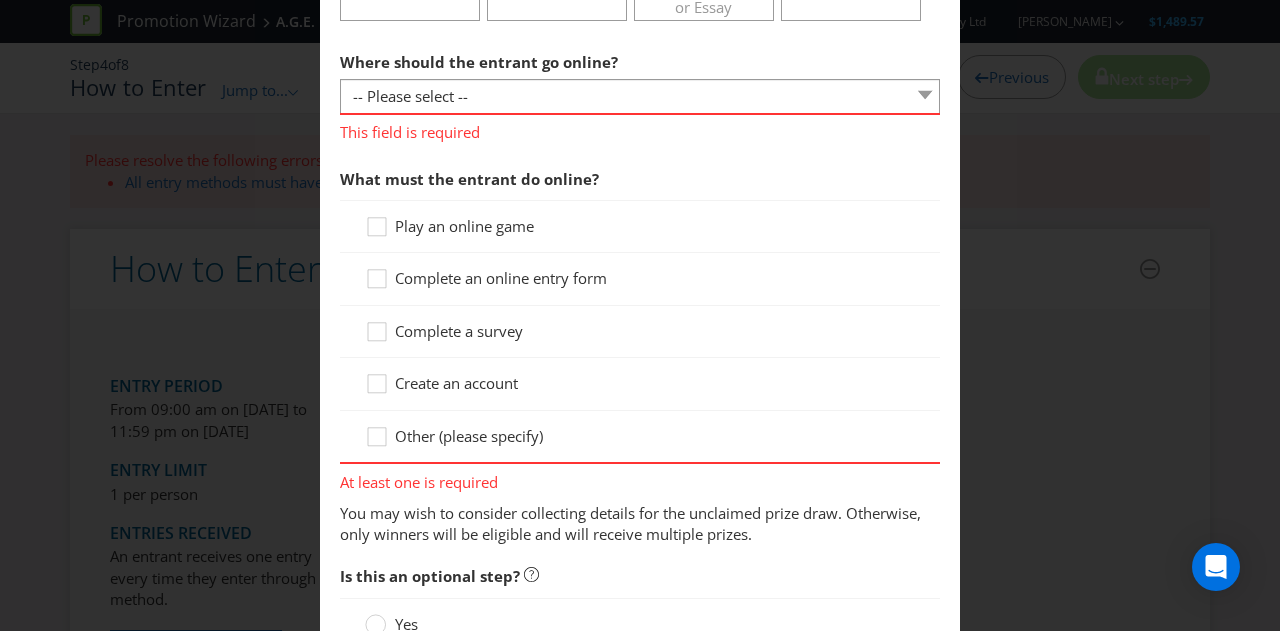 click on "Where should the entrant go online?   -- Please select -- At a specific URL Using a direct link sent to the entrant by email Other (please specify) This field is required" at bounding box center (640, 92) 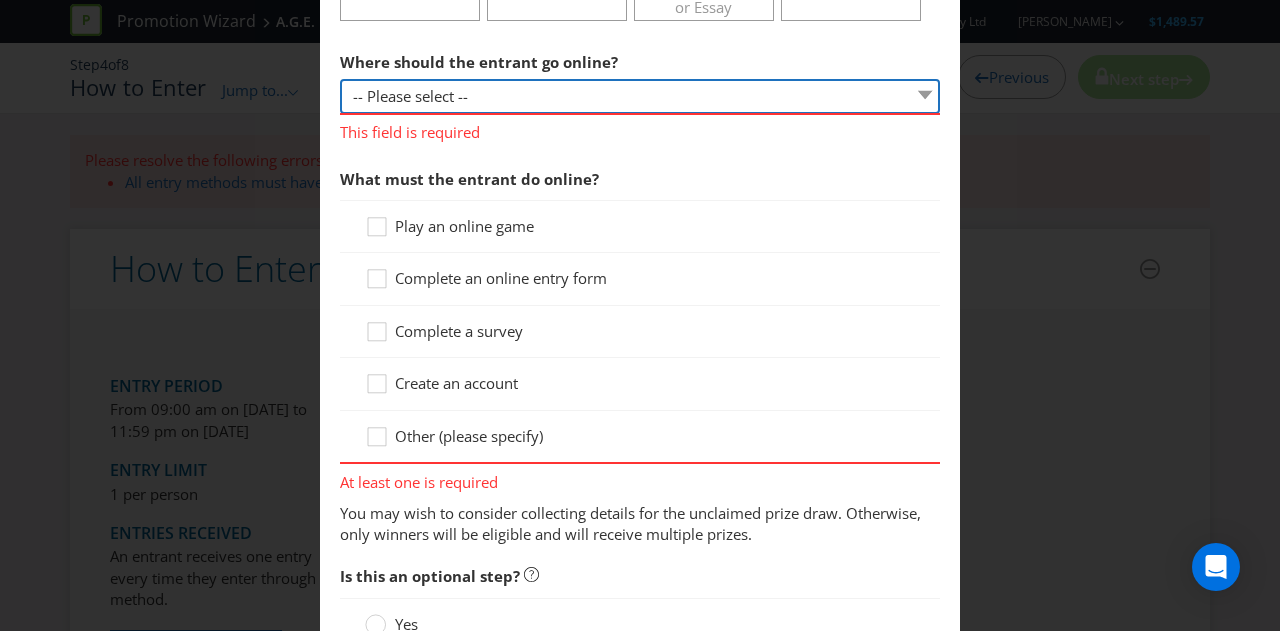 click on "-- Please select -- At a specific URL Using a direct link sent to the entrant by email Other (please specify)" at bounding box center (640, 96) 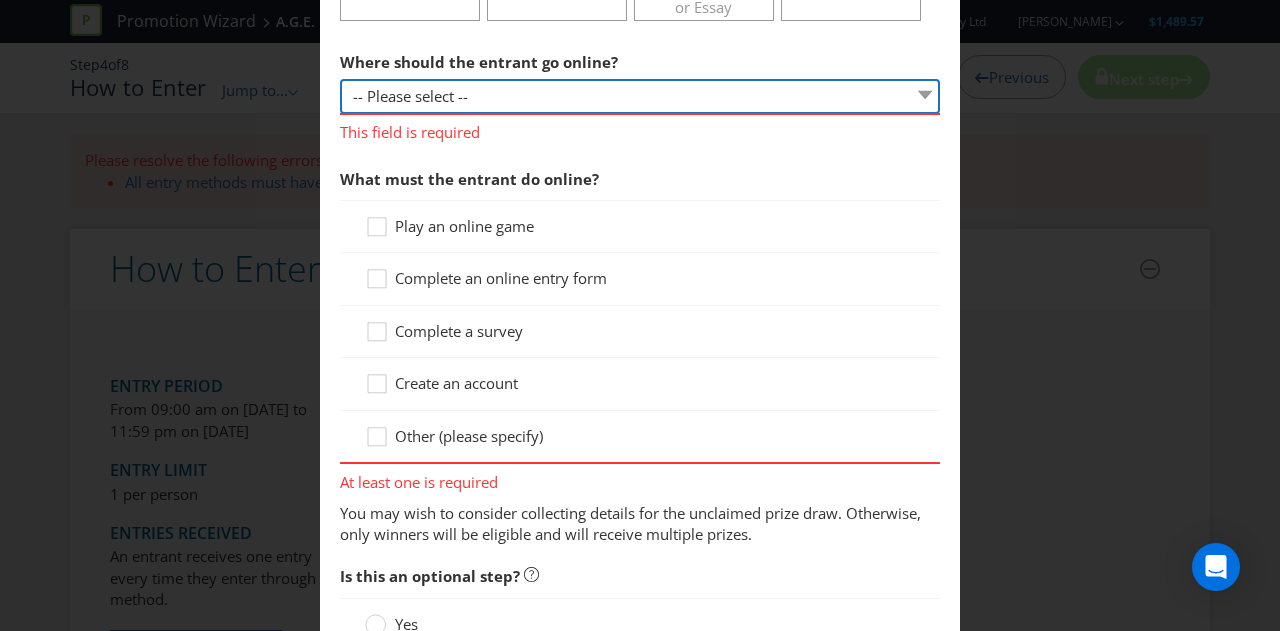 select on "OTHER" 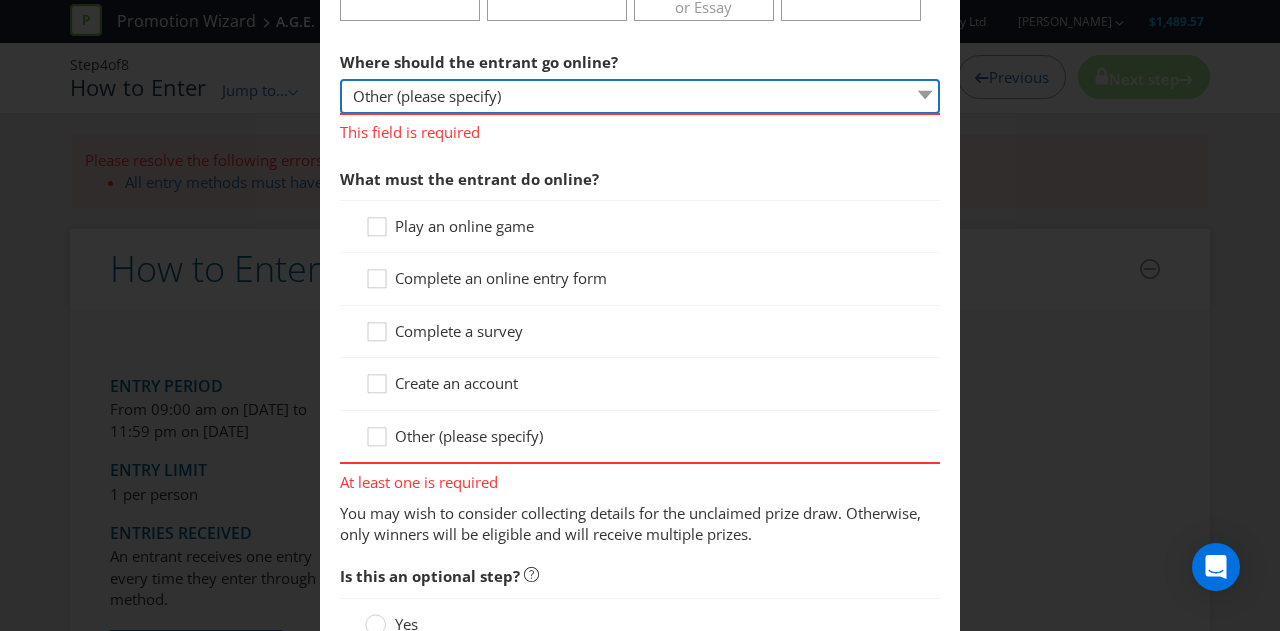 click on "-- Please select -- At a specific URL Using a direct link sent to the entrant by email Other (please specify)" at bounding box center (640, 96) 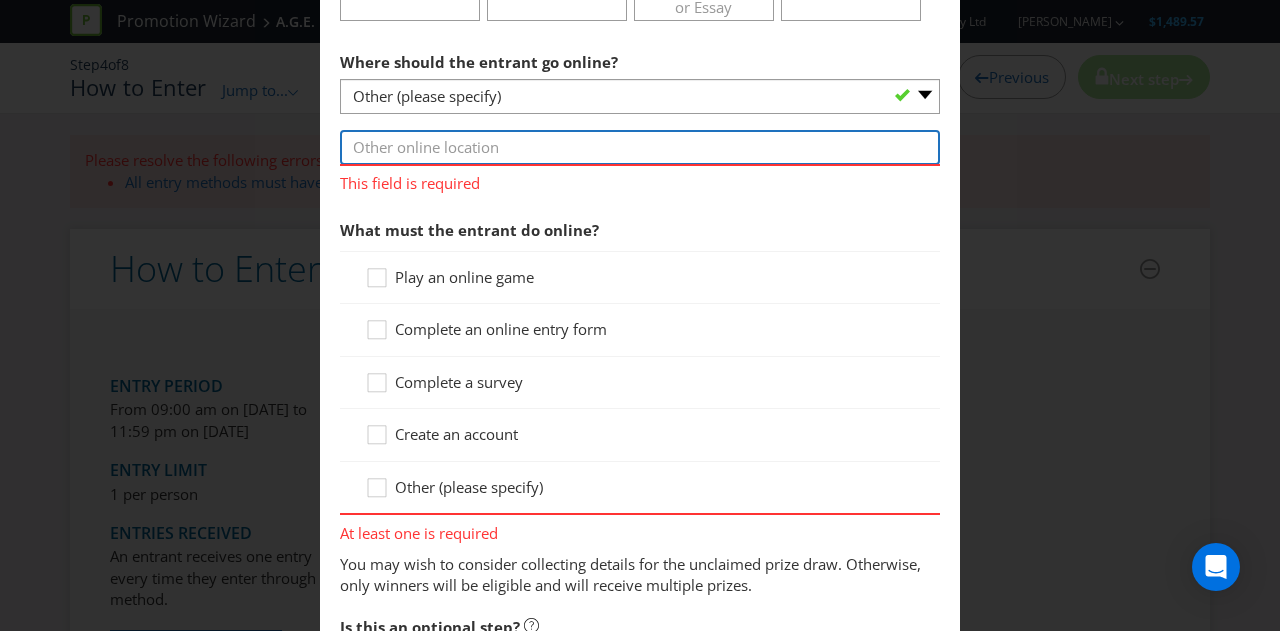 click at bounding box center (640, 147) 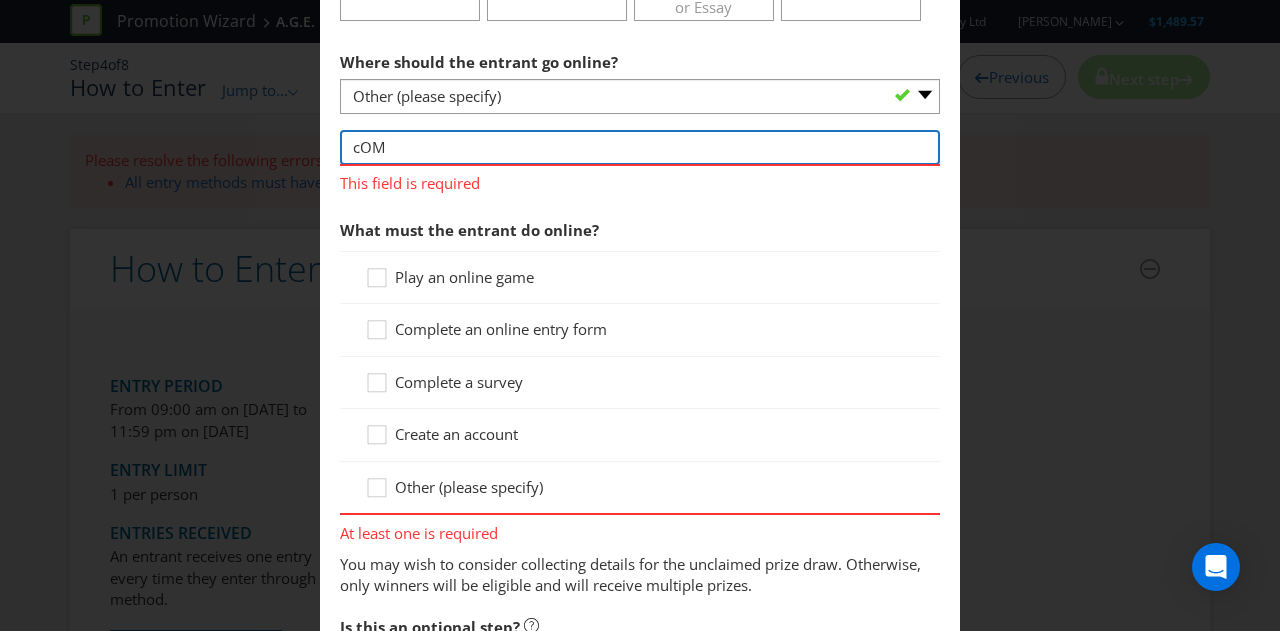 type on "cOMP" 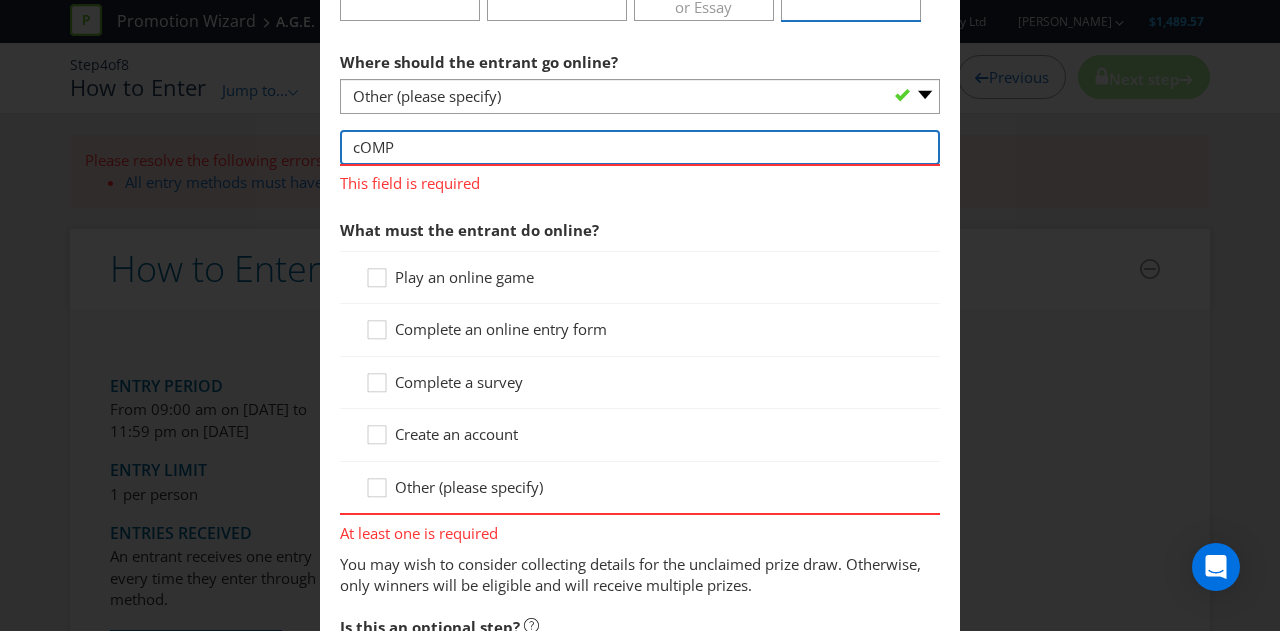scroll, scrollTop: 0, scrollLeft: 0, axis: both 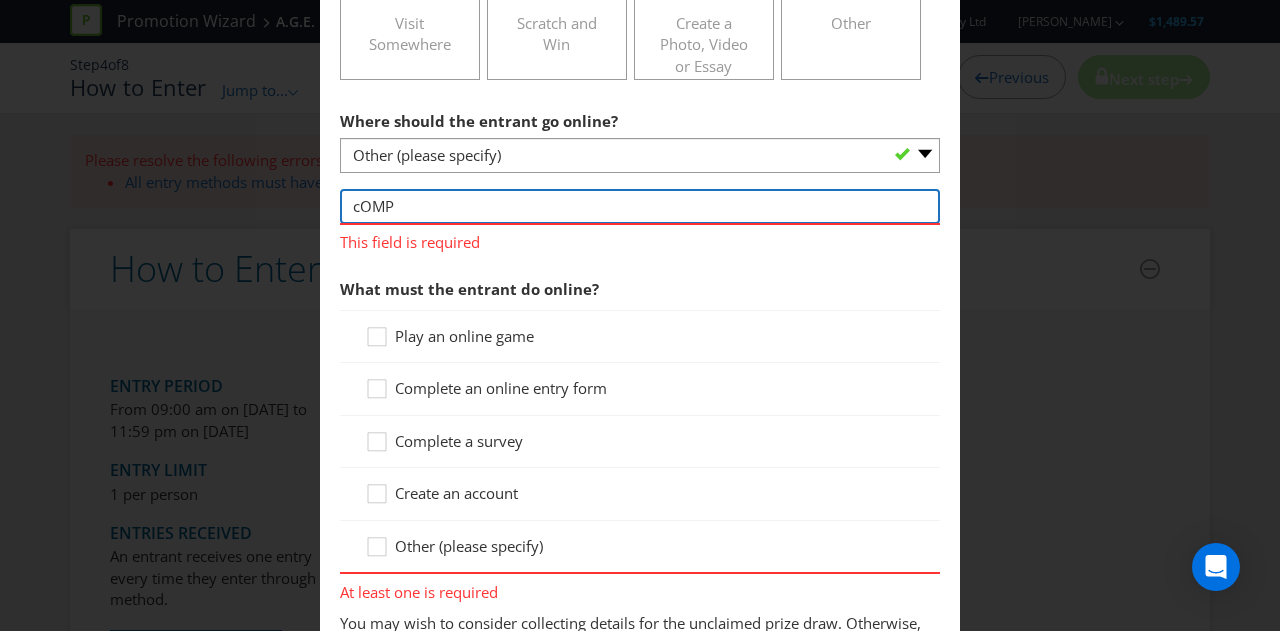 drag, startPoint x: 468, startPoint y: 205, endPoint x: 445, endPoint y: 216, distance: 25.495098 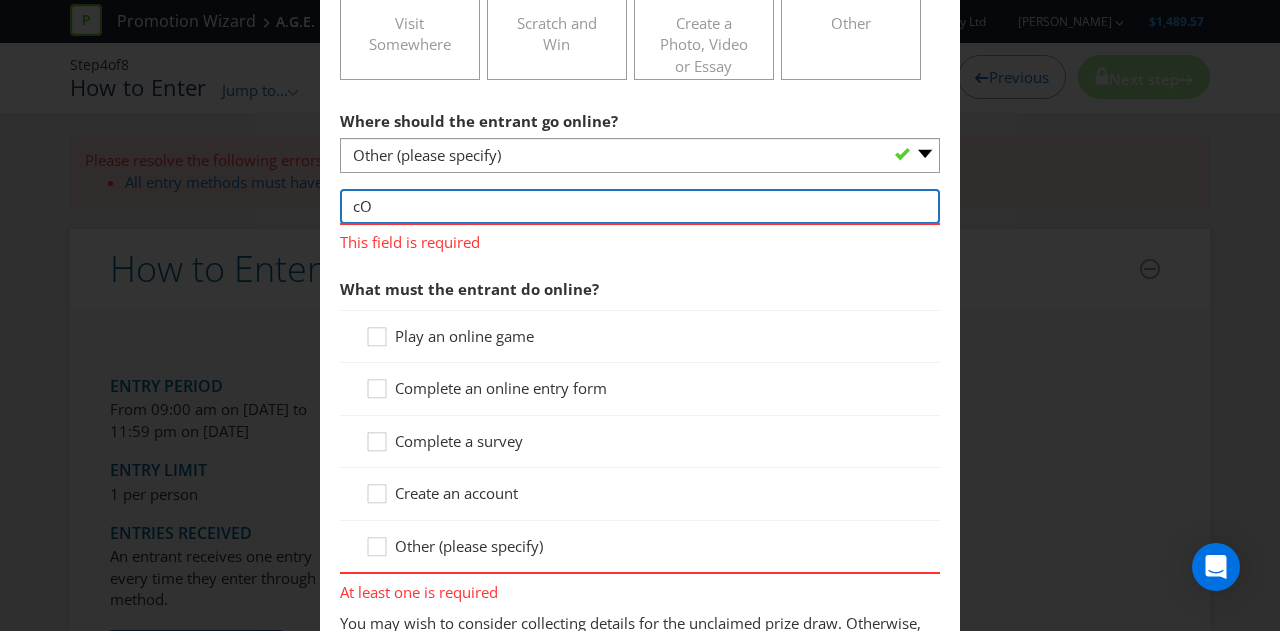 type on "c" 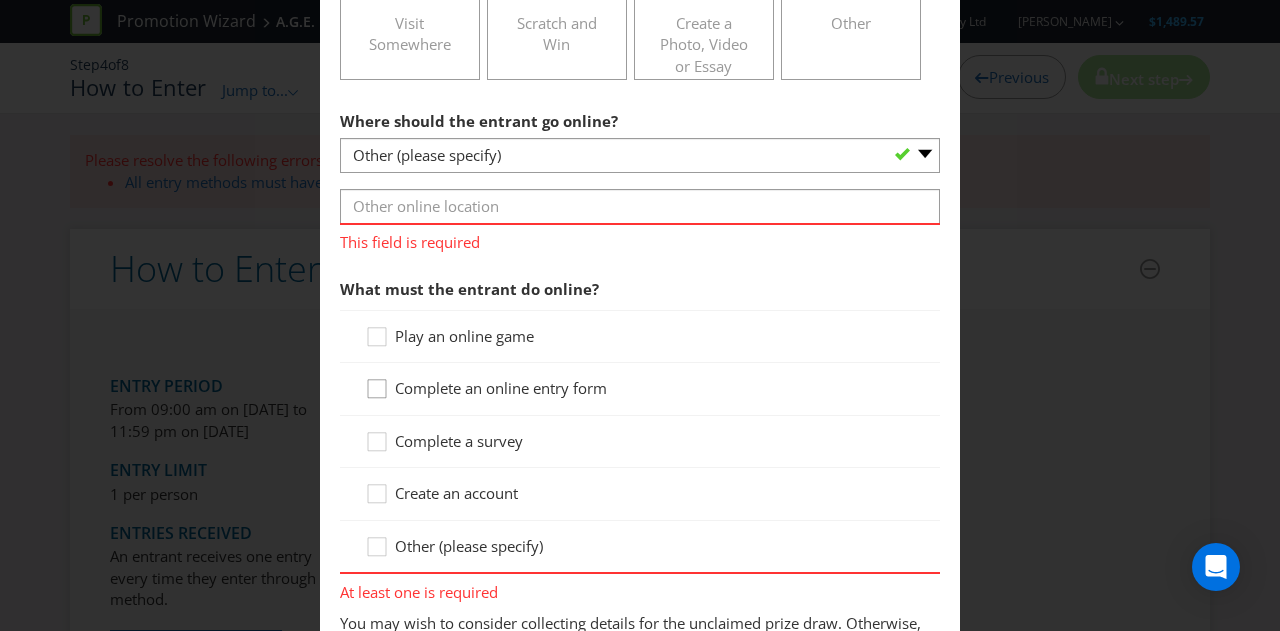 click 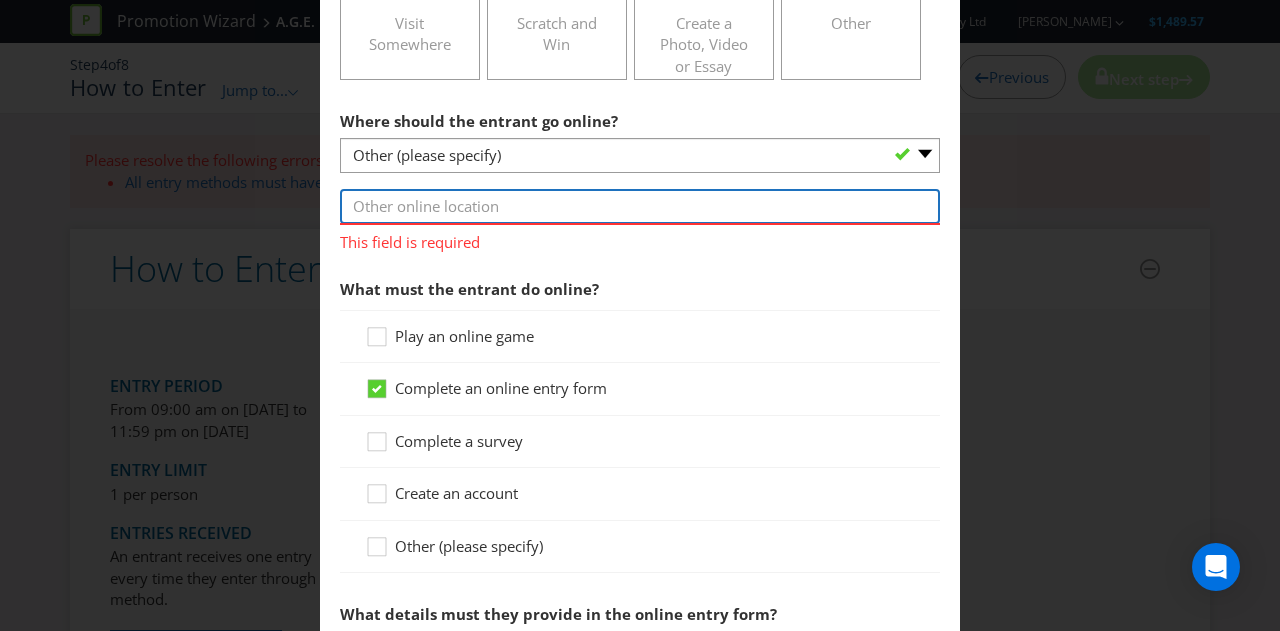 click at bounding box center (640, 206) 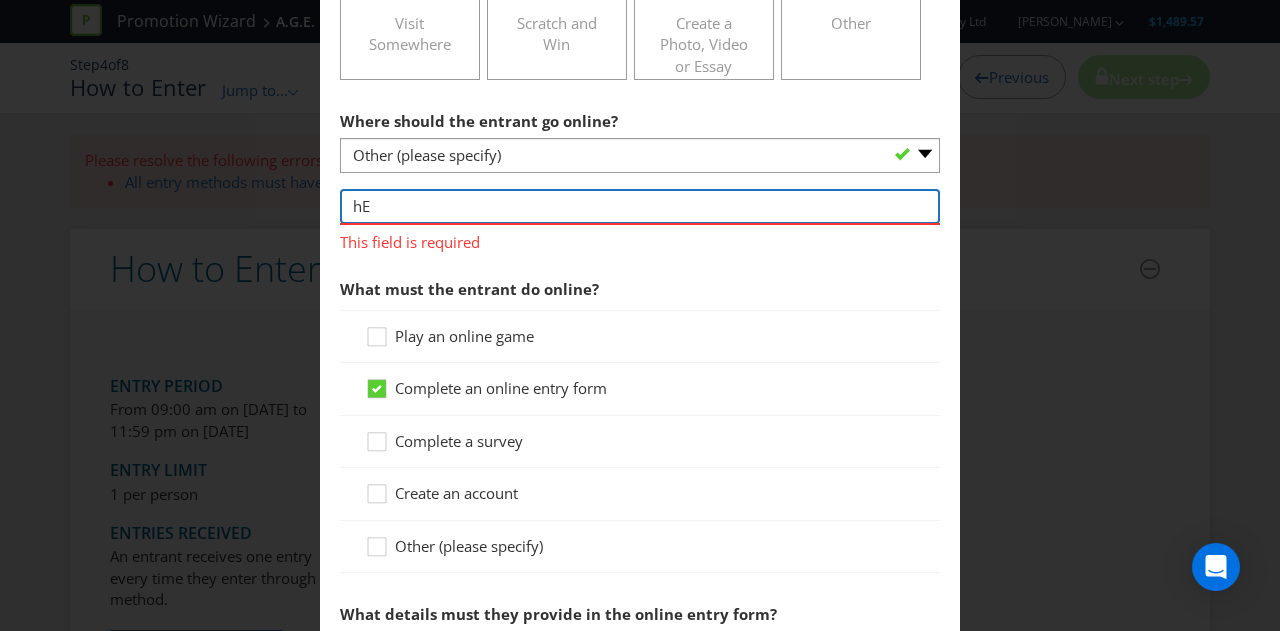 type on "h" 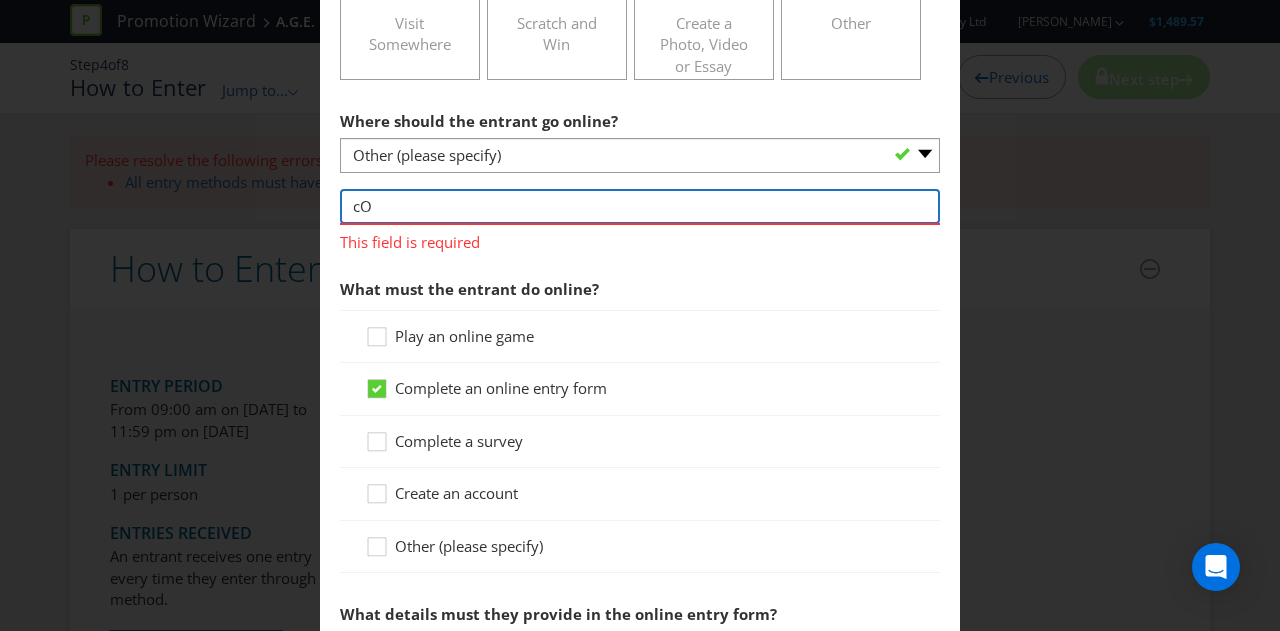 type on "c" 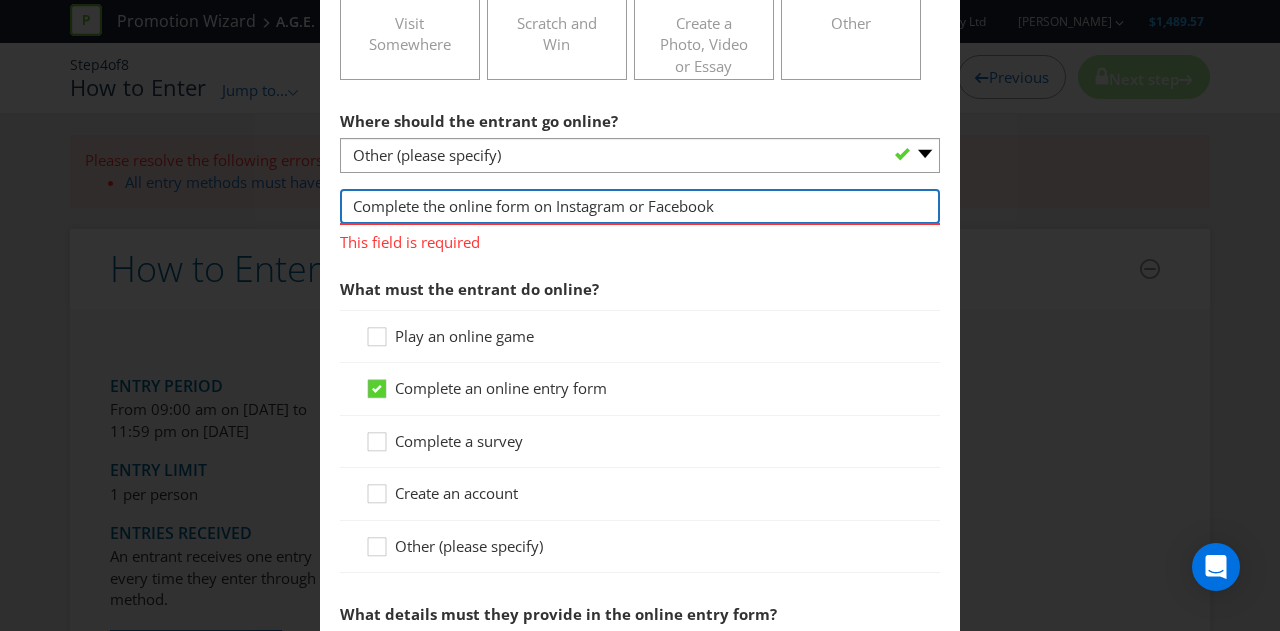 scroll, scrollTop: 1108, scrollLeft: 0, axis: vertical 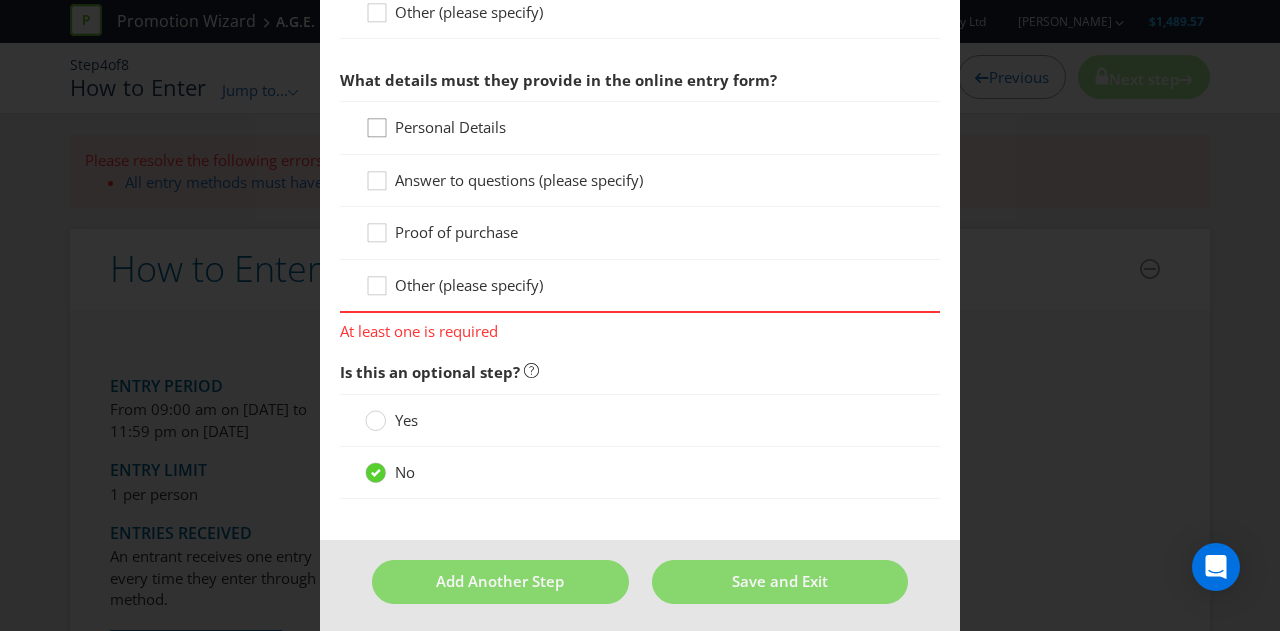 type on "Complete the online form on Instagram or Facebook" 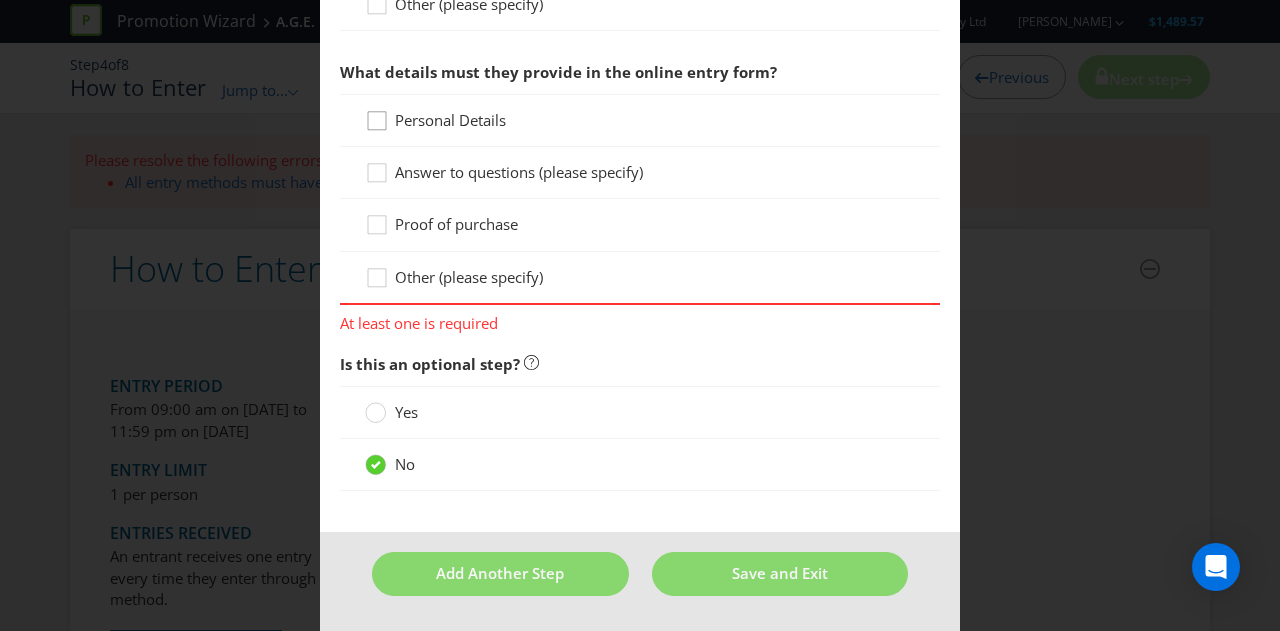 click 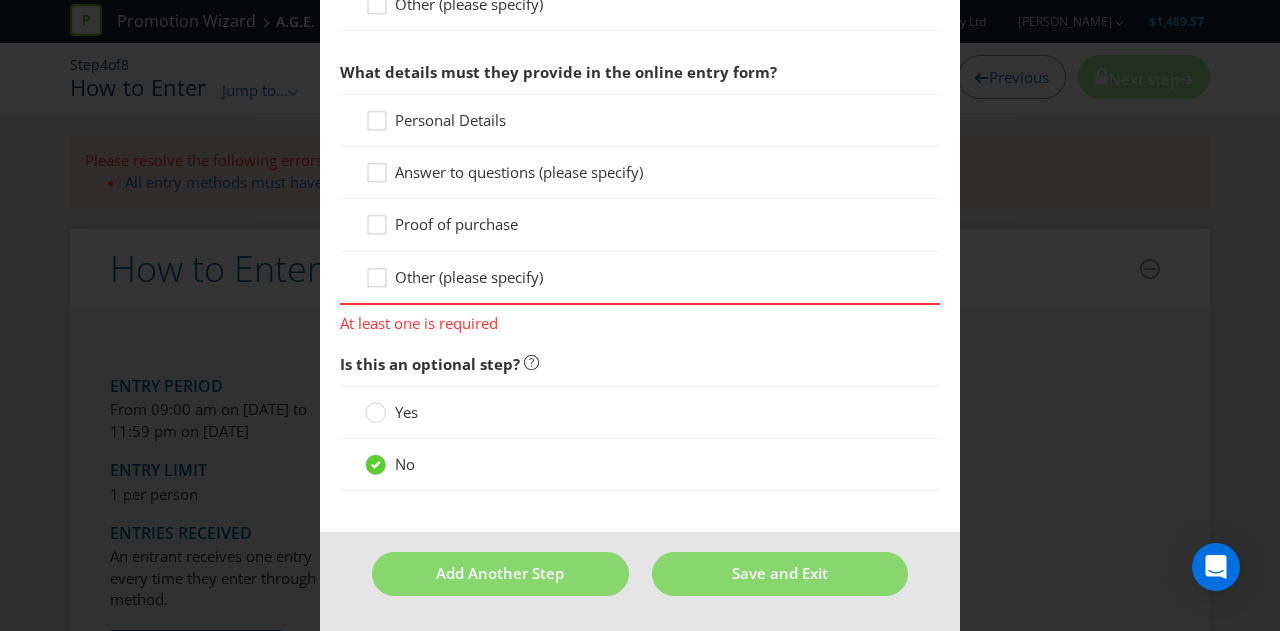 scroll, scrollTop: 1079, scrollLeft: 0, axis: vertical 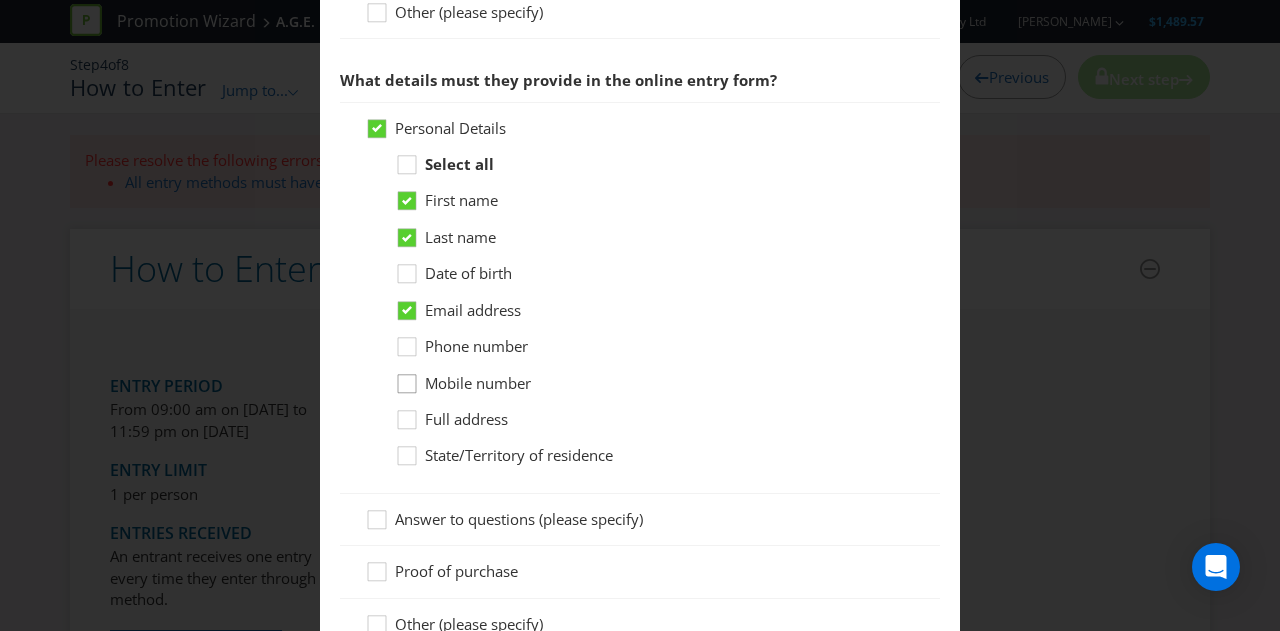 drag, startPoint x: 398, startPoint y: 379, endPoint x: 417, endPoint y: 379, distance: 19 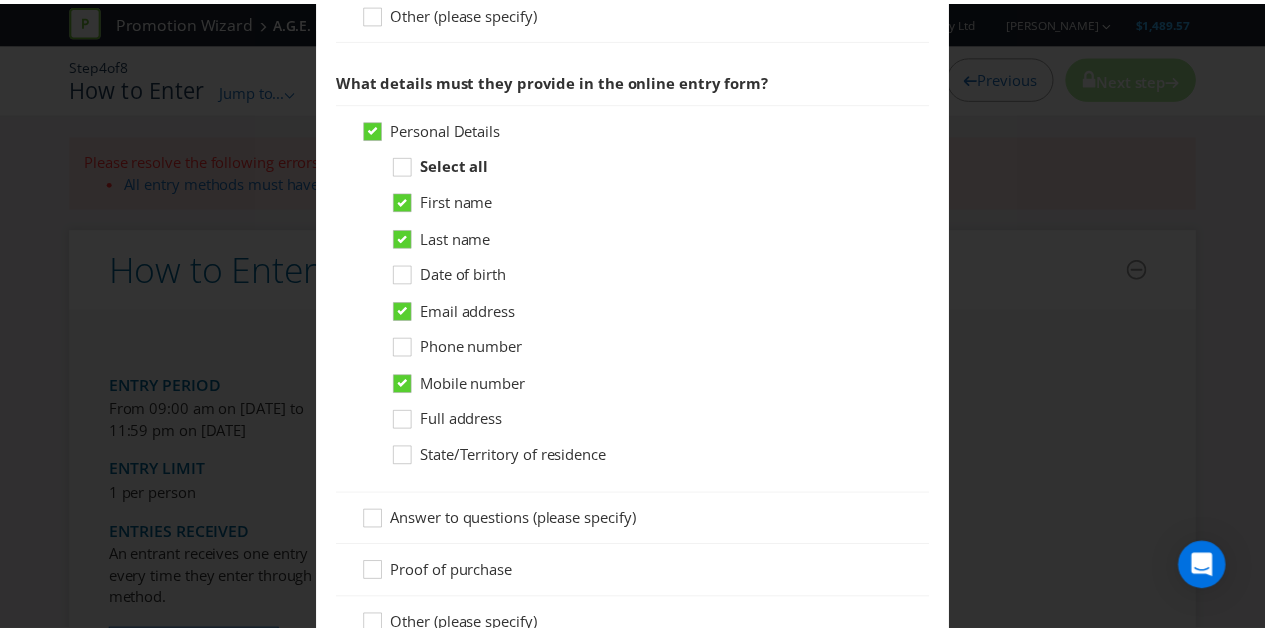 scroll, scrollTop: 1399, scrollLeft: 0, axis: vertical 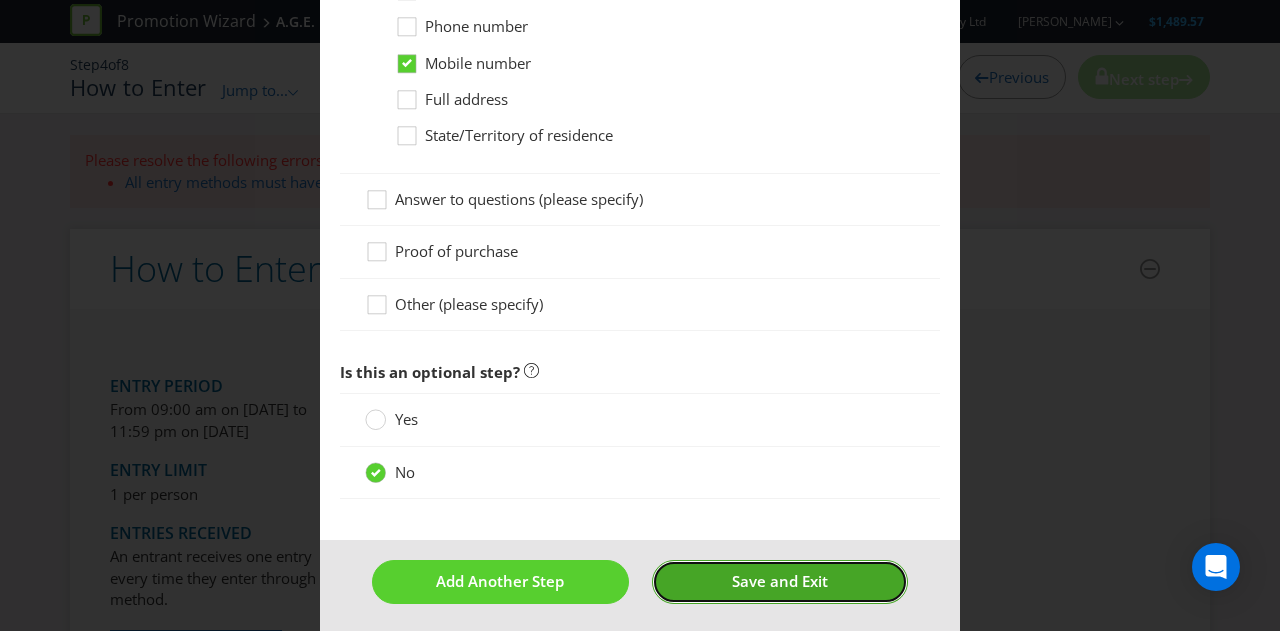 click on "Save and Exit" at bounding box center [780, 581] 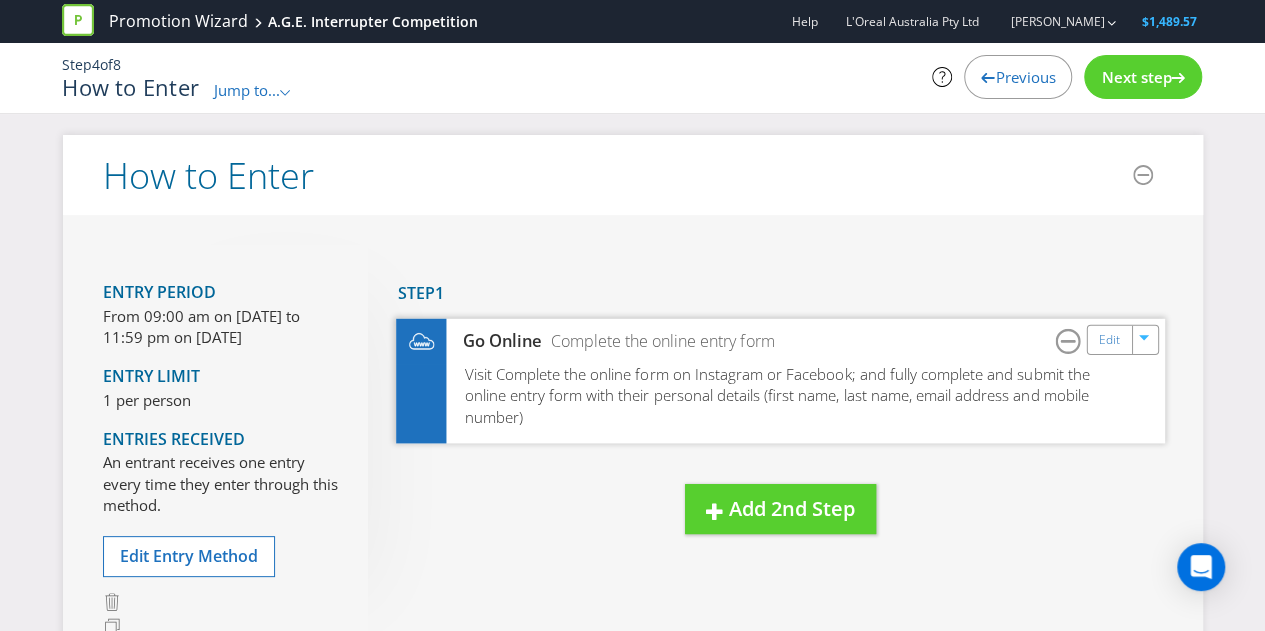 scroll, scrollTop: 415, scrollLeft: 0, axis: vertical 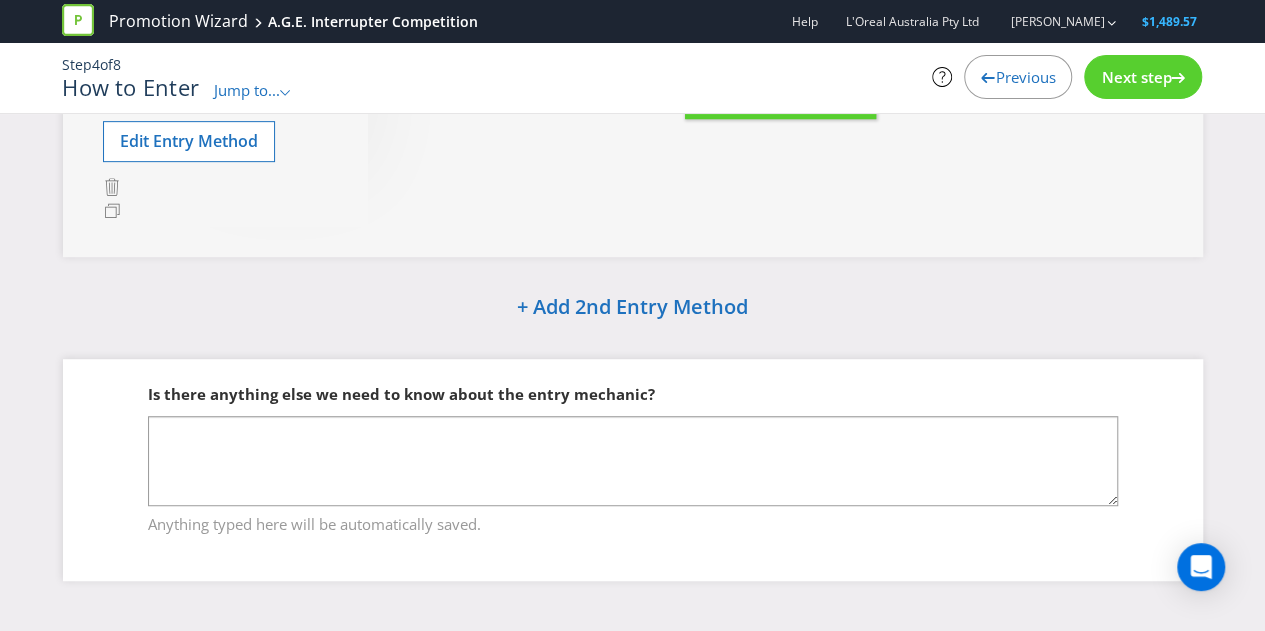 click on "Next step" at bounding box center [1136, 77] 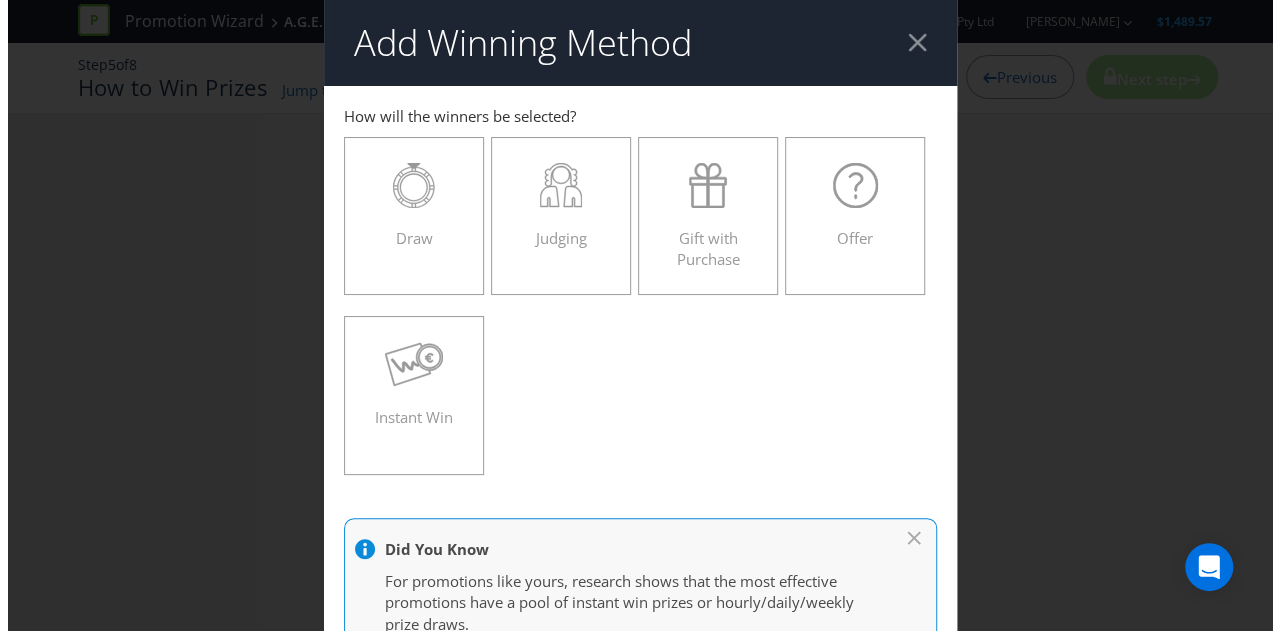scroll, scrollTop: 0, scrollLeft: 0, axis: both 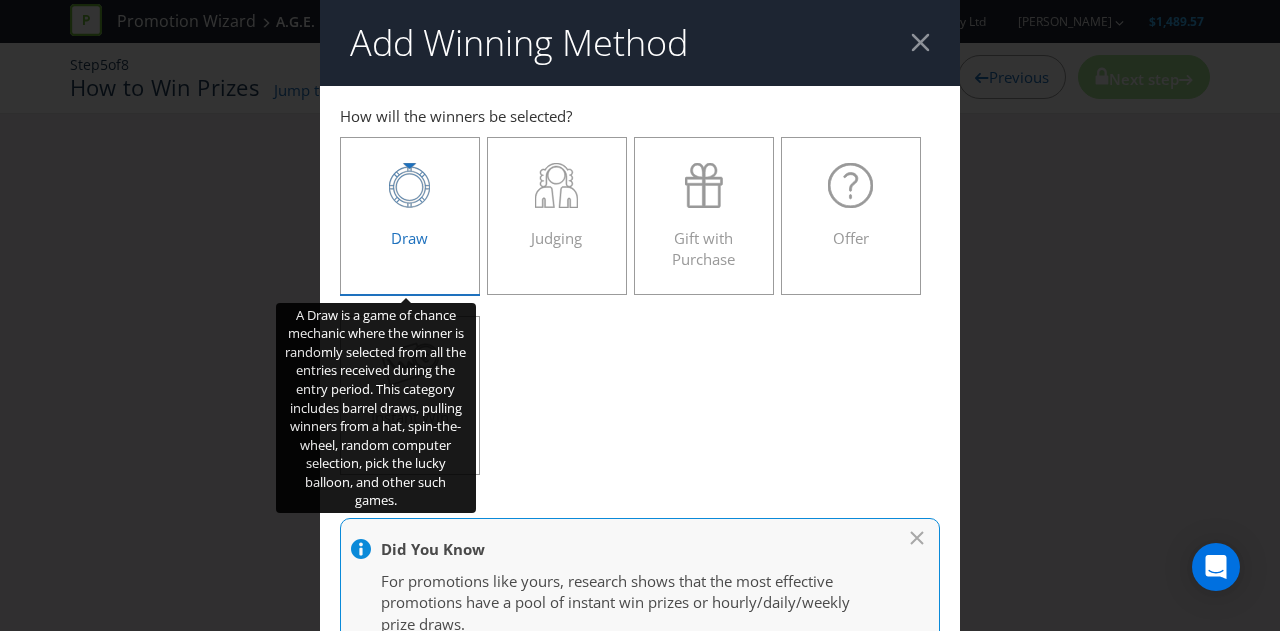 click on "Draw" at bounding box center [410, 216] 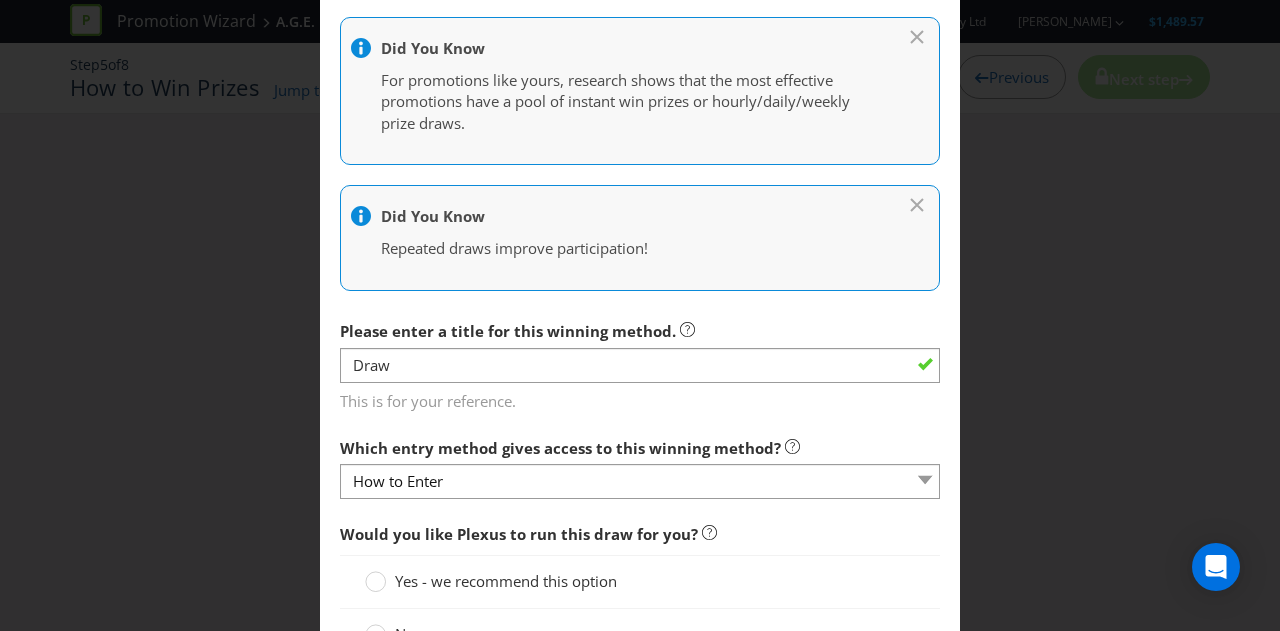 scroll, scrollTop: 483, scrollLeft: 0, axis: vertical 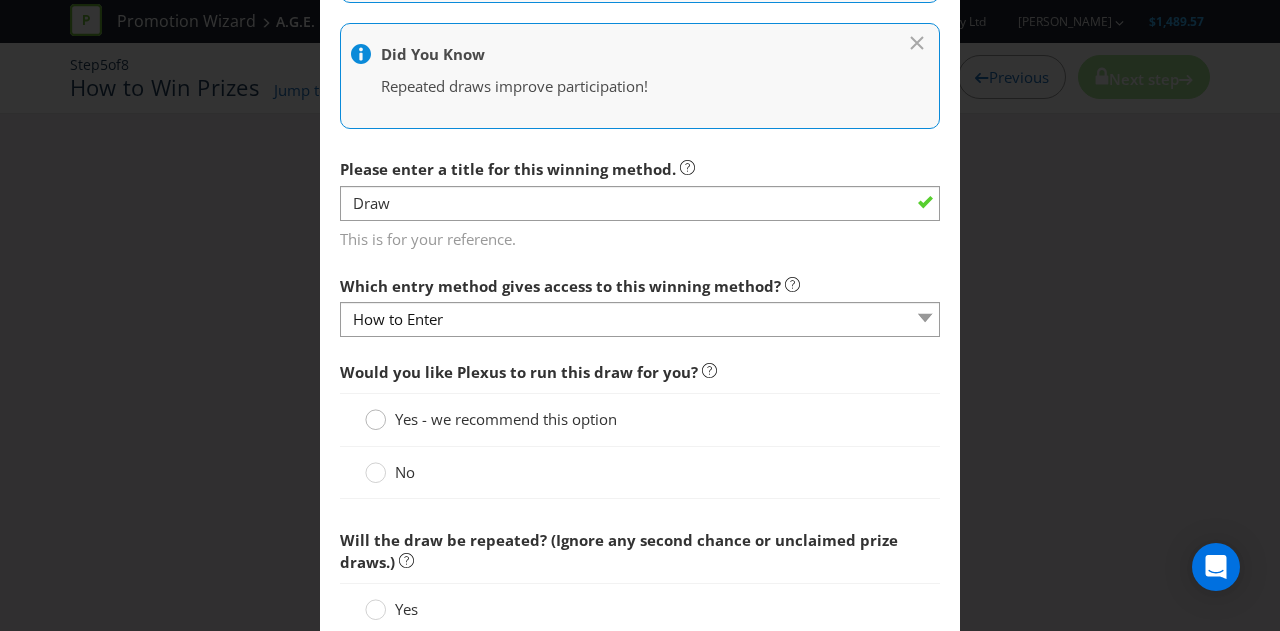 click 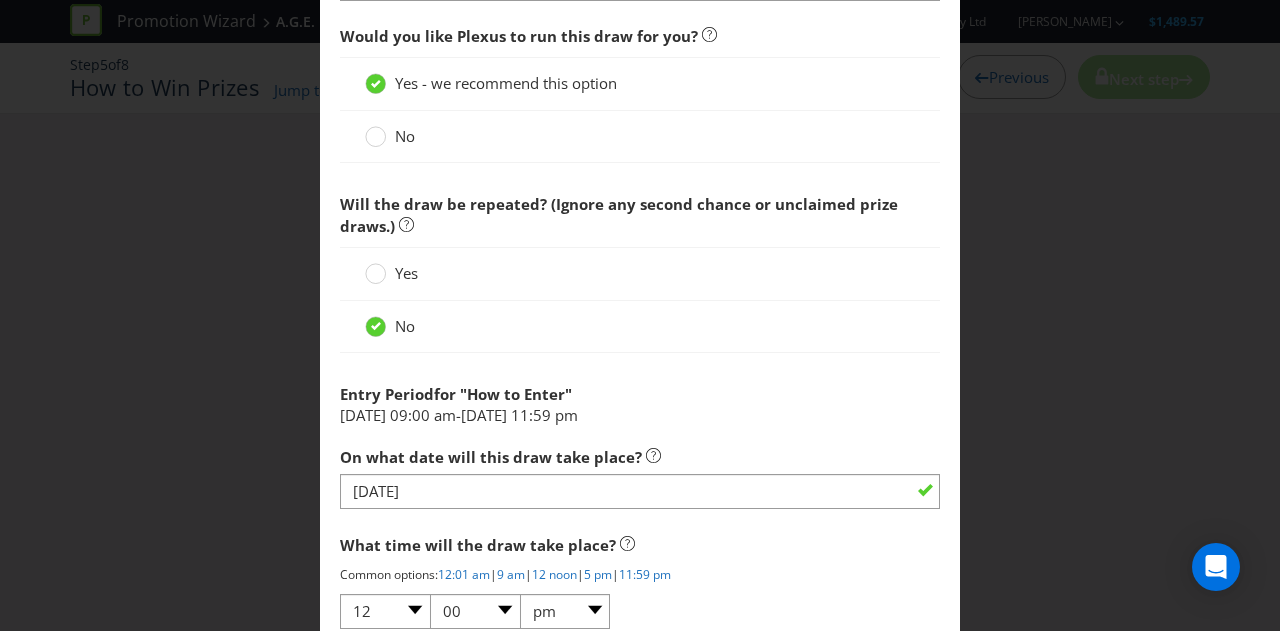scroll, scrollTop: 1229, scrollLeft: 0, axis: vertical 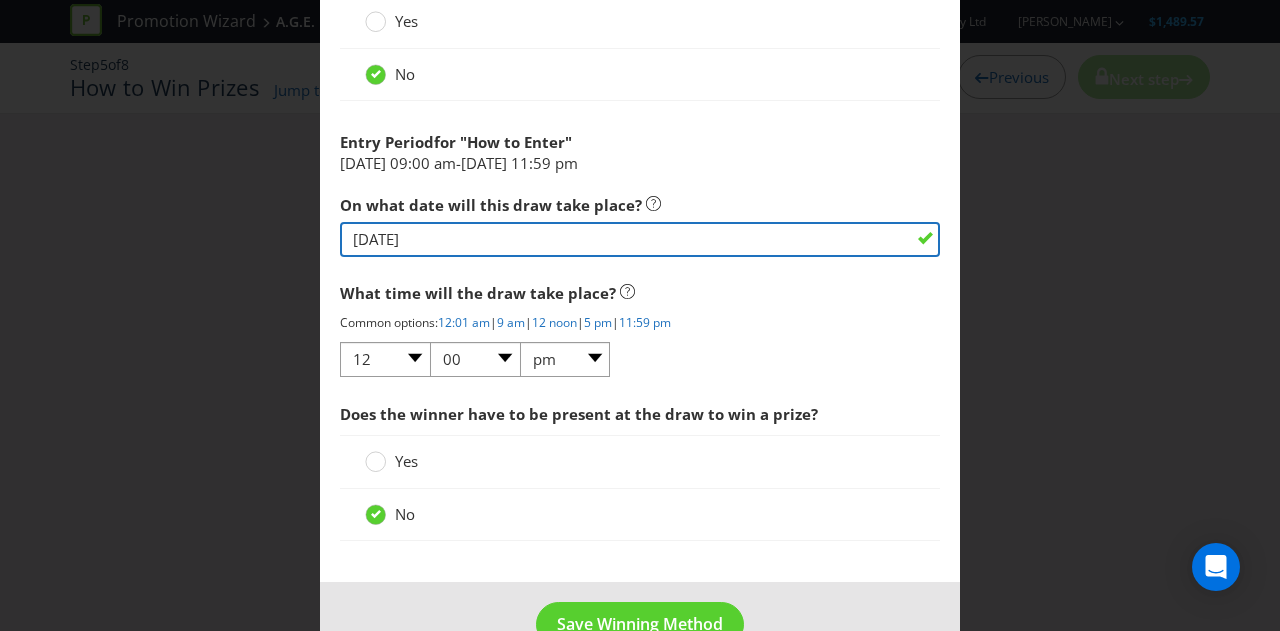 drag, startPoint x: 424, startPoint y: 235, endPoint x: 509, endPoint y: 229, distance: 85.2115 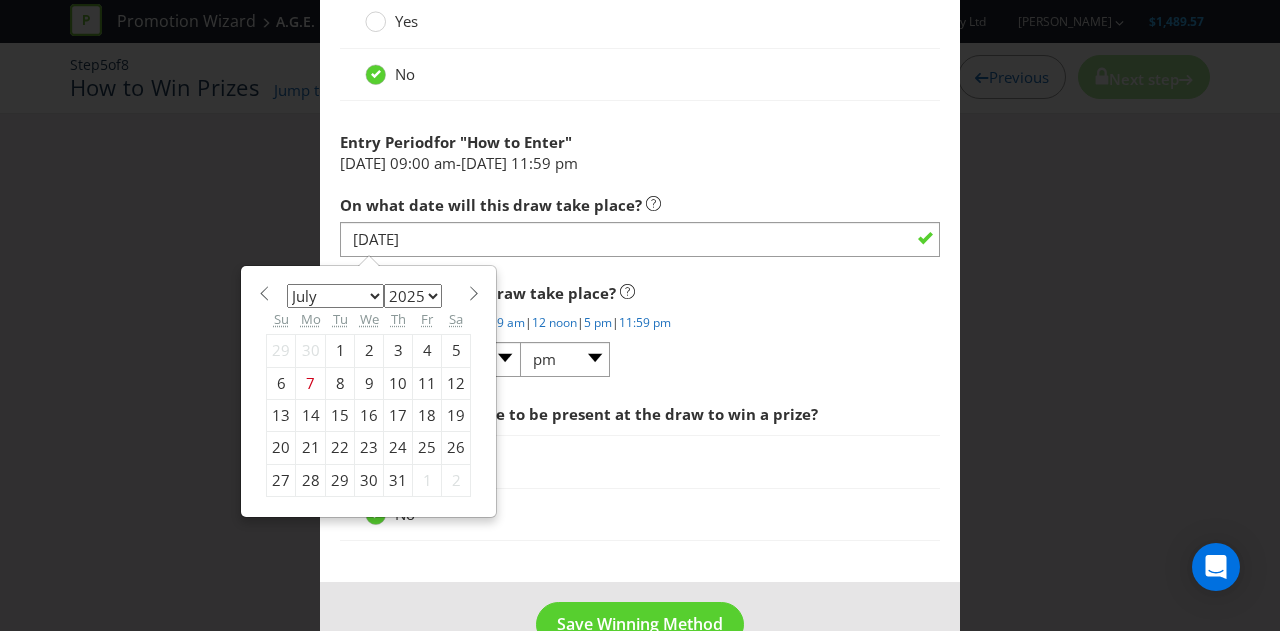 drag, startPoint x: 309, startPoint y: 473, endPoint x: 316, endPoint y: 463, distance: 12.206555 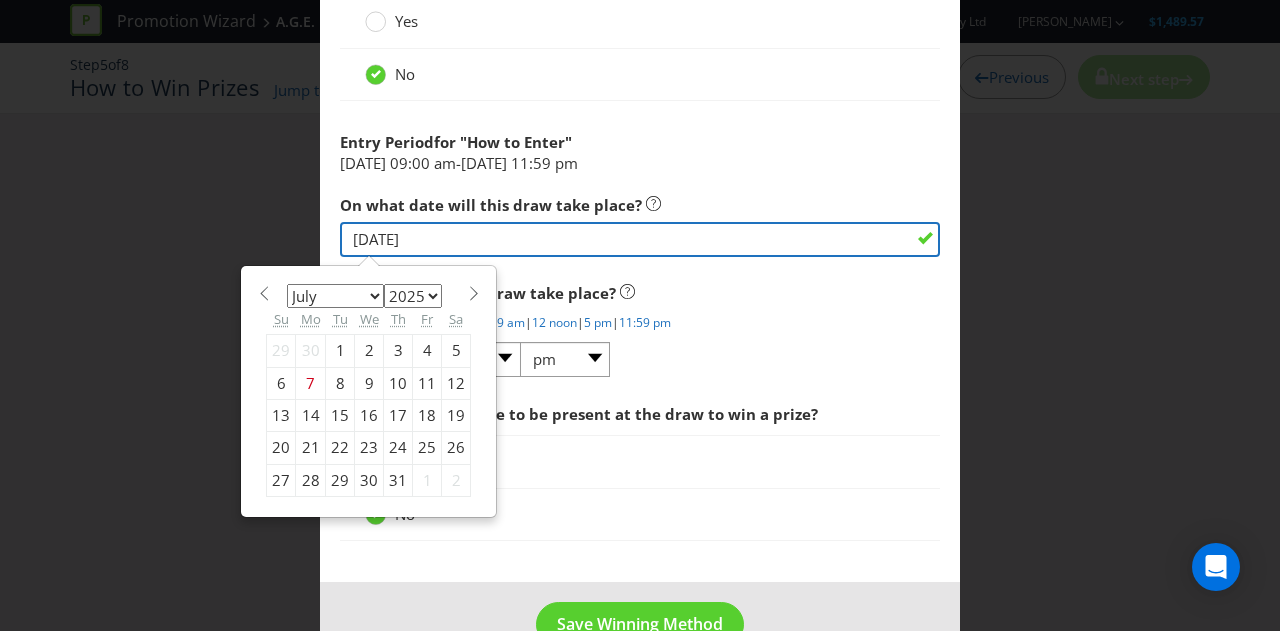 click on "[DATE]" at bounding box center (640, 239) 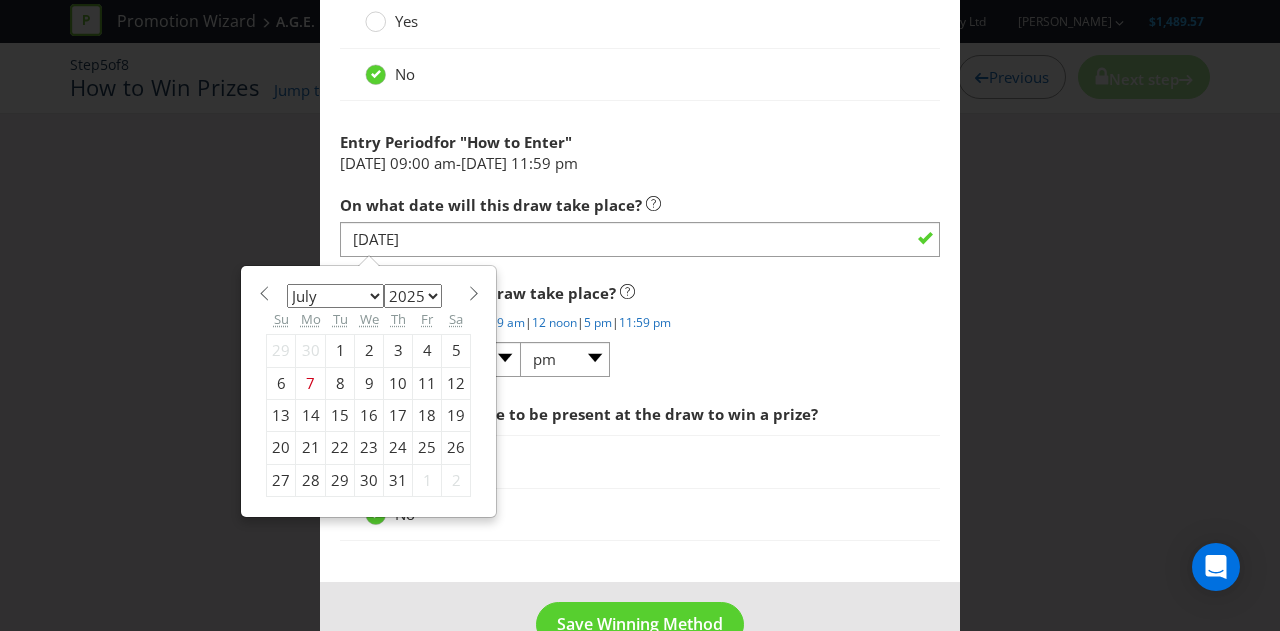 click on "28" at bounding box center (311, 480) 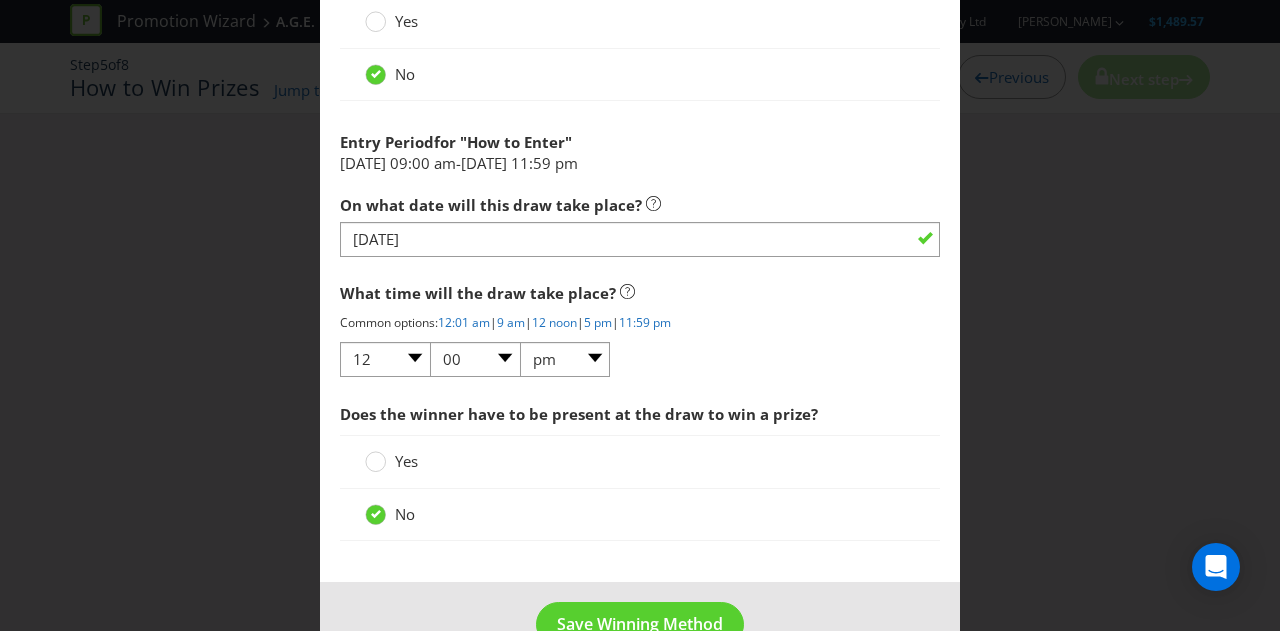 click on "Common options:  12:01 am   |  9 am   |  12 noon   |  5 pm   |  11:59 pm" at bounding box center [640, 322] 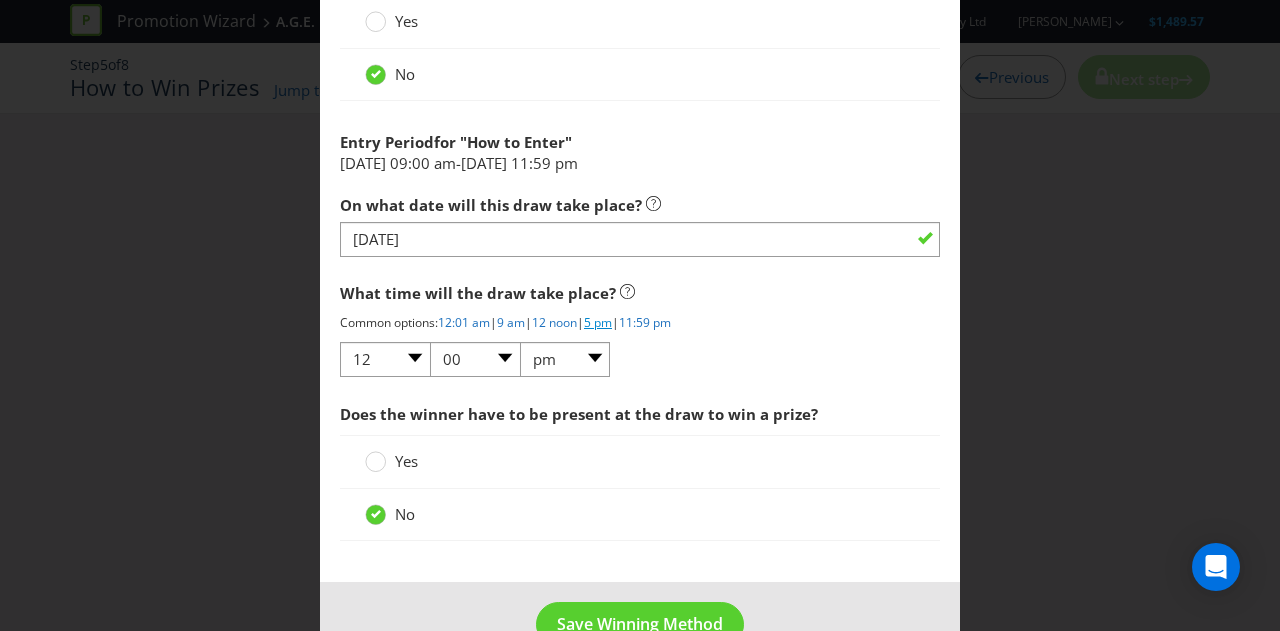 click on "5 pm" at bounding box center [598, 322] 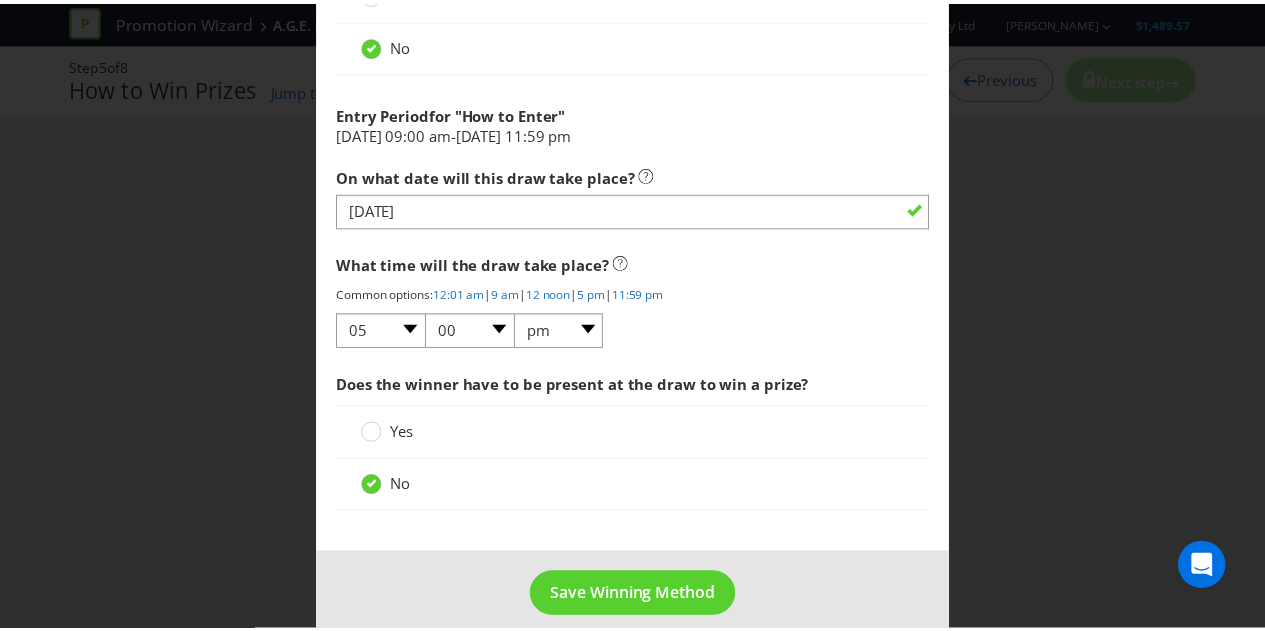 scroll, scrollTop: 1274, scrollLeft: 0, axis: vertical 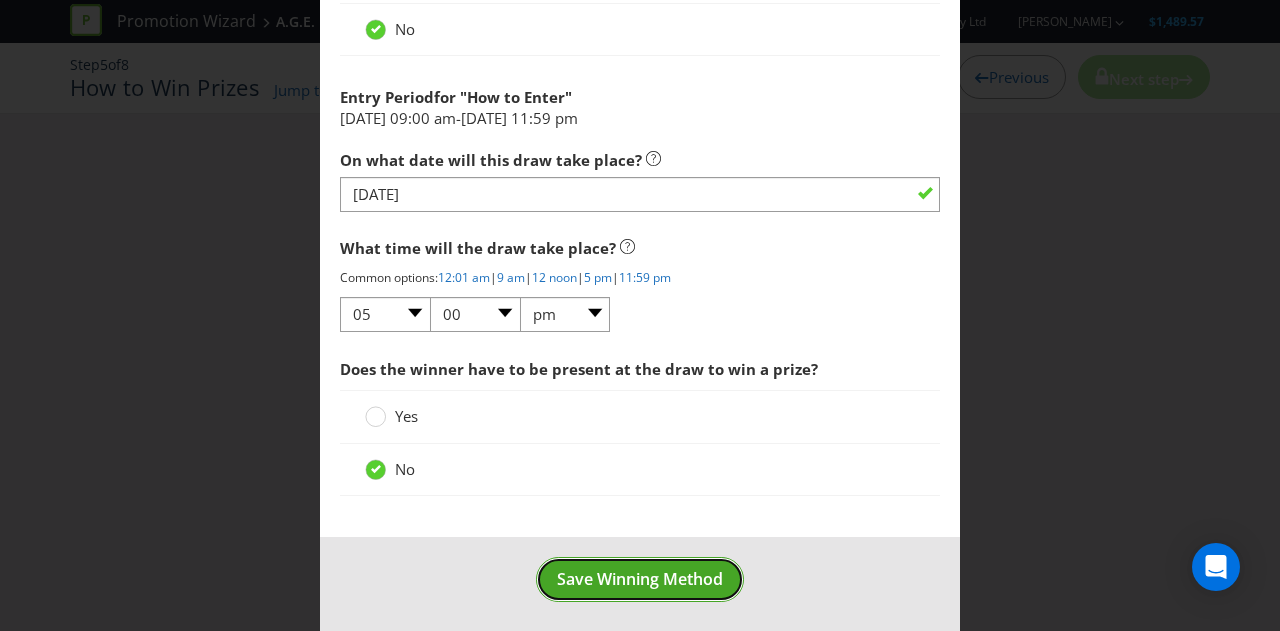 click on "Save Winning Method" at bounding box center [640, 579] 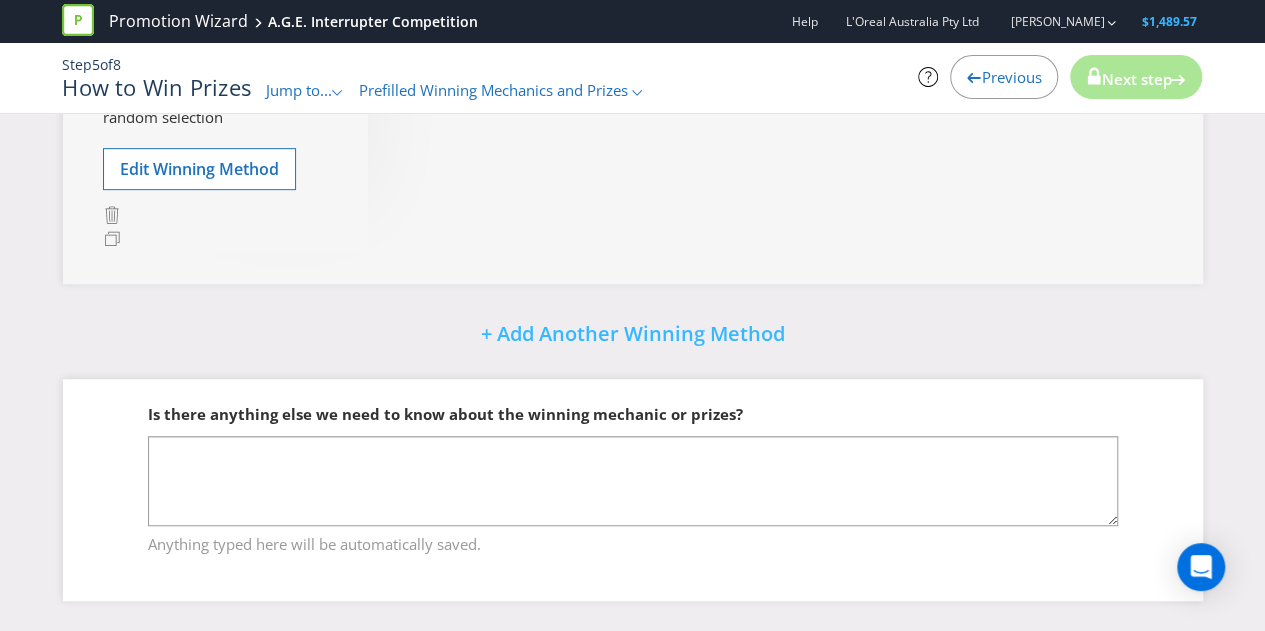 scroll, scrollTop: 0, scrollLeft: 0, axis: both 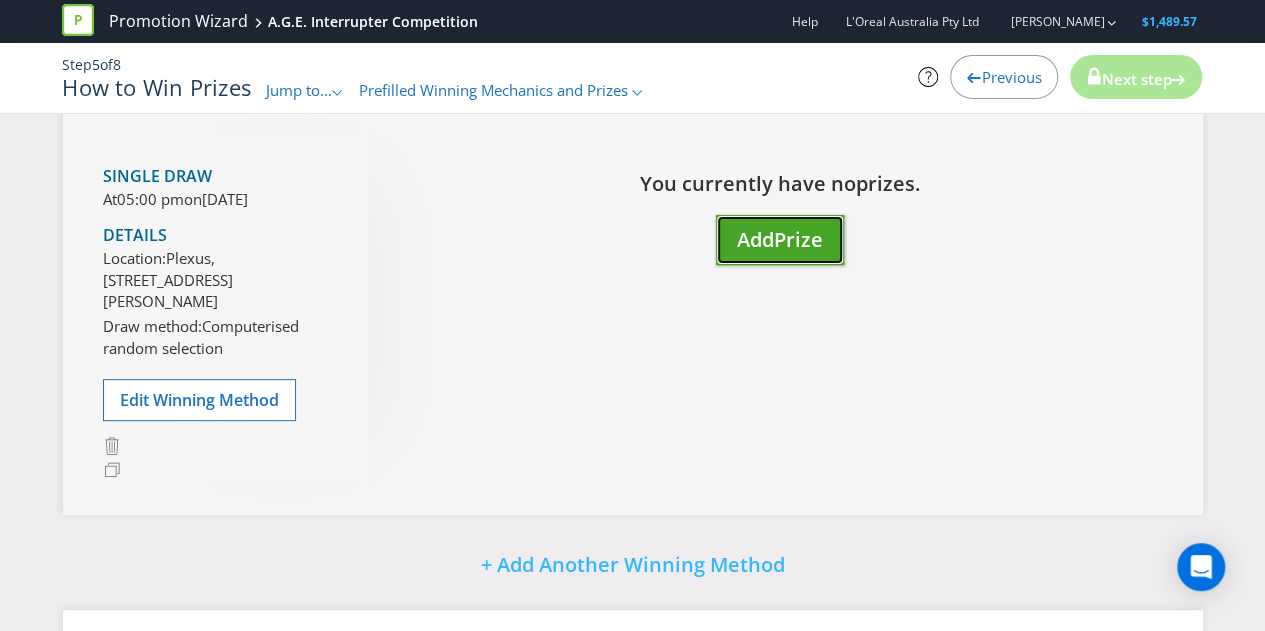 click on "Add" at bounding box center [755, 239] 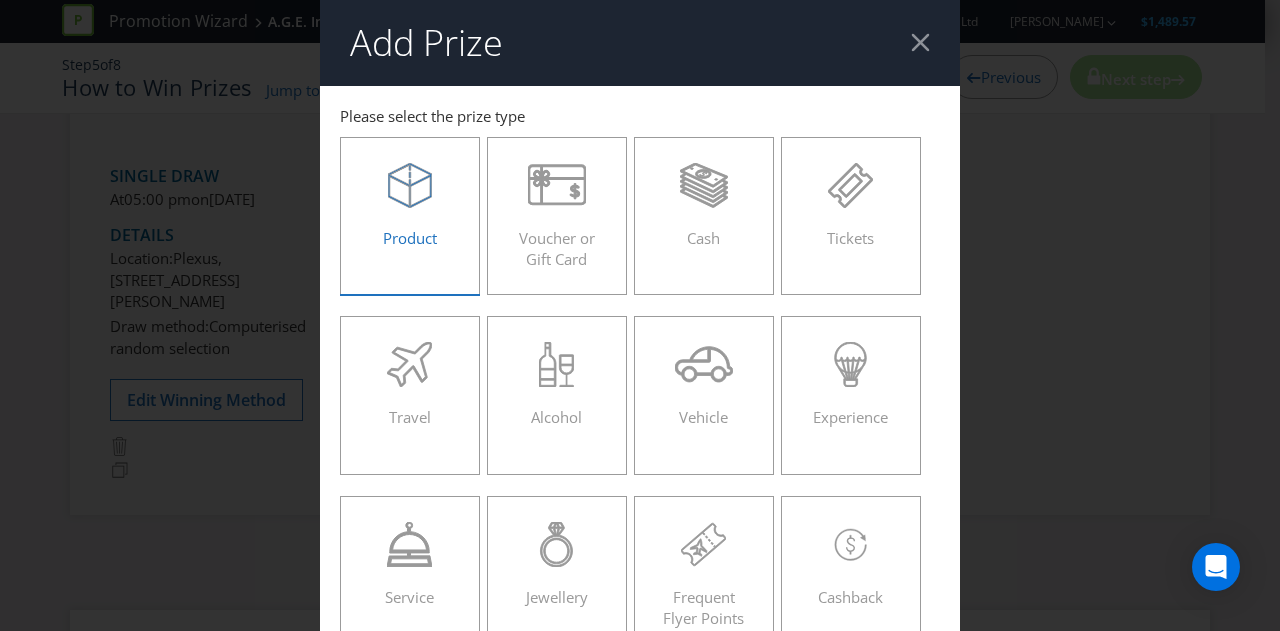 click on "Product" at bounding box center [410, 238] 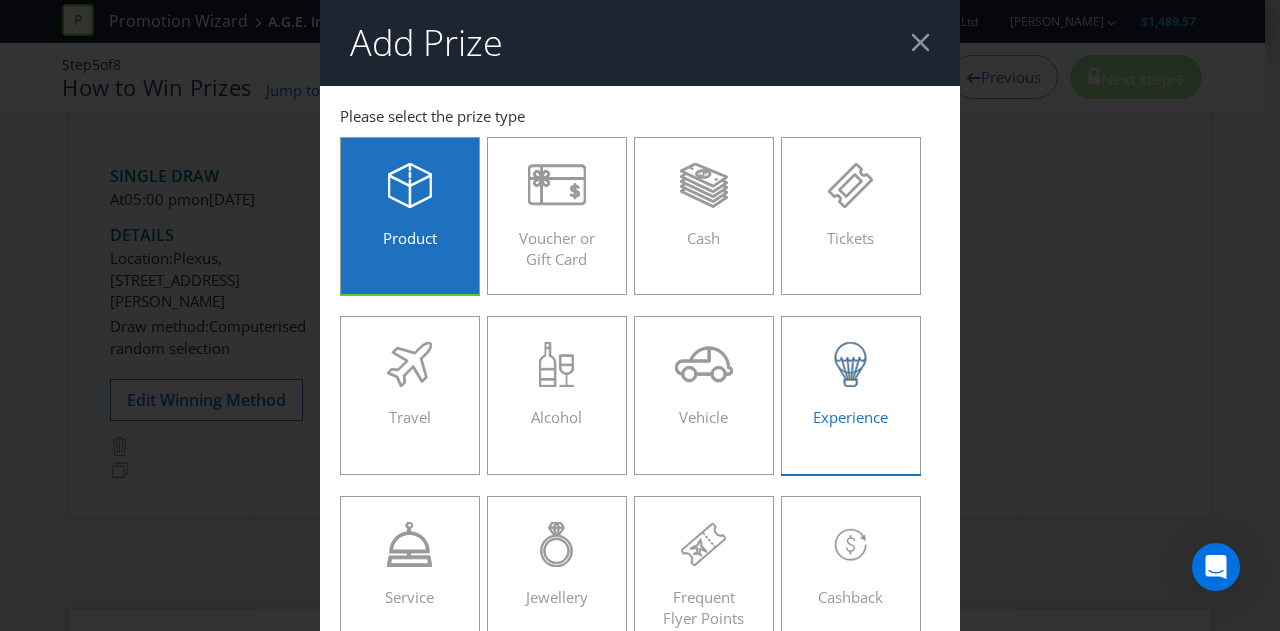 scroll, scrollTop: 633, scrollLeft: 0, axis: vertical 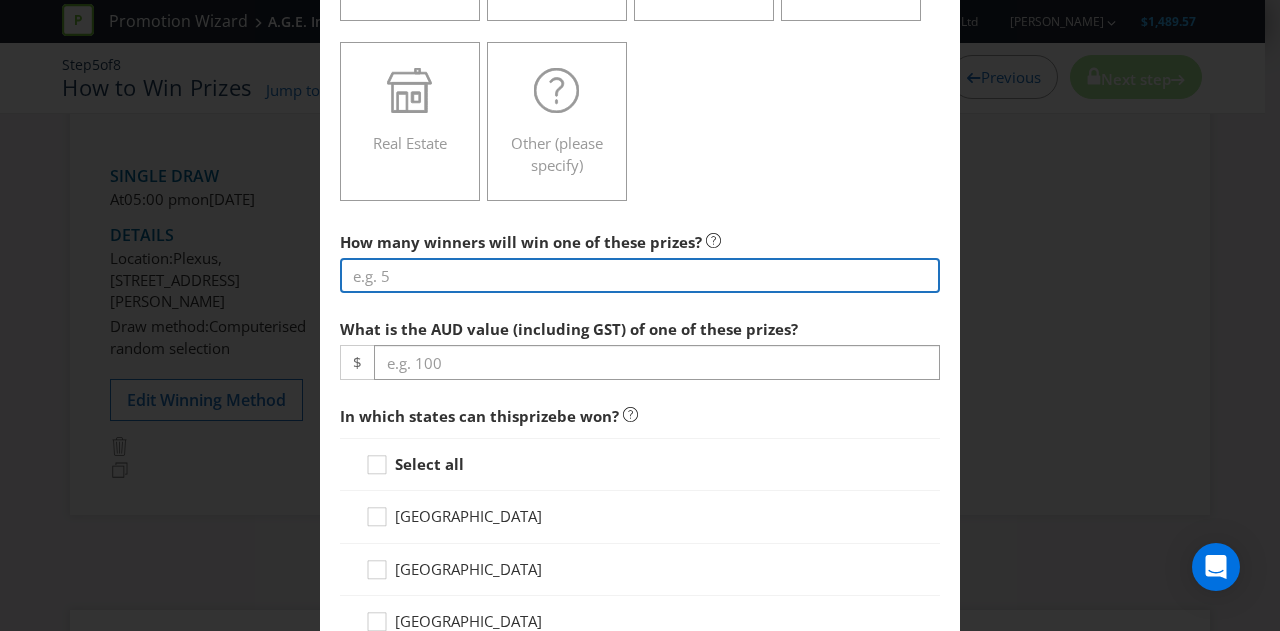 click at bounding box center (640, 275) 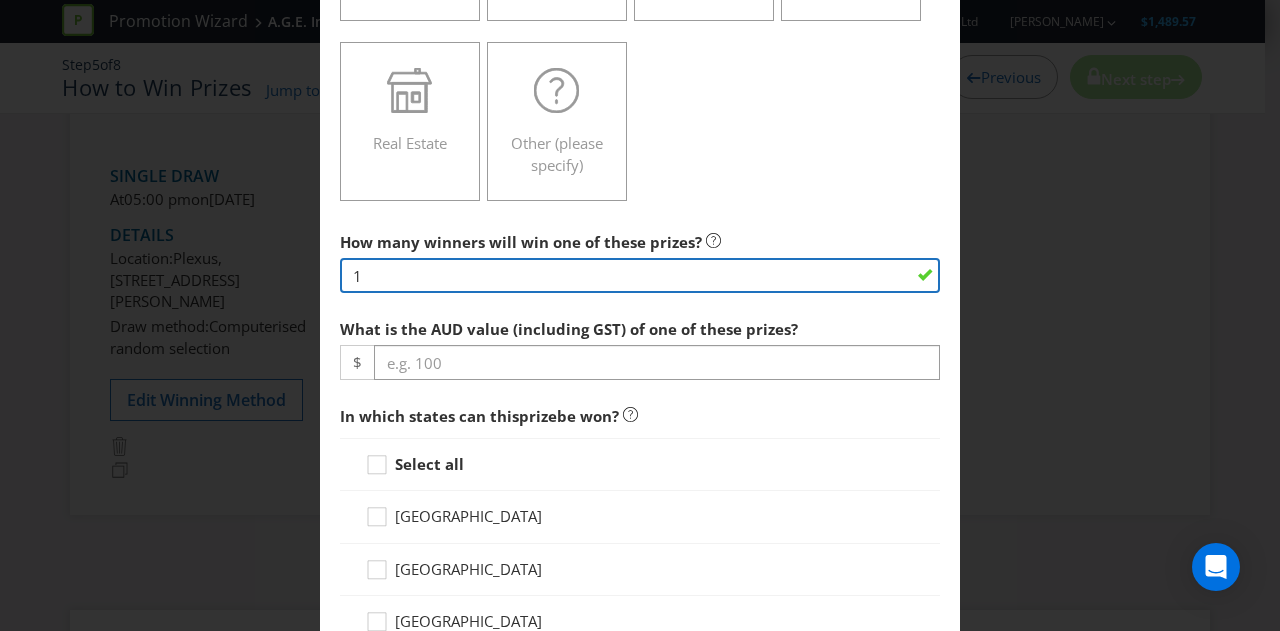type on "1" 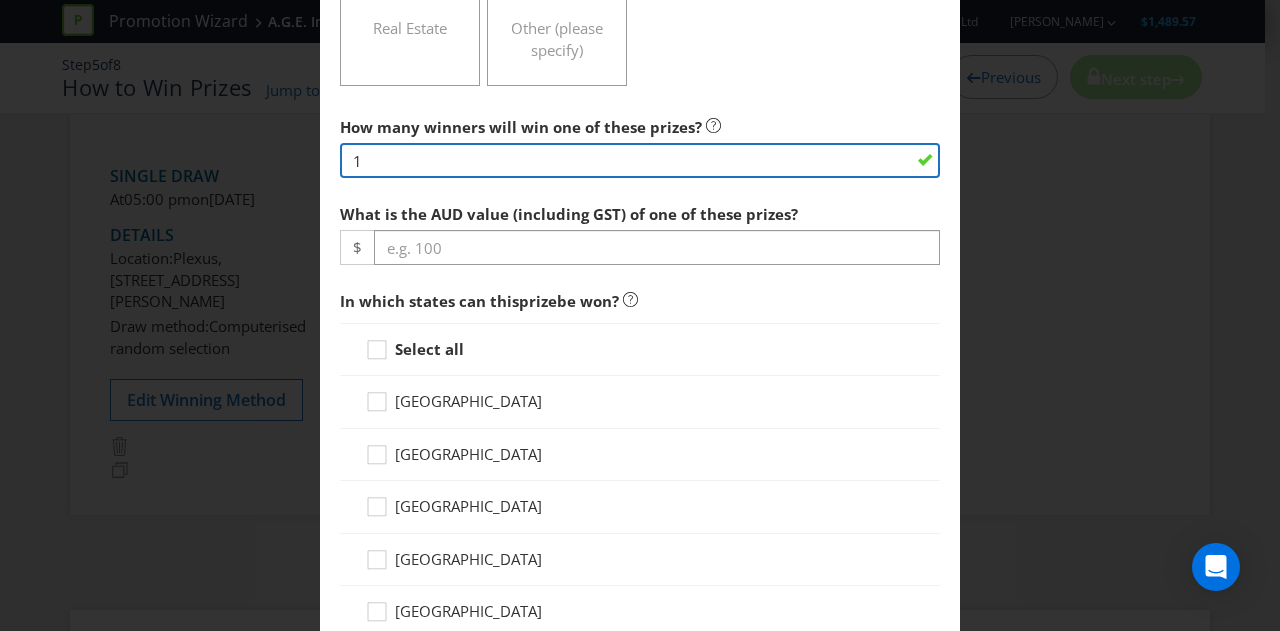 scroll, scrollTop: 826, scrollLeft: 0, axis: vertical 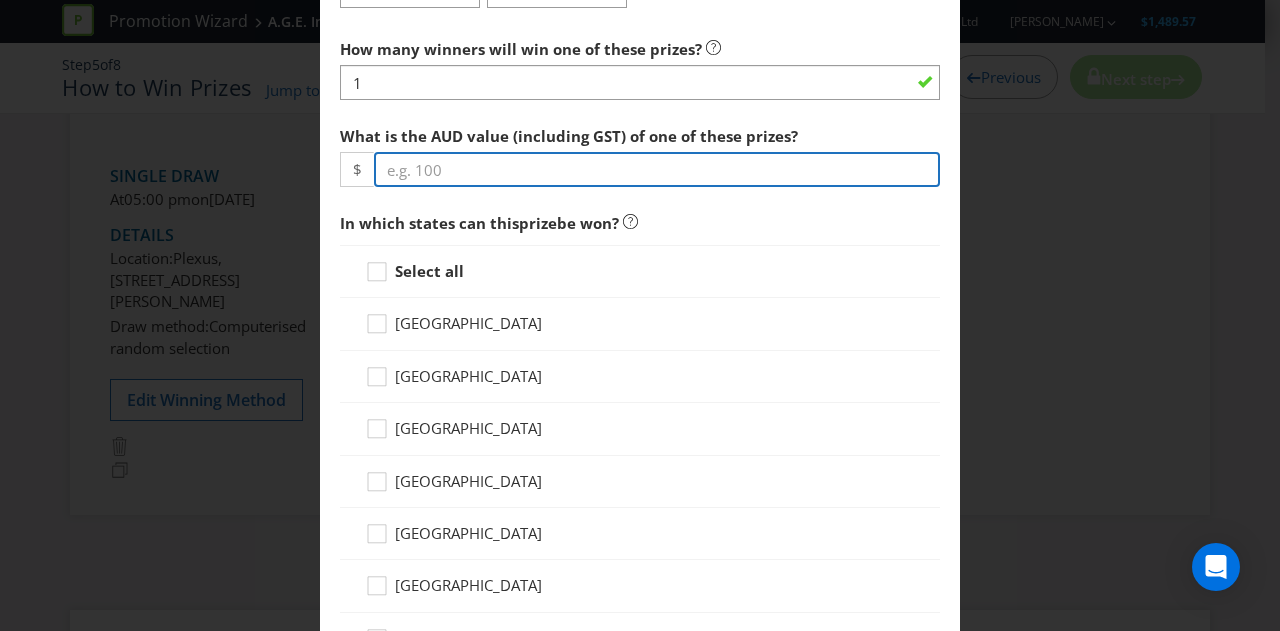 click at bounding box center (657, 169) 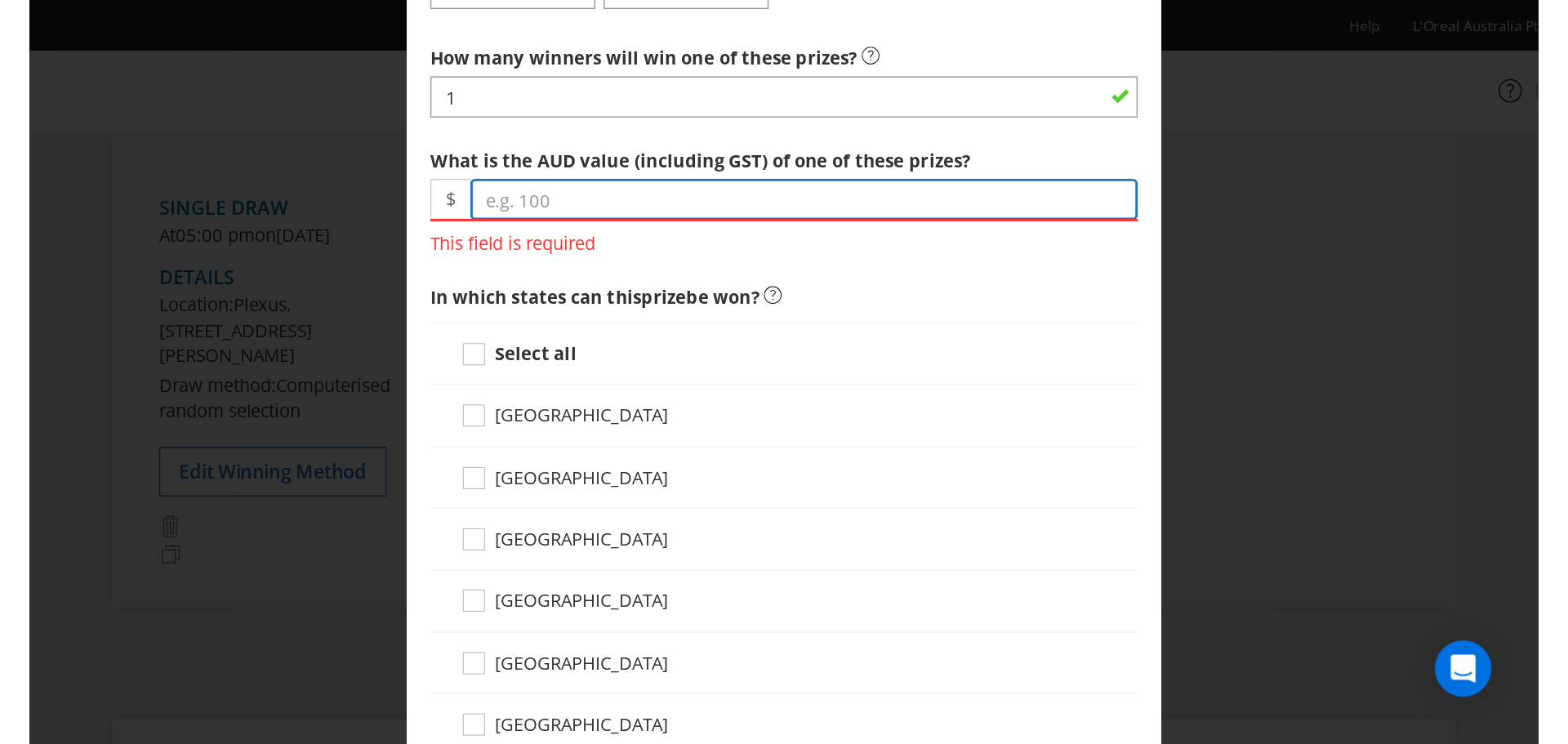 scroll, scrollTop: 149, scrollLeft: 0, axis: vertical 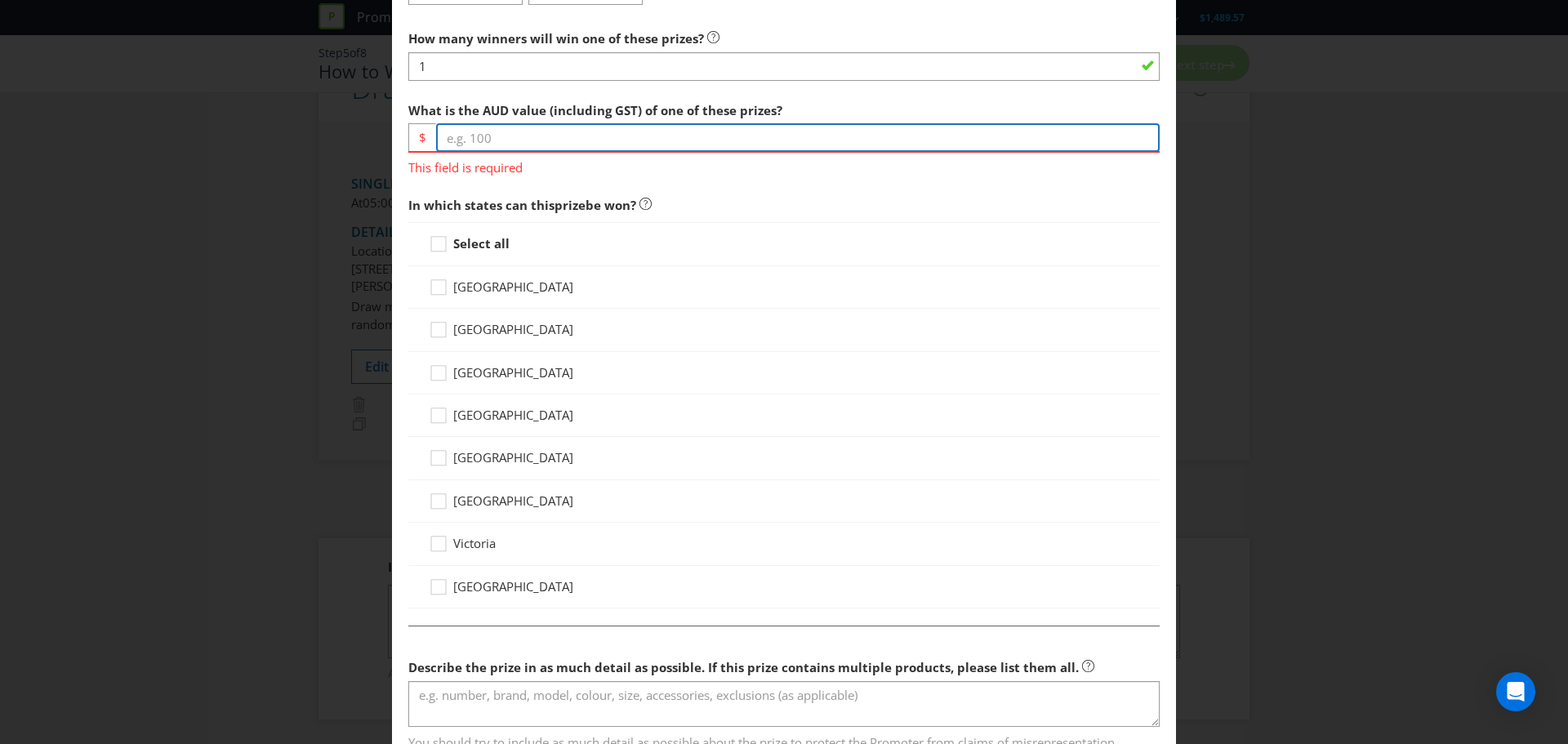 click at bounding box center [798, 137] 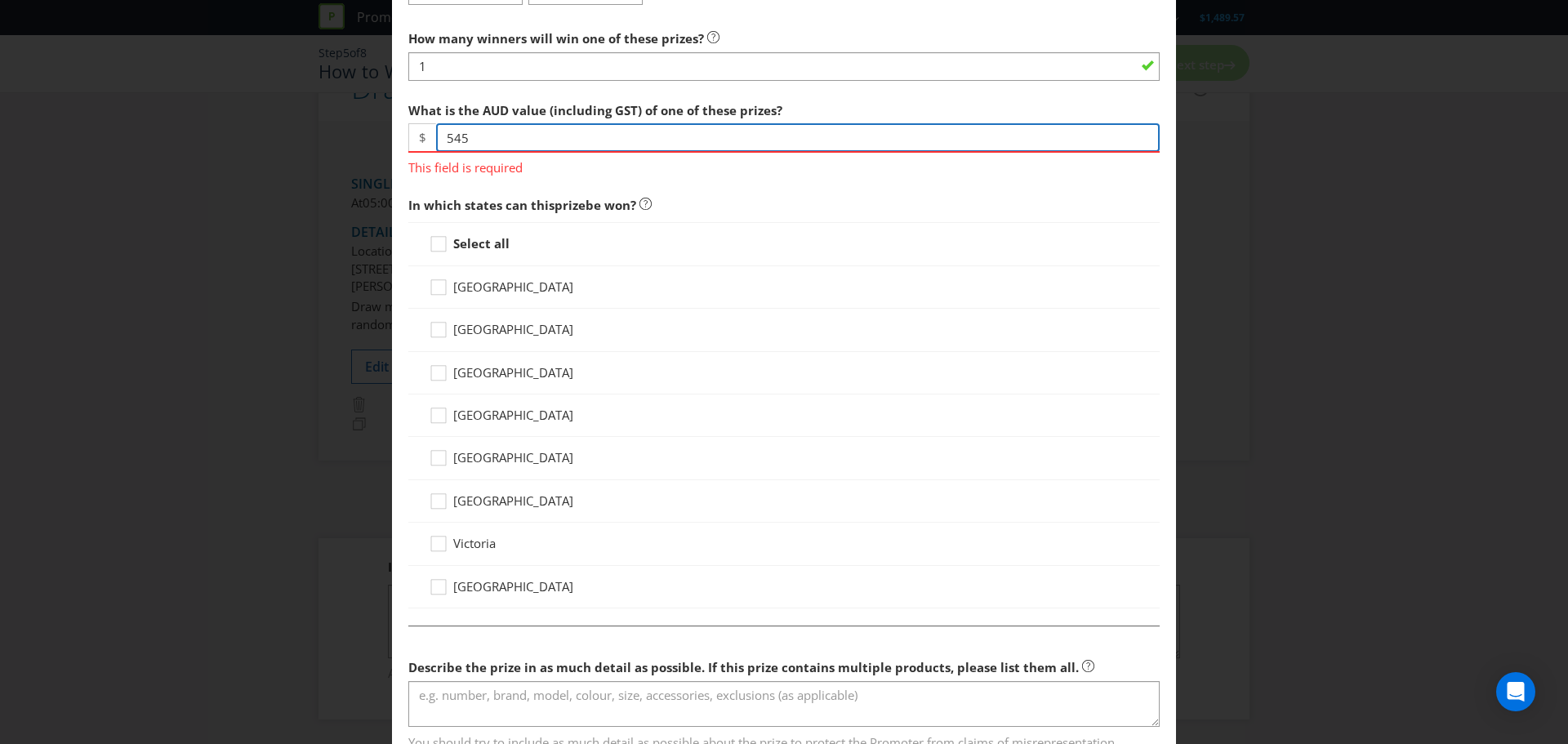 type on "545" 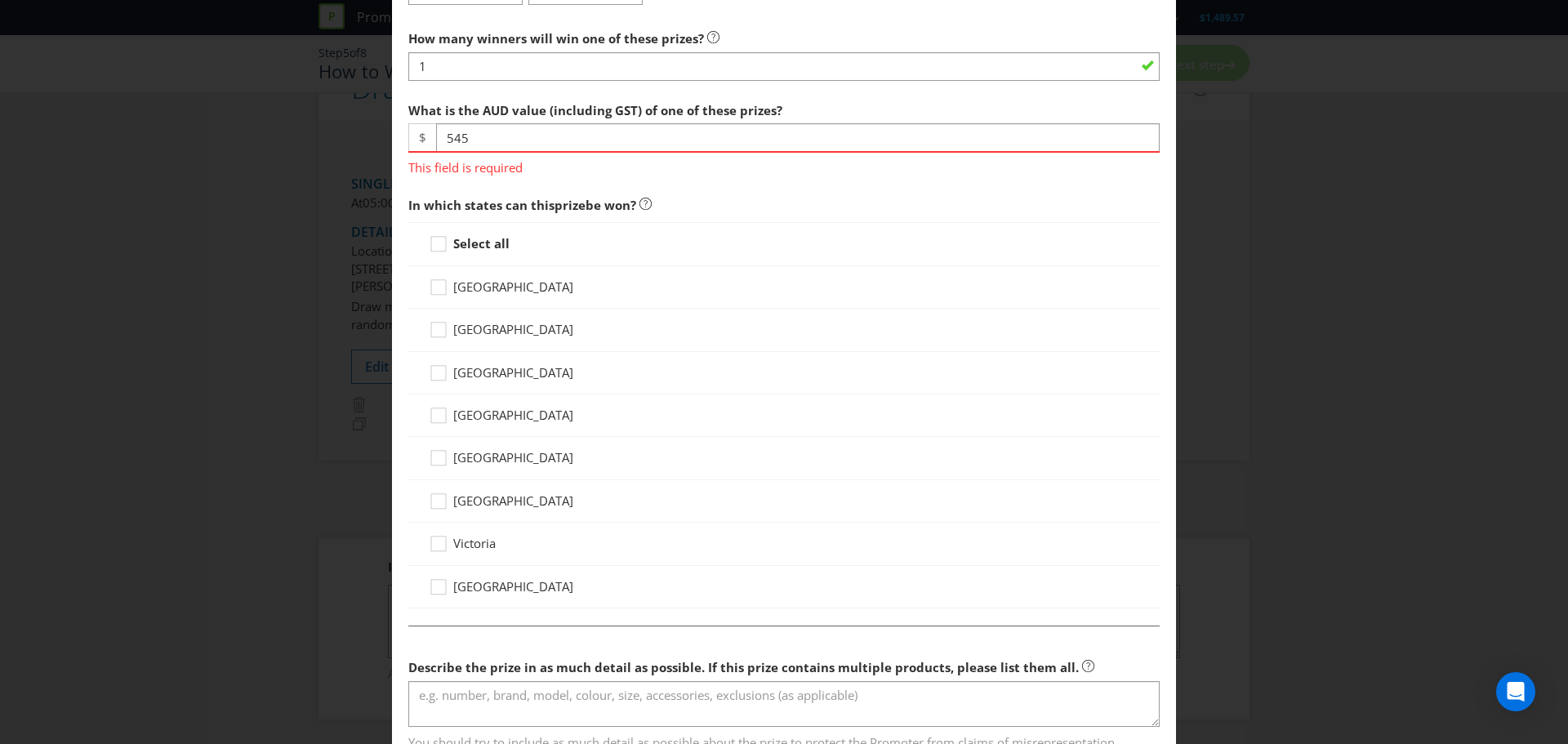 click on "Select all" at bounding box center (784, 243) 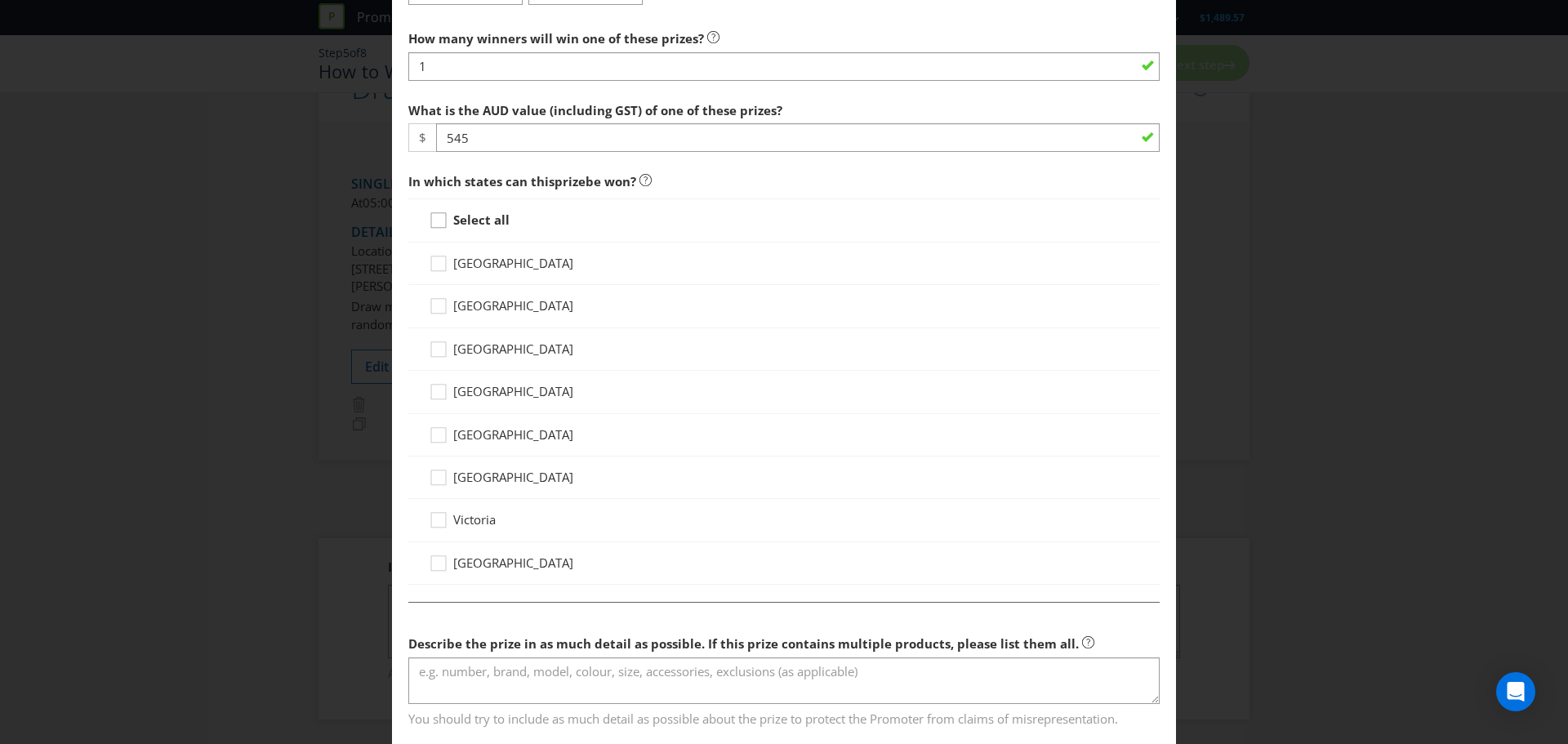 click 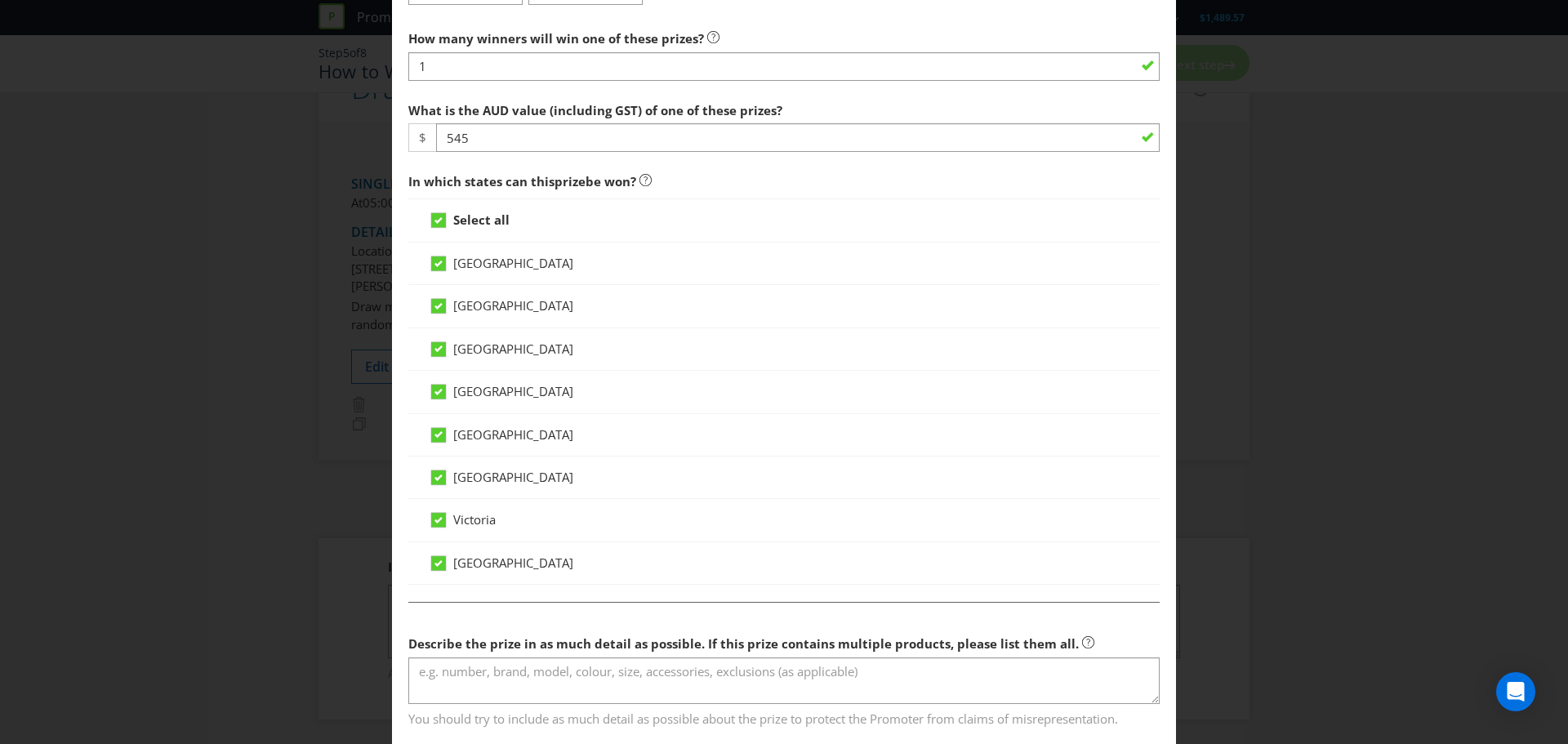 scroll, scrollTop: 1002, scrollLeft: 0, axis: vertical 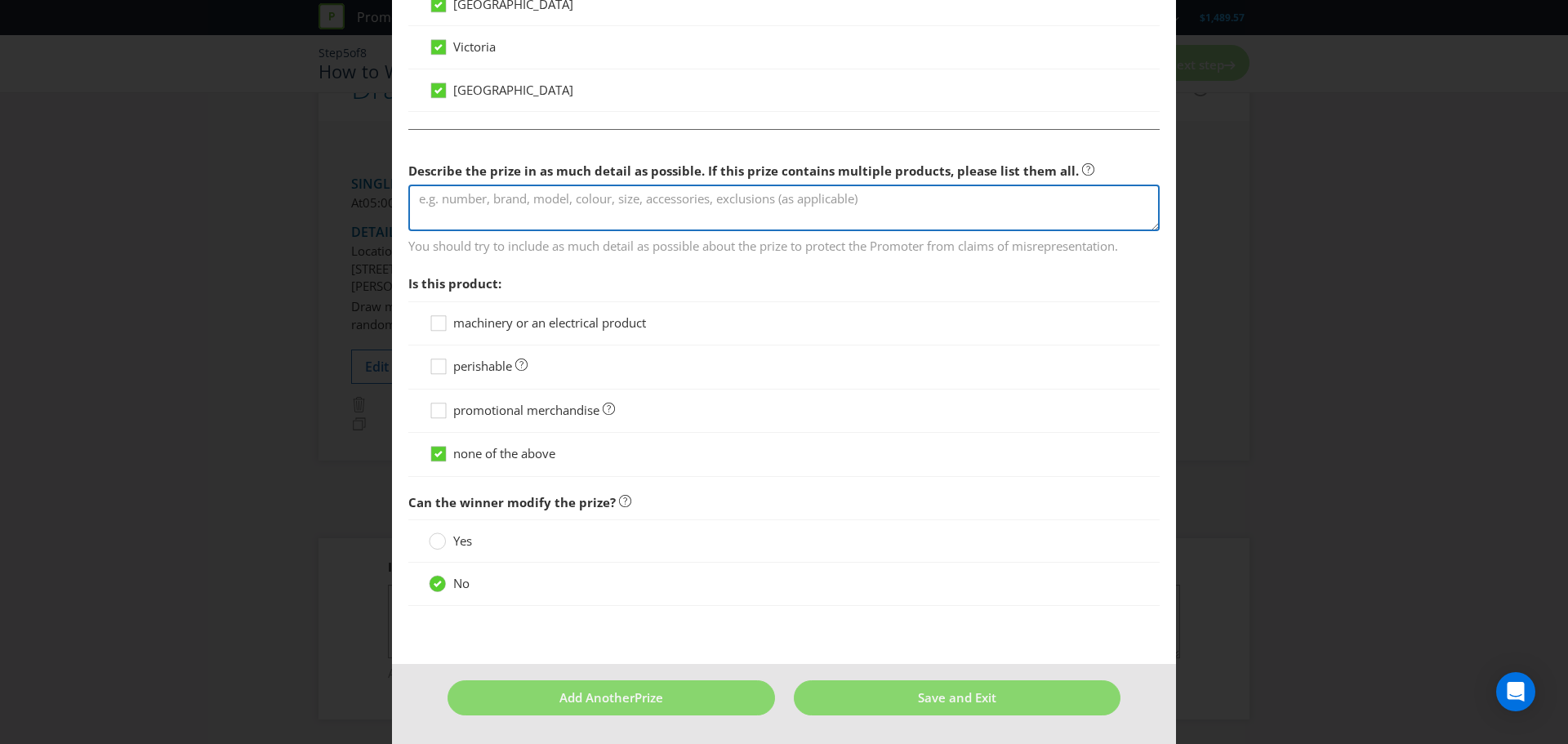 click at bounding box center [784, 207] 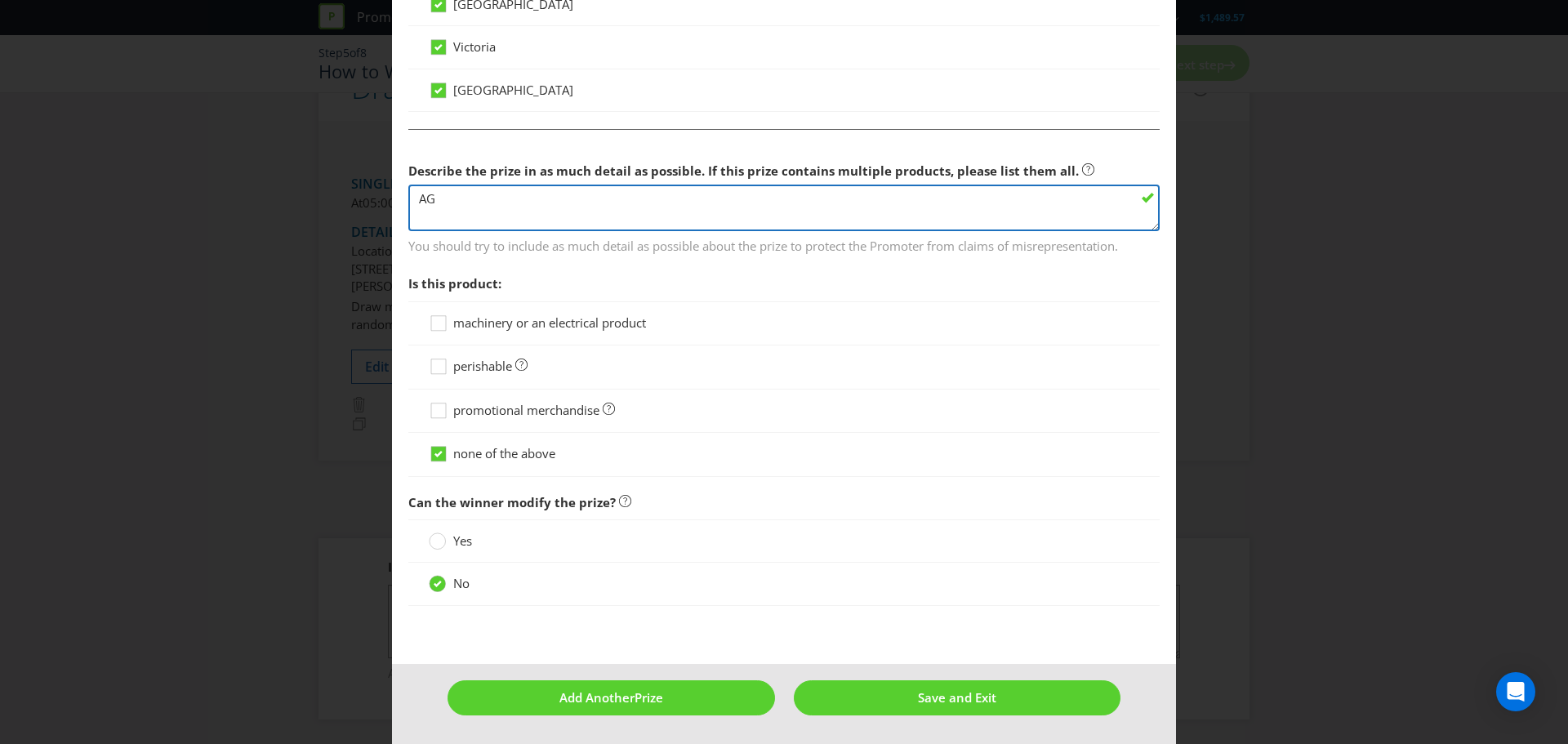 type on "A" 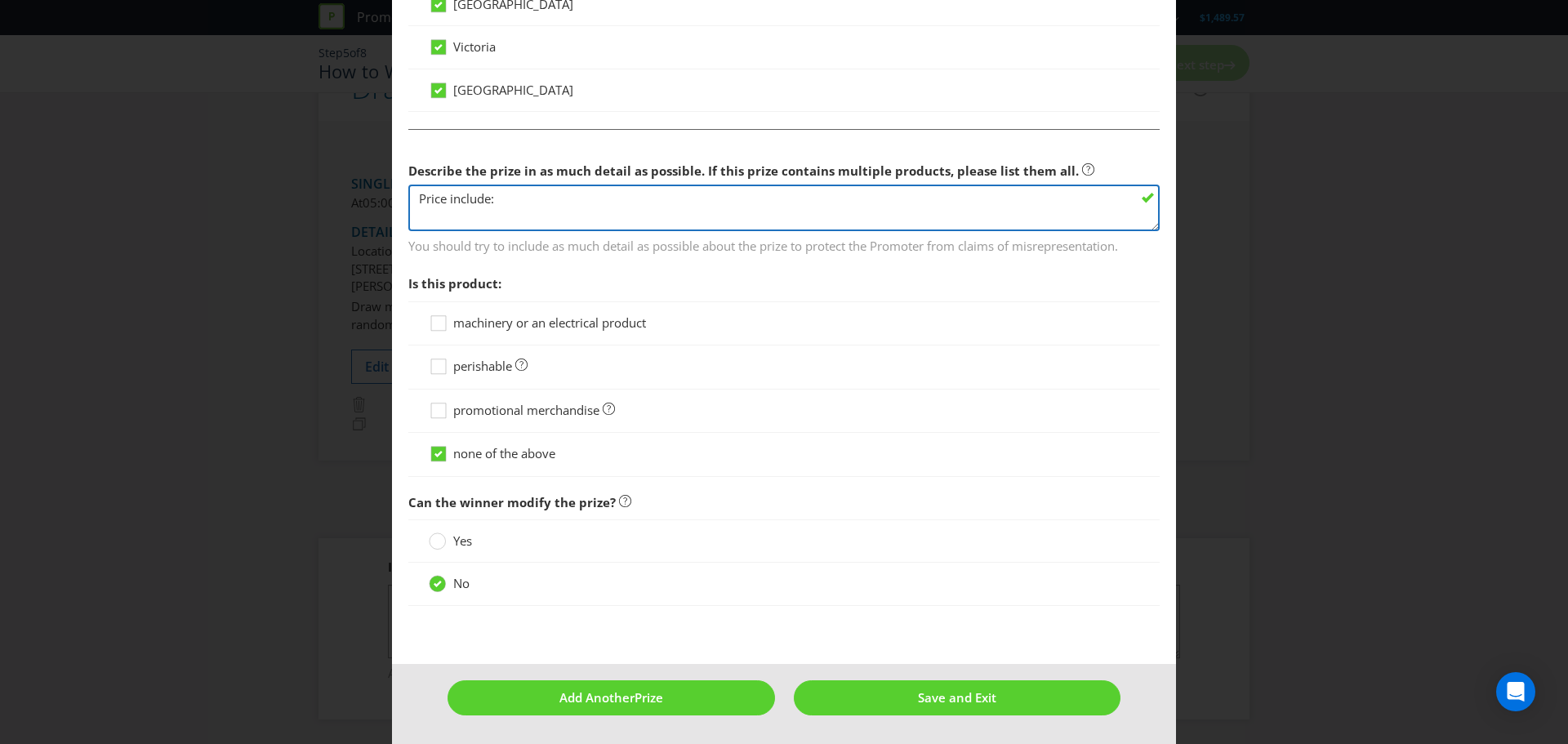 scroll, scrollTop: 11, scrollLeft: 0, axis: vertical 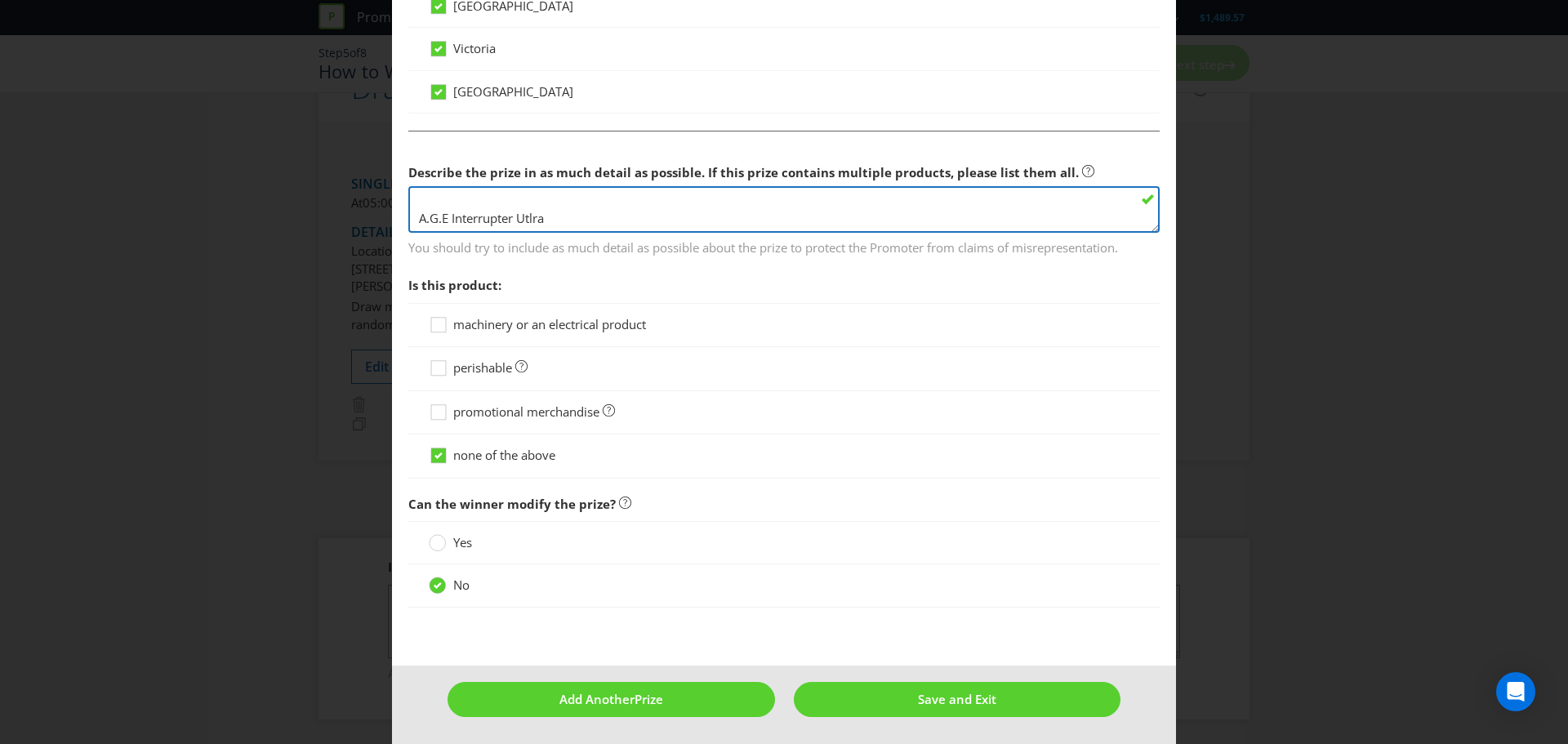 drag, startPoint x: 562, startPoint y: 221, endPoint x: 520, endPoint y: 229, distance: 42.75512 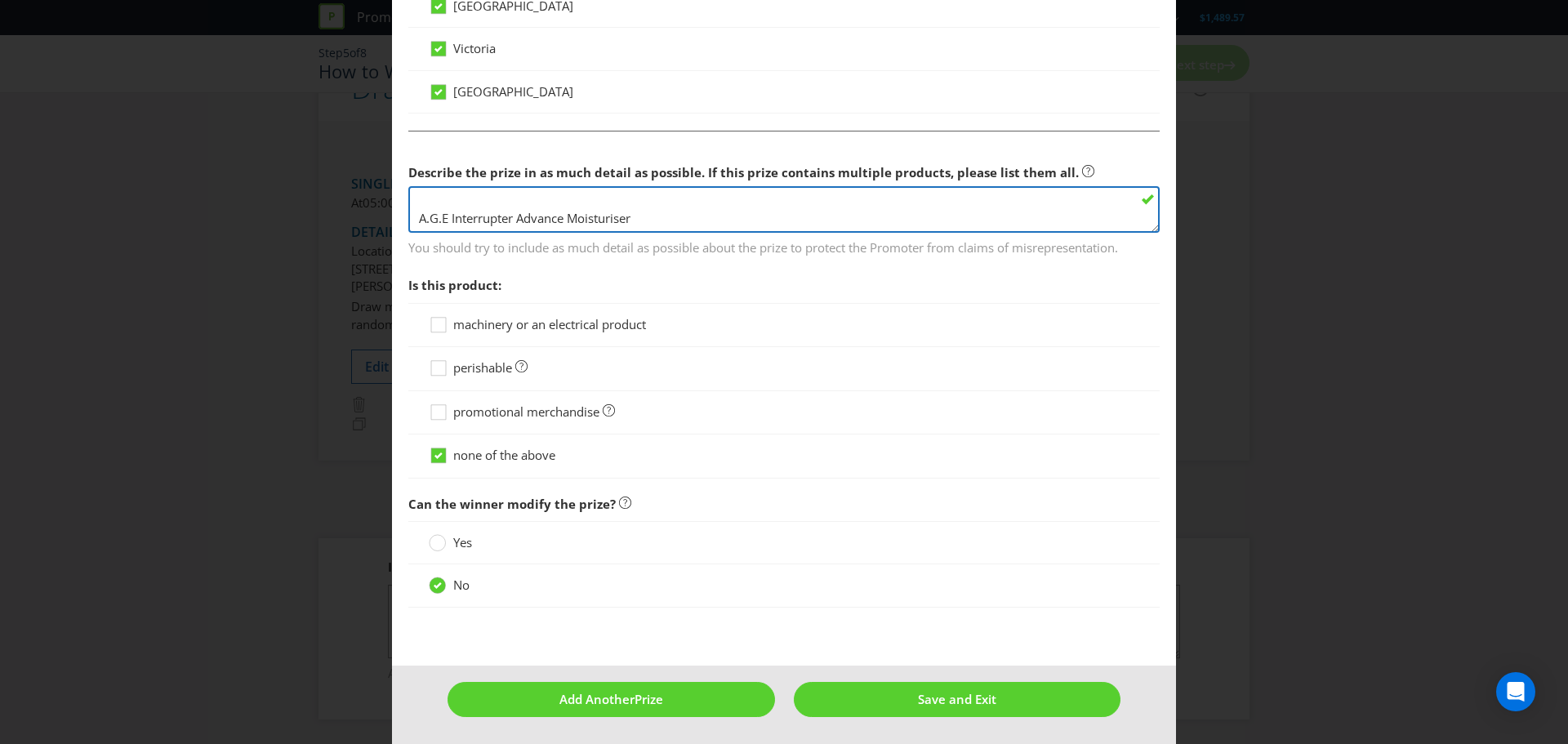 scroll, scrollTop: 29, scrollLeft: 0, axis: vertical 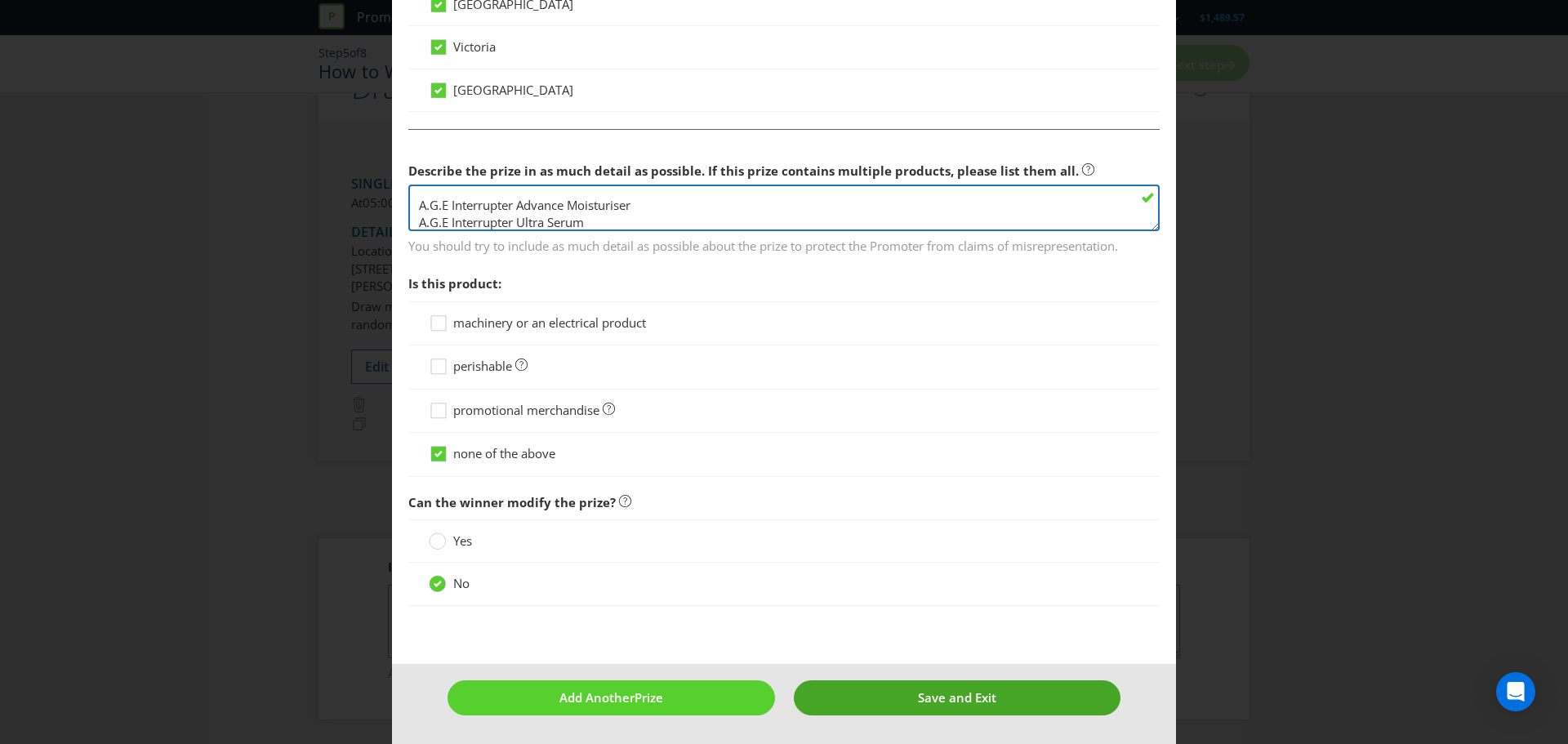 type on "Price include:
A.G.E Interrupter Advance Moisturiser
A.G.E Interrupter Ultra Serum" 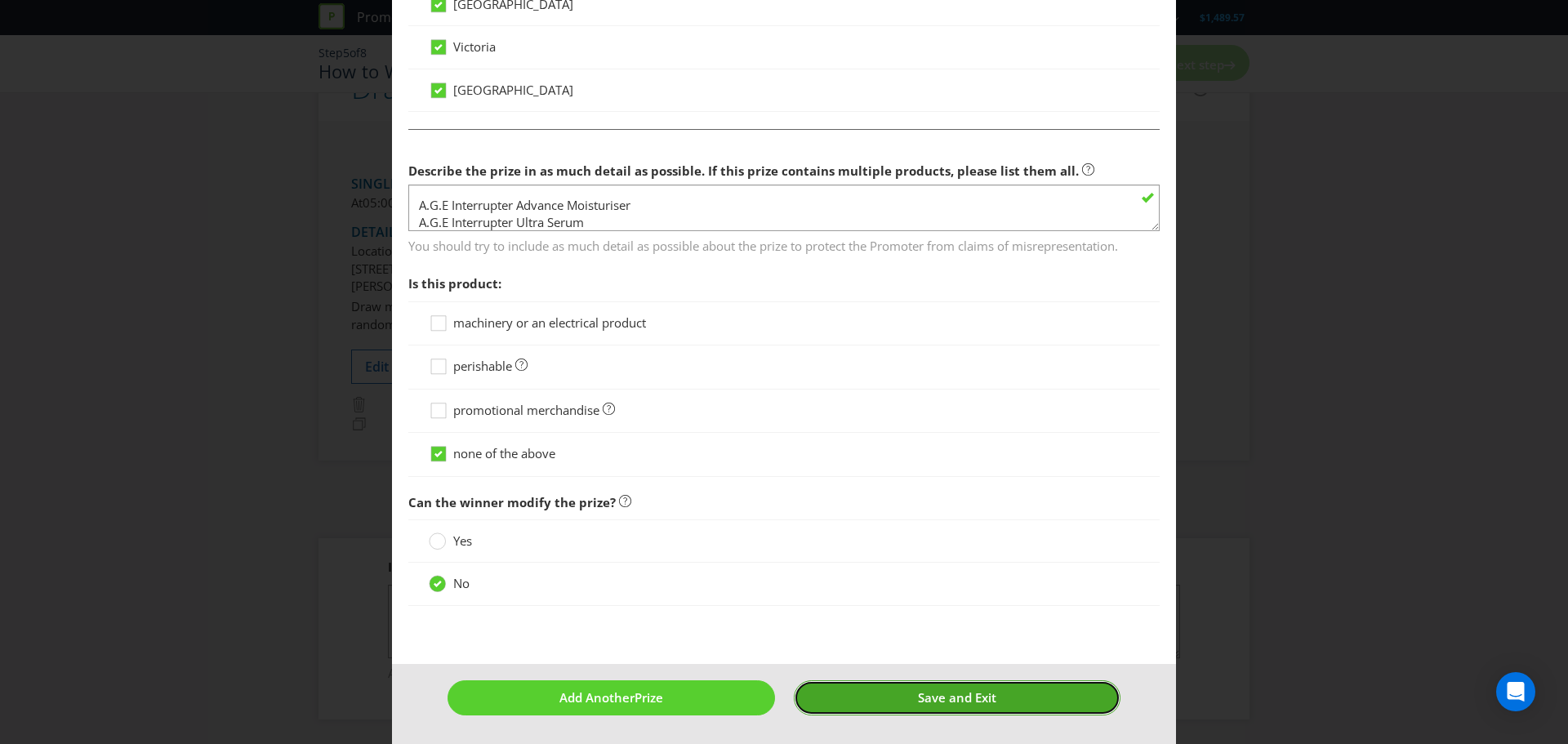 click on "Save and Exit" at bounding box center [957, 697] 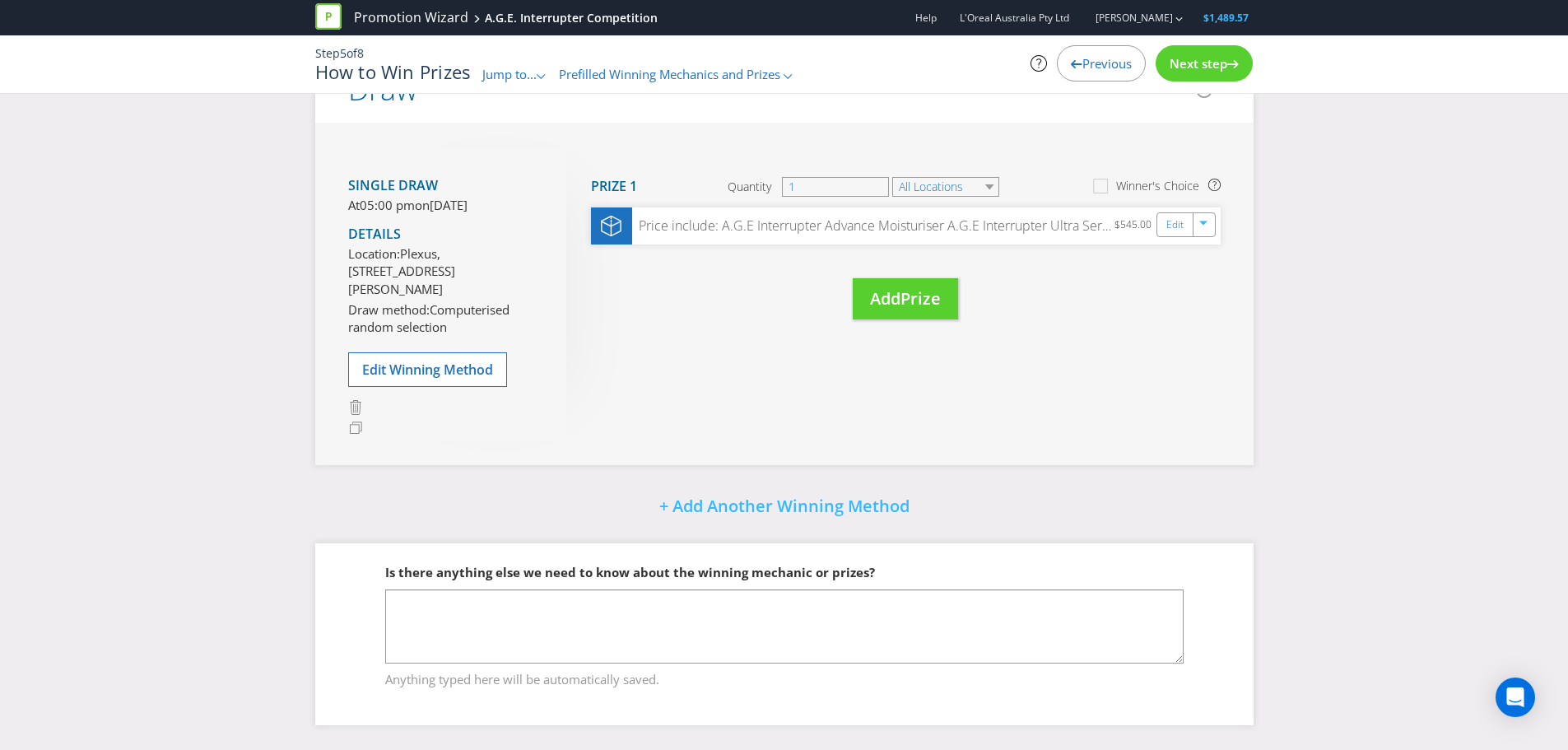 scroll, scrollTop: 194, scrollLeft: 0, axis: vertical 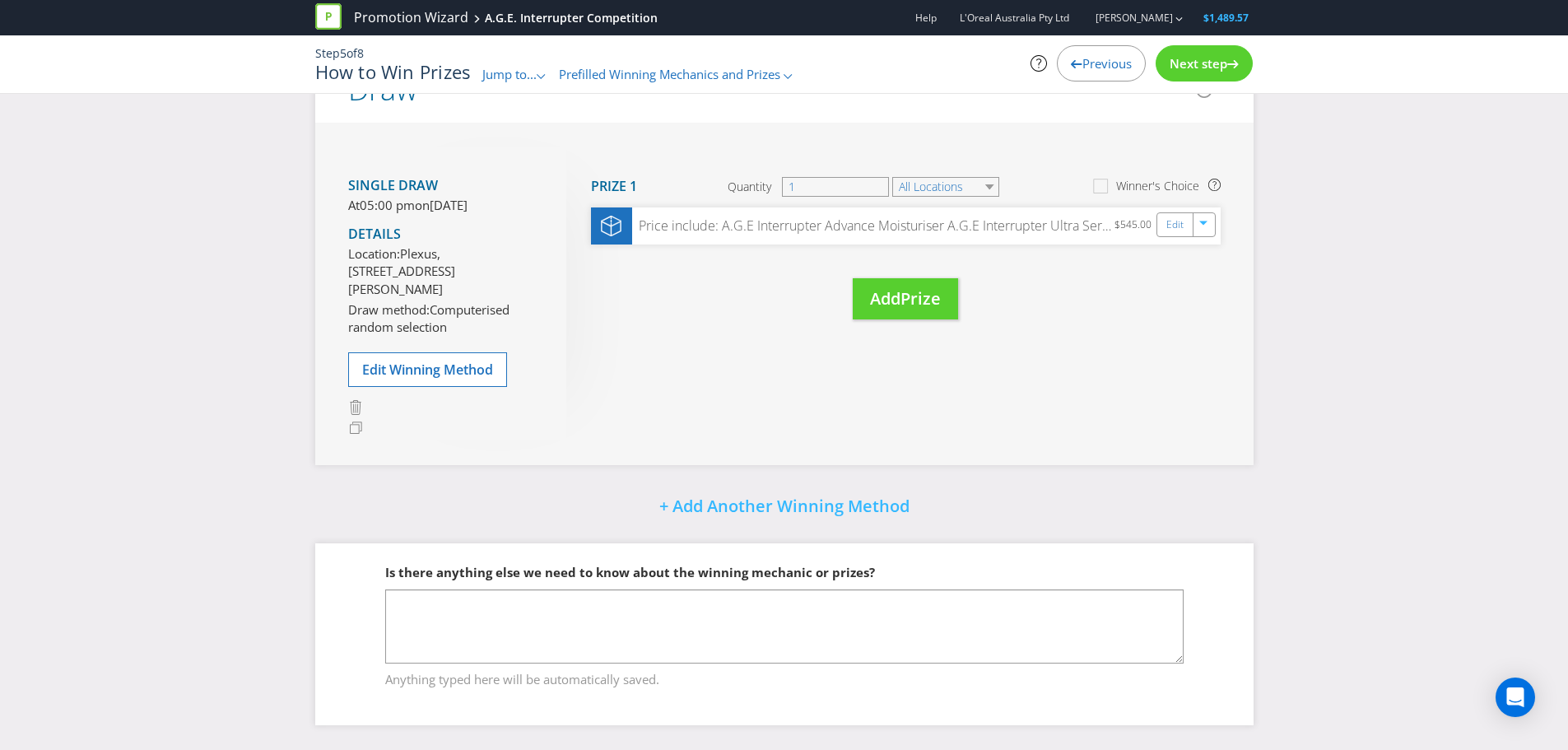 click on "Next step" at bounding box center (1198, 63) 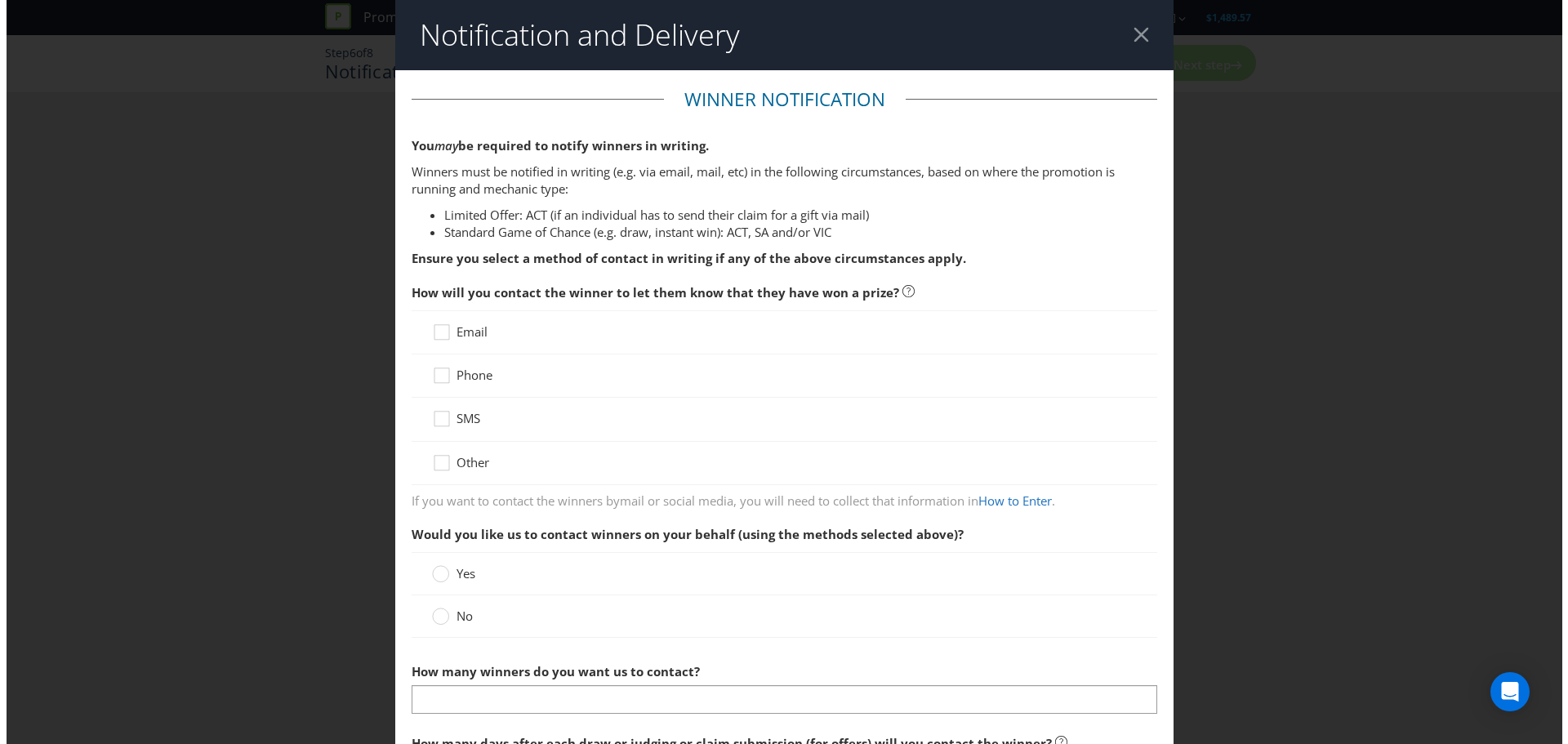 scroll, scrollTop: 0, scrollLeft: 0, axis: both 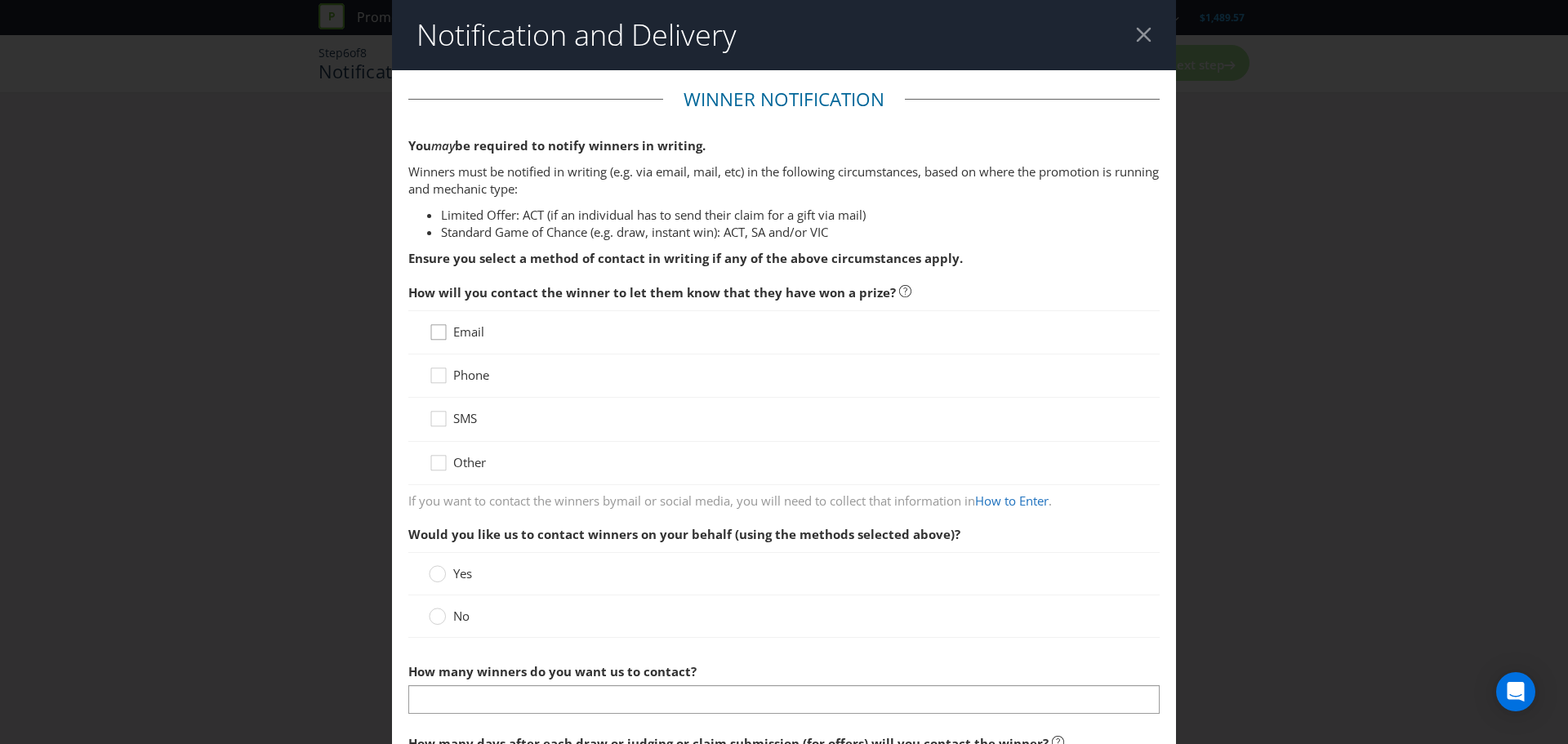 click at bounding box center [439, 327] 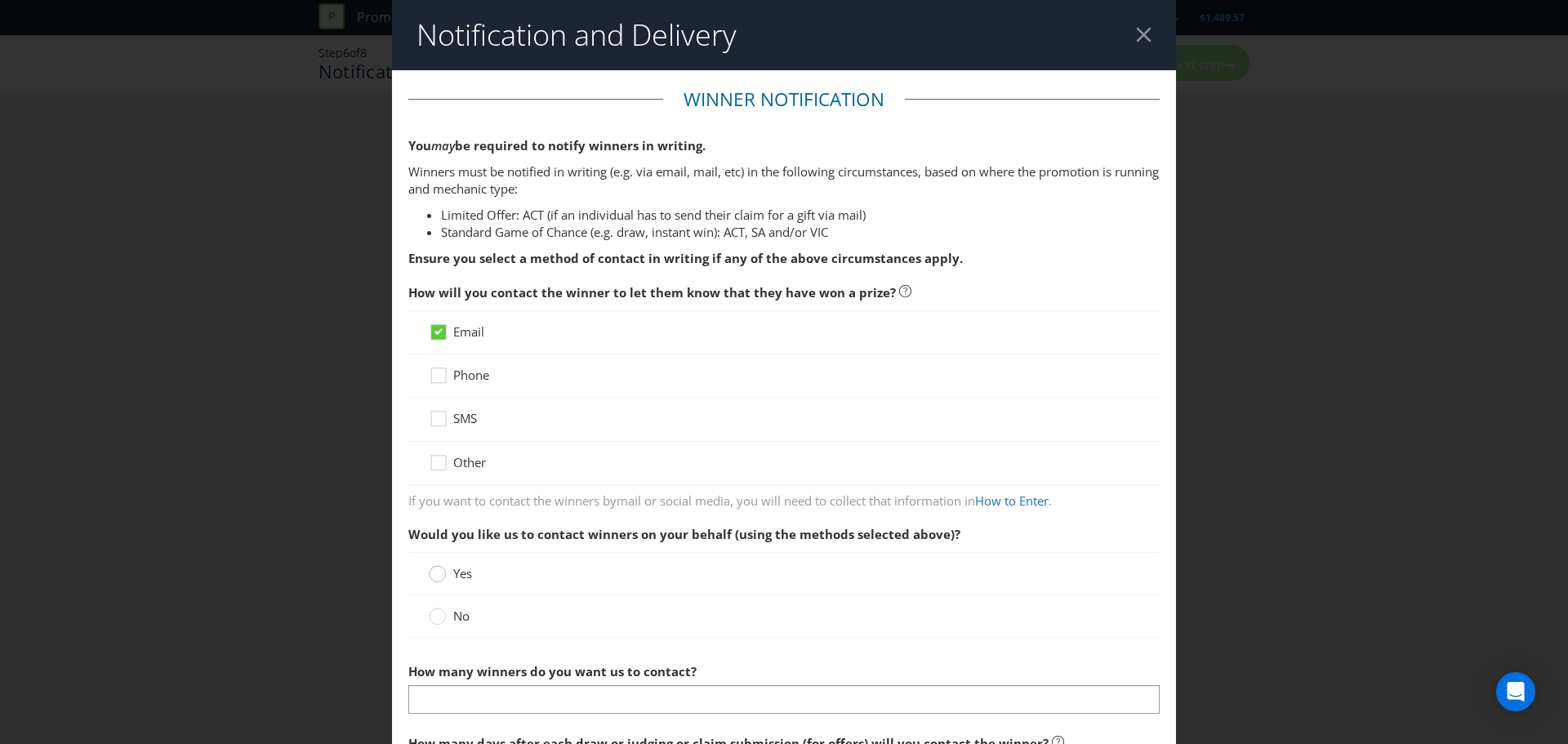 click at bounding box center (438, 568) 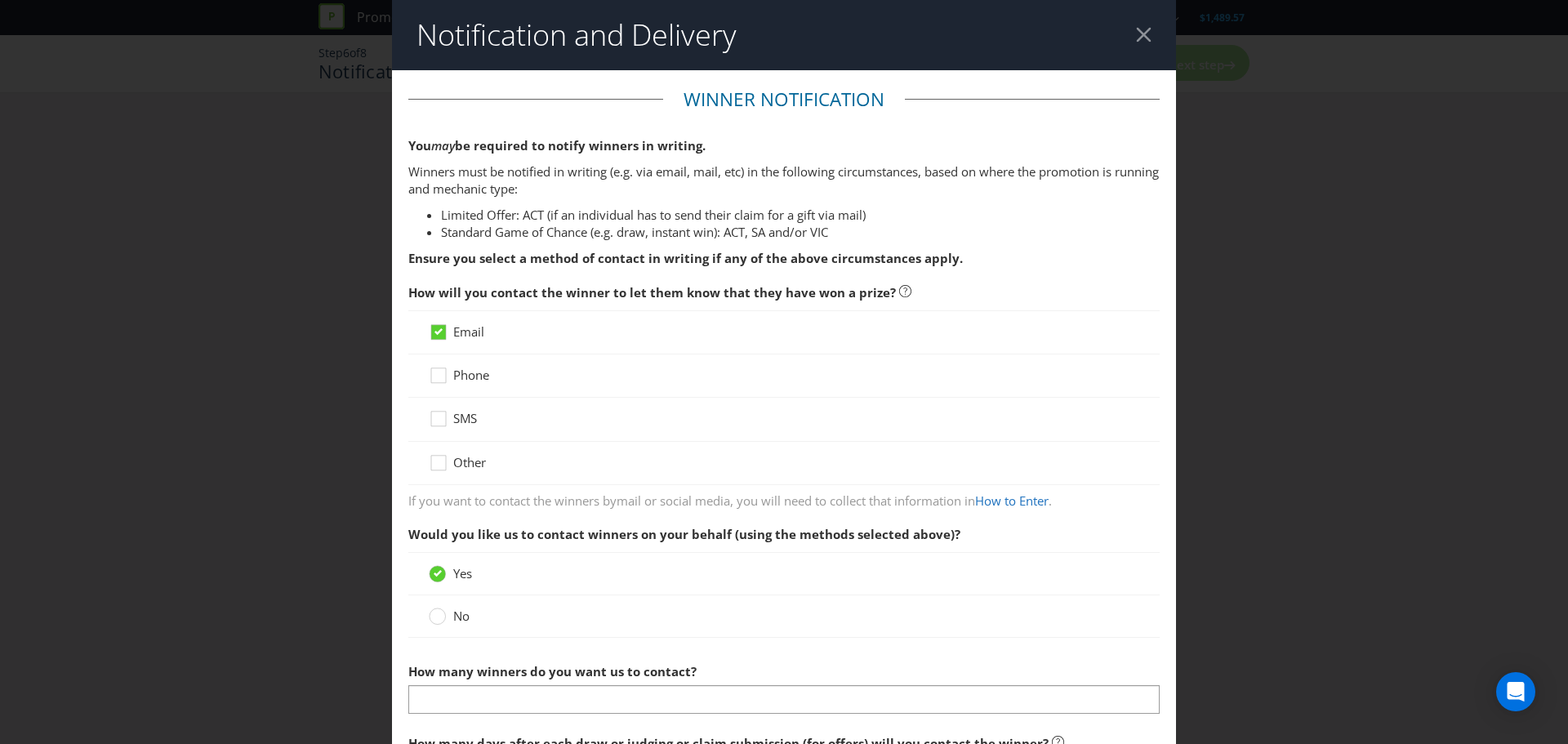 scroll, scrollTop: 517, scrollLeft: 0, axis: vertical 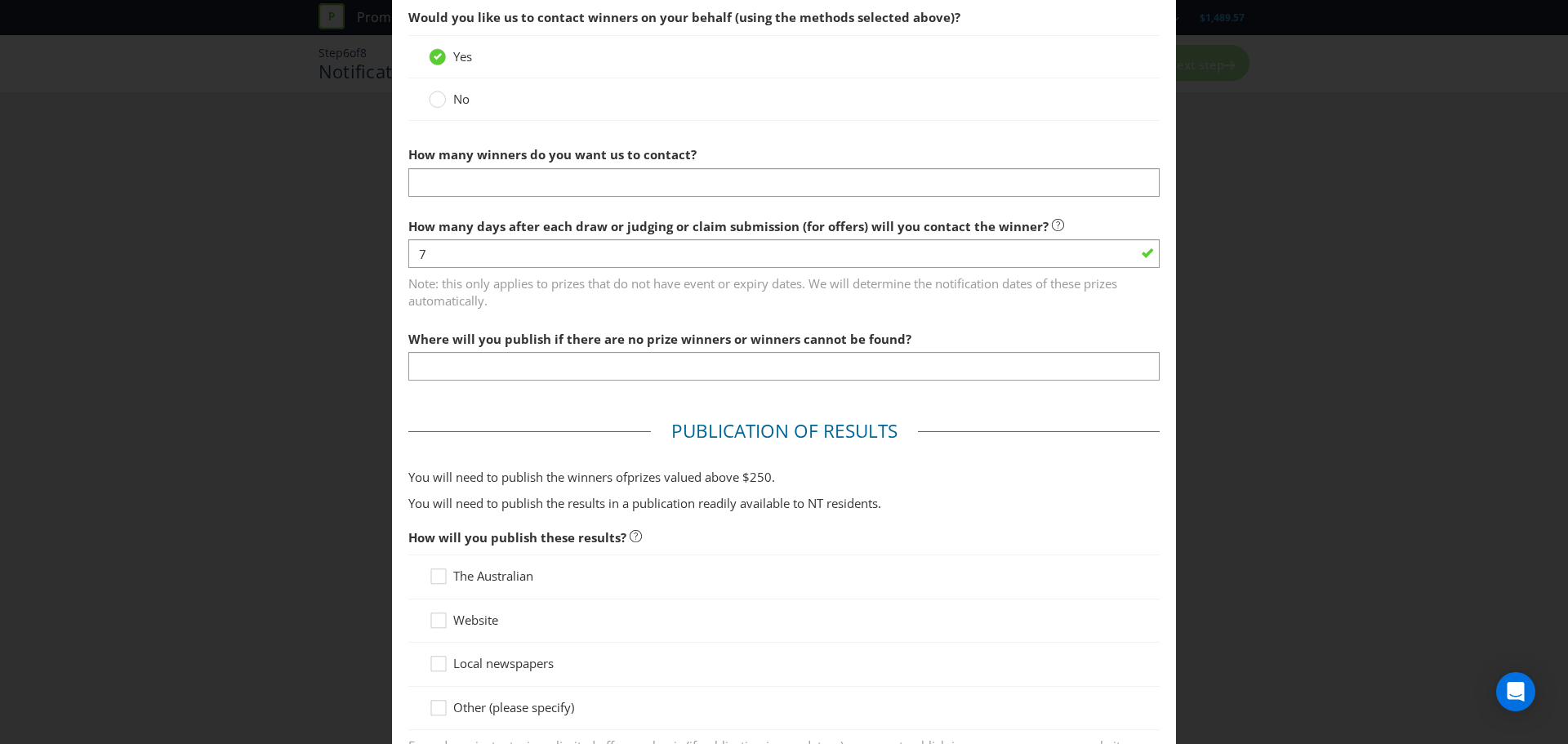 click at bounding box center [784, 197] 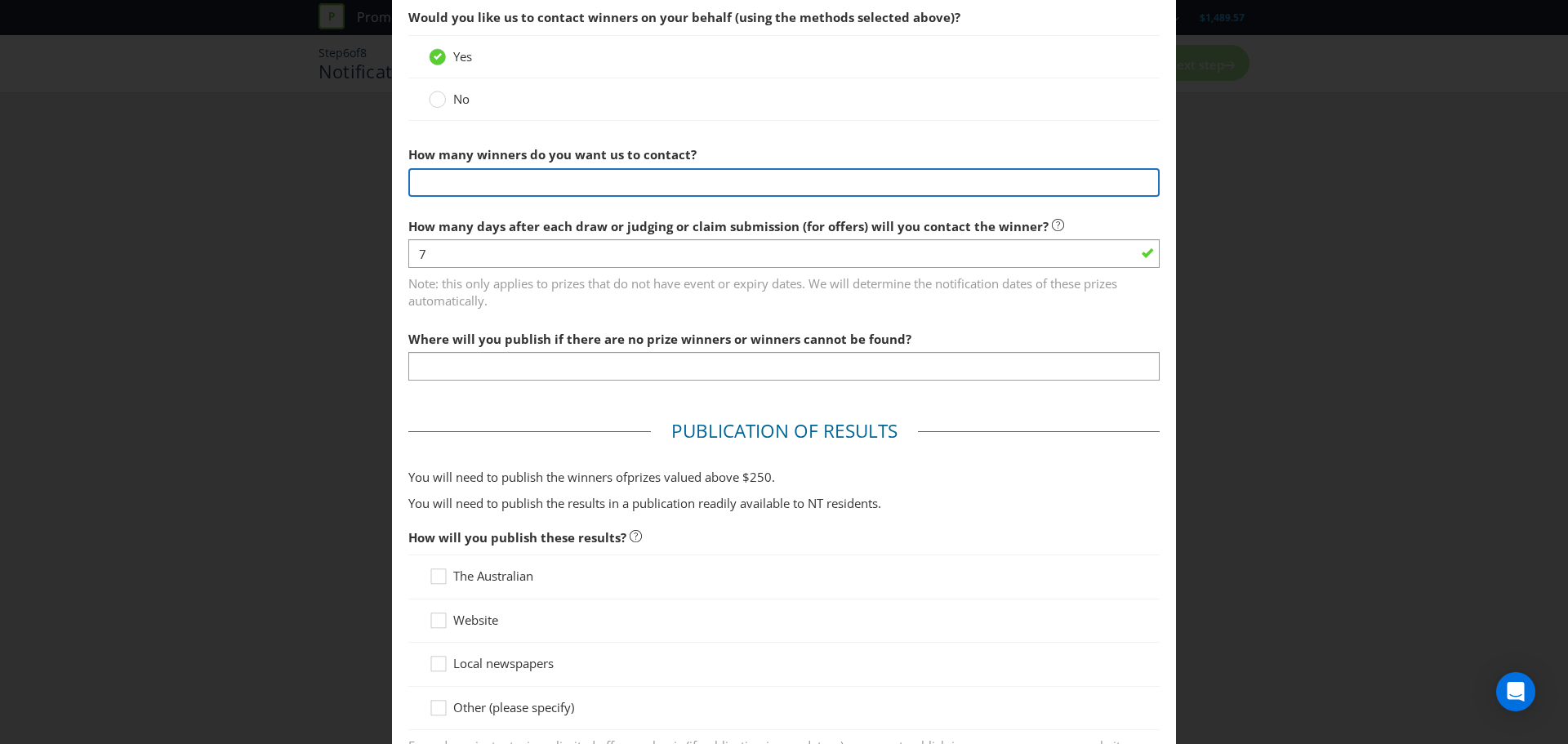 click at bounding box center (784, 182) 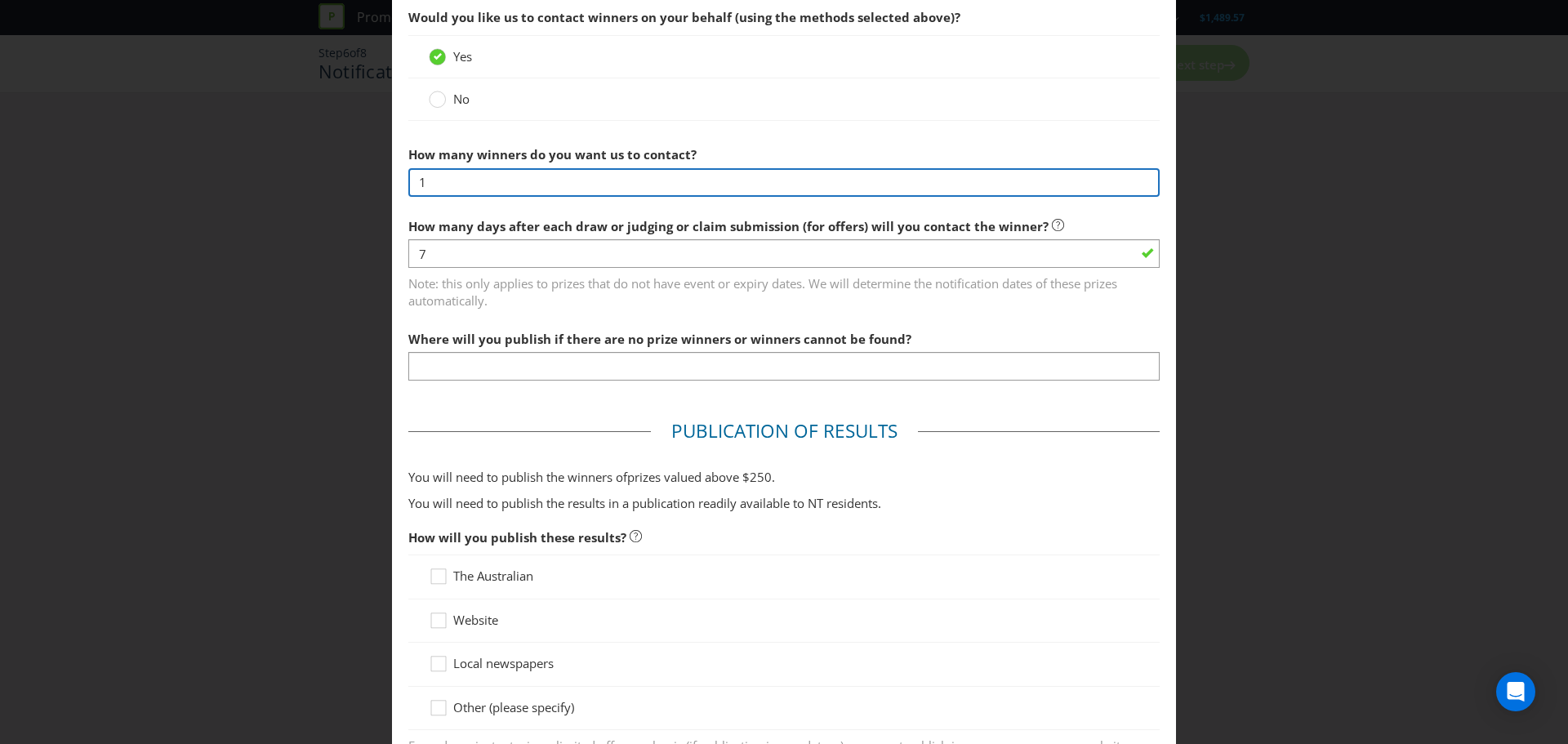 type on "1" 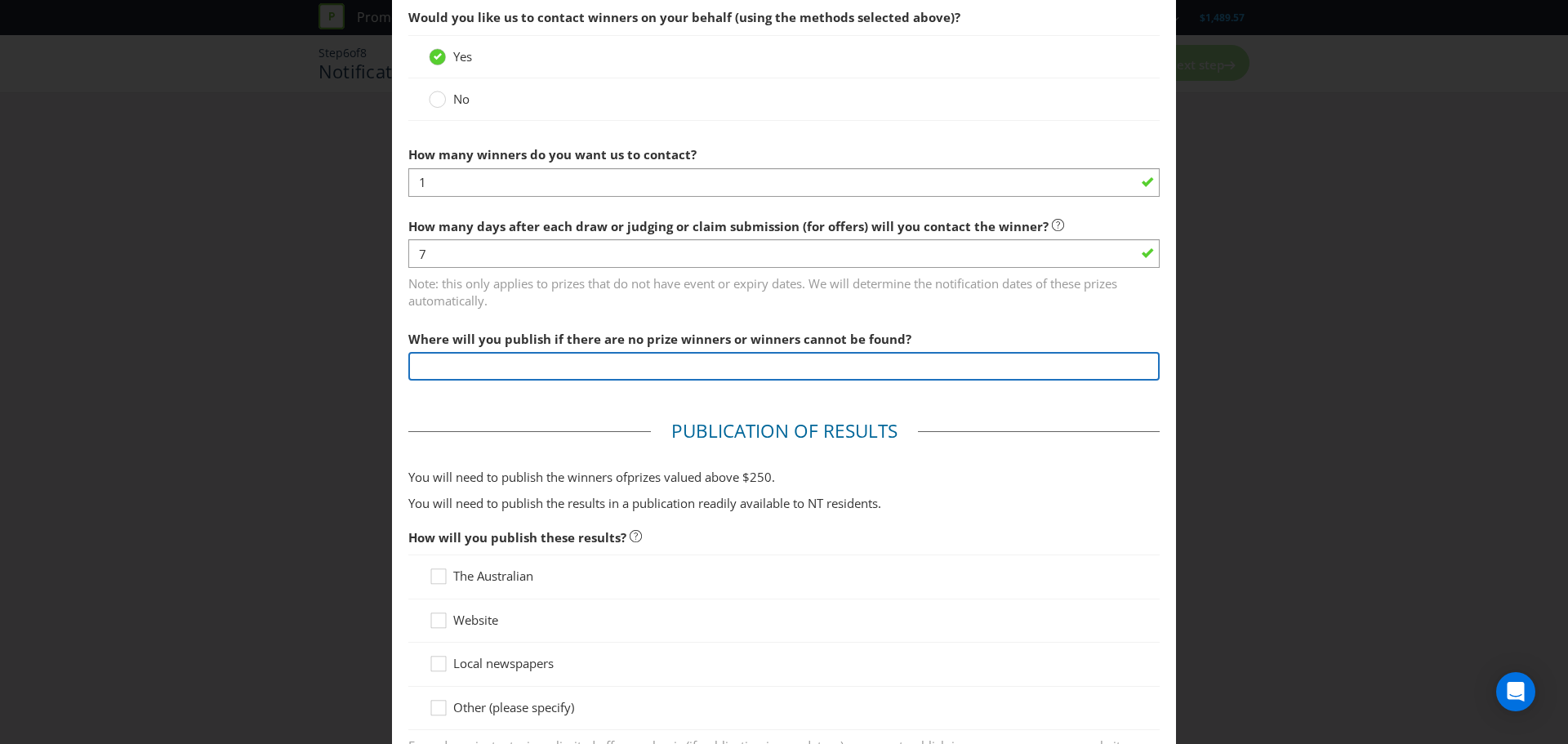 click at bounding box center (784, 366) 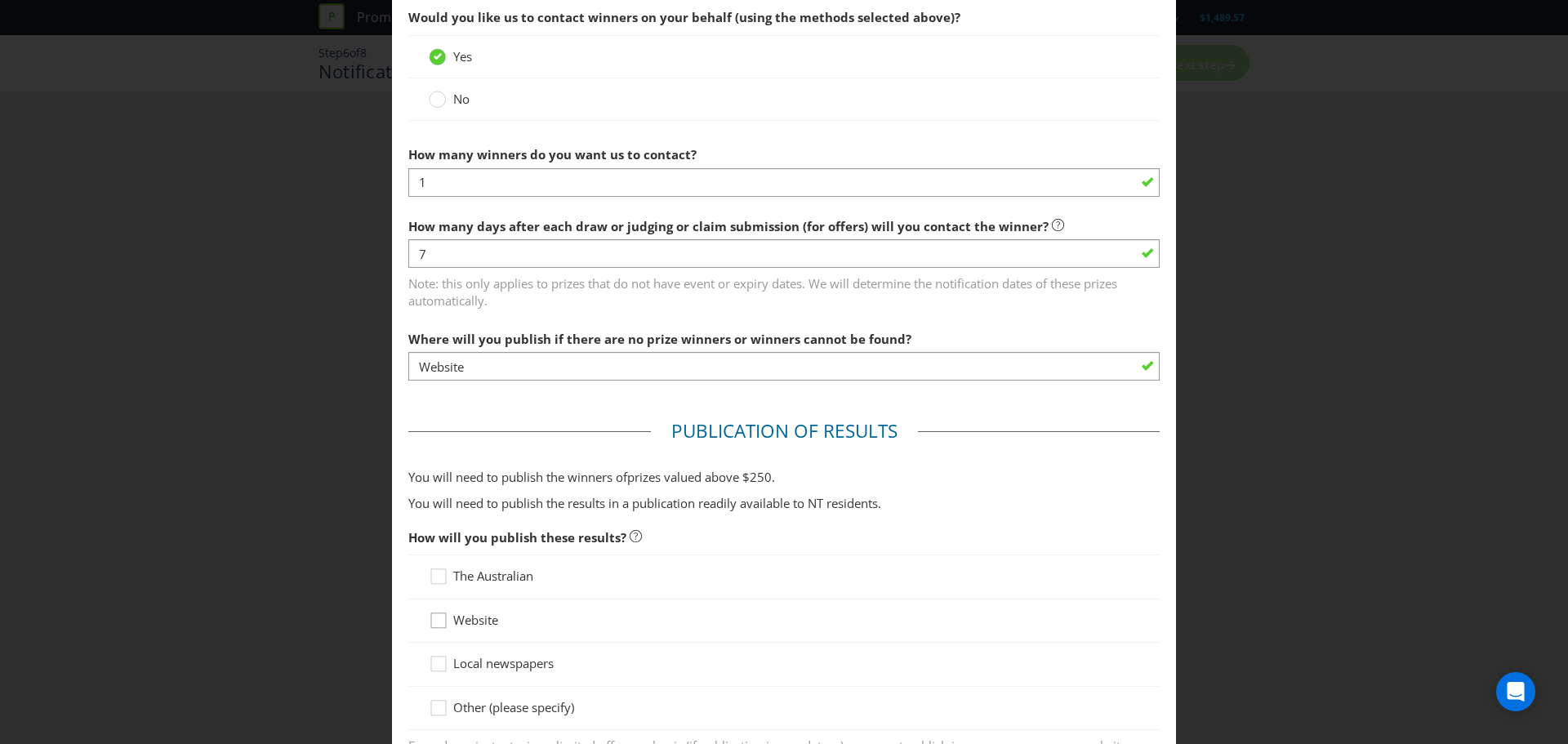 click 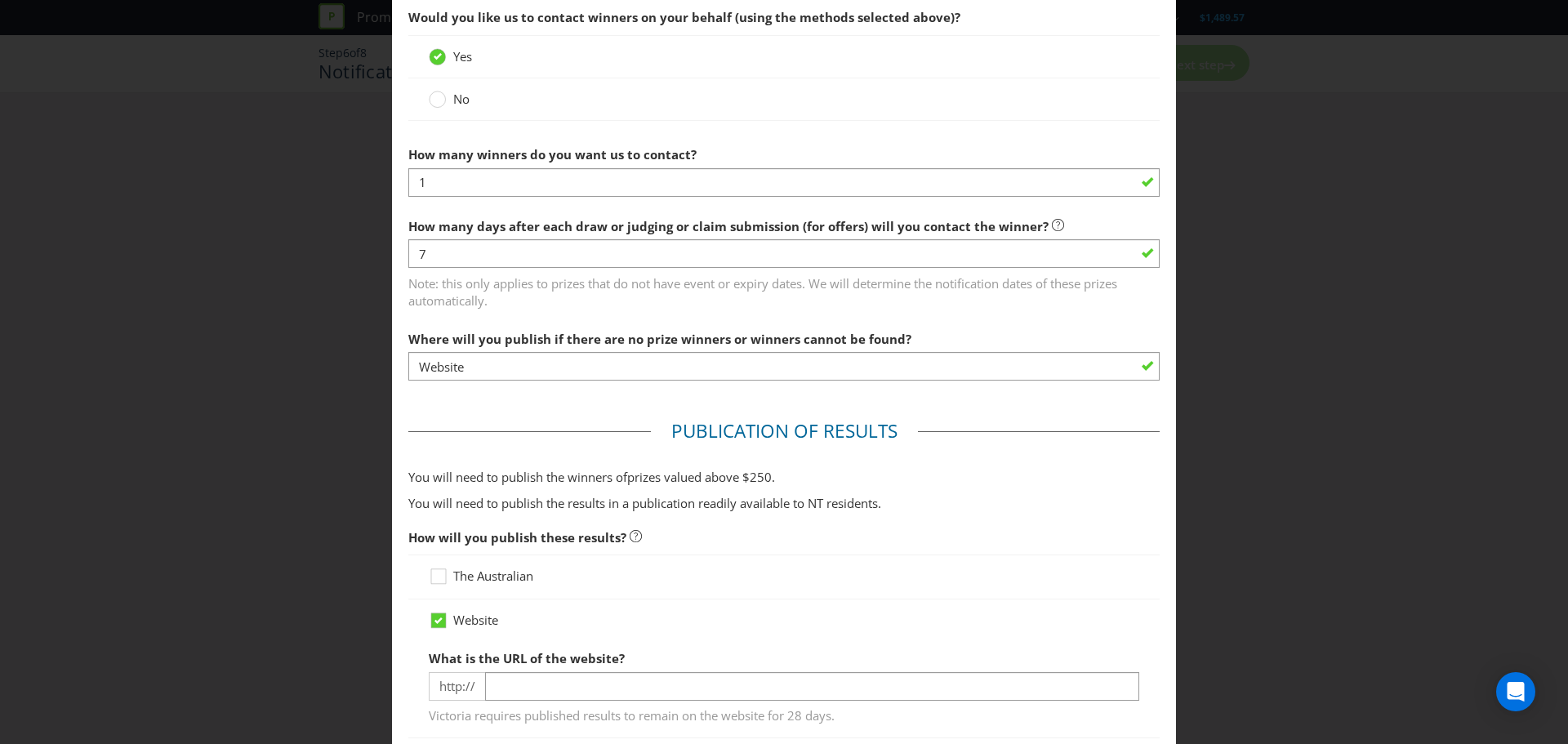scroll, scrollTop: 1035, scrollLeft: 0, axis: vertical 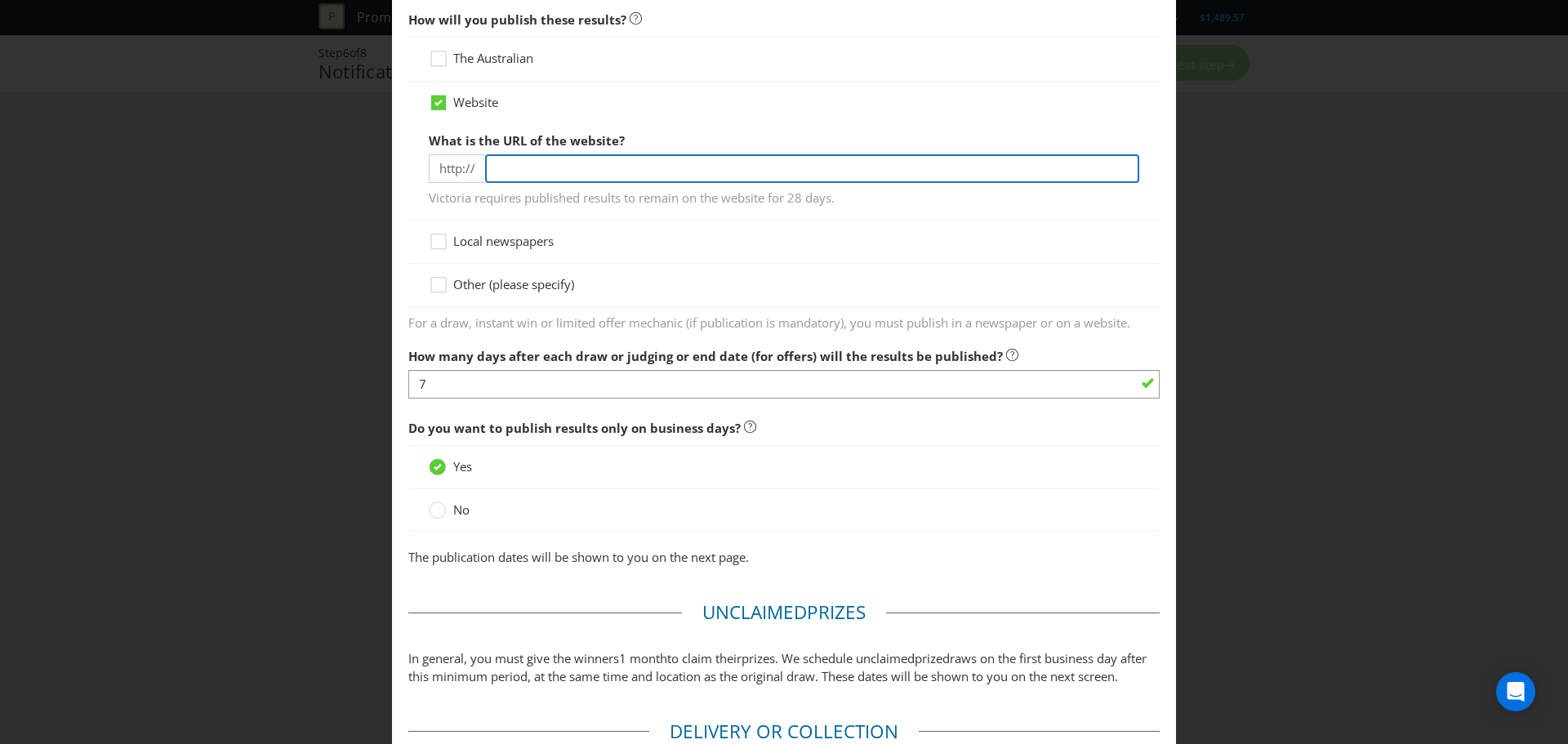 click at bounding box center (812, 168) 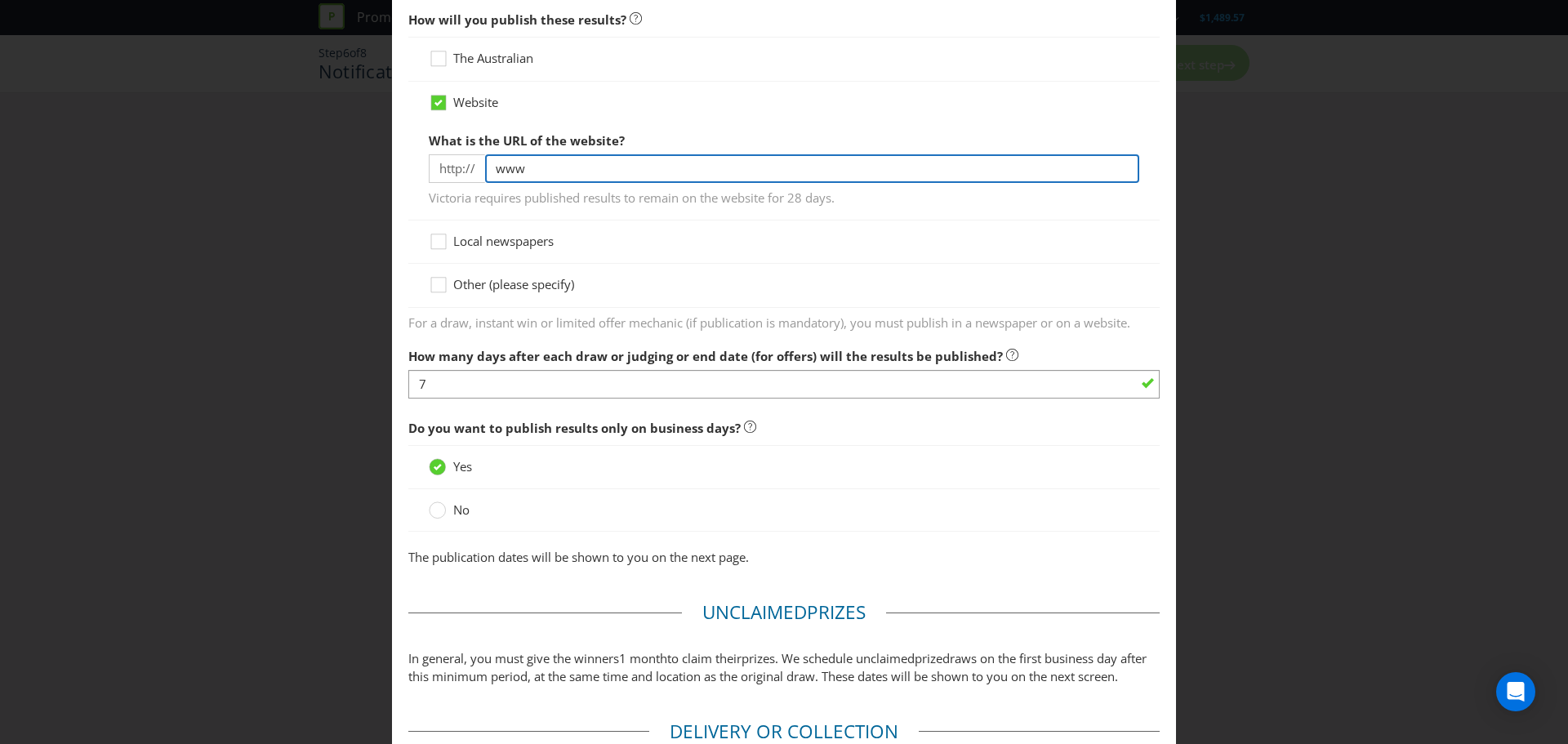 type on "[DOMAIN_NAME][URL]" 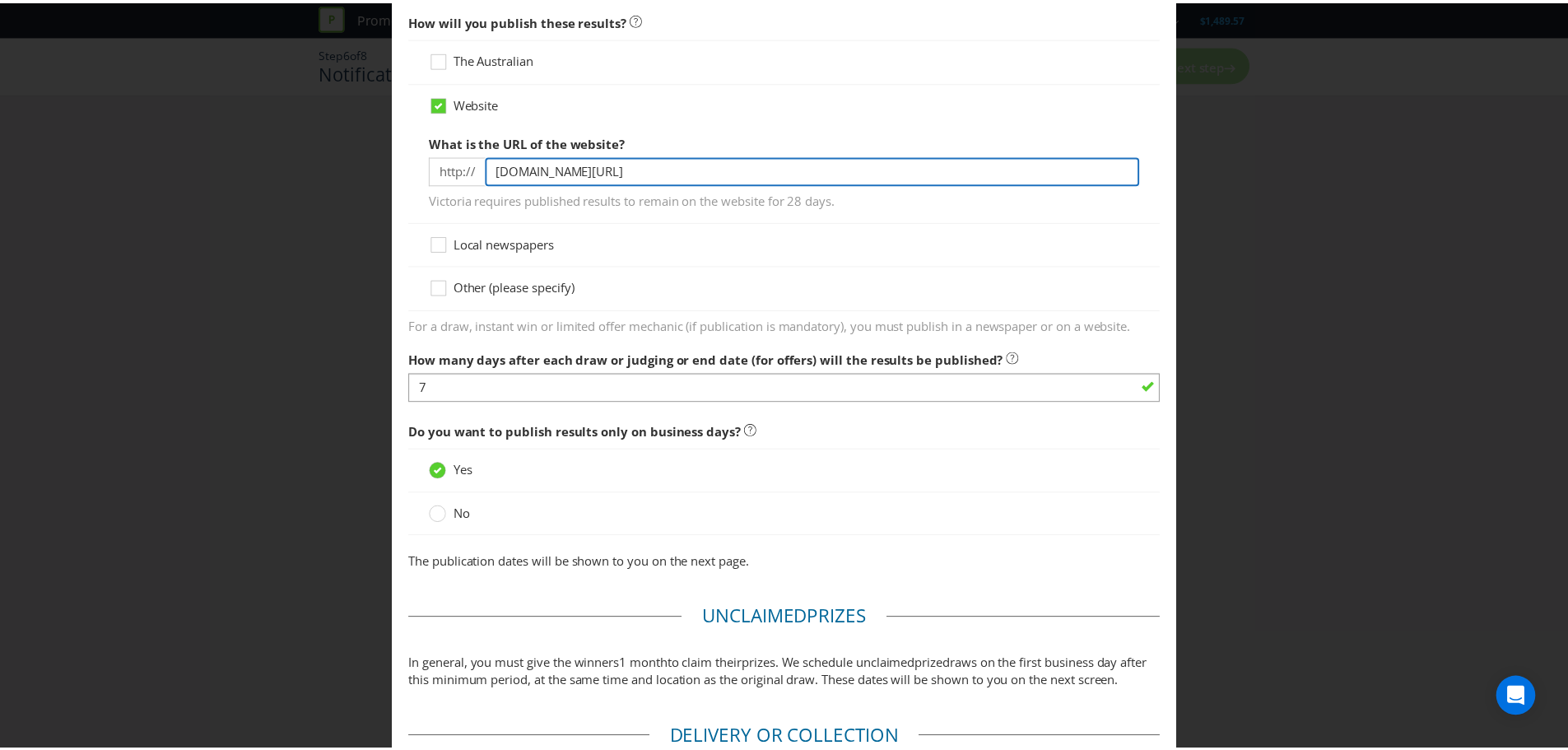scroll, scrollTop: 1349, scrollLeft: 0, axis: vertical 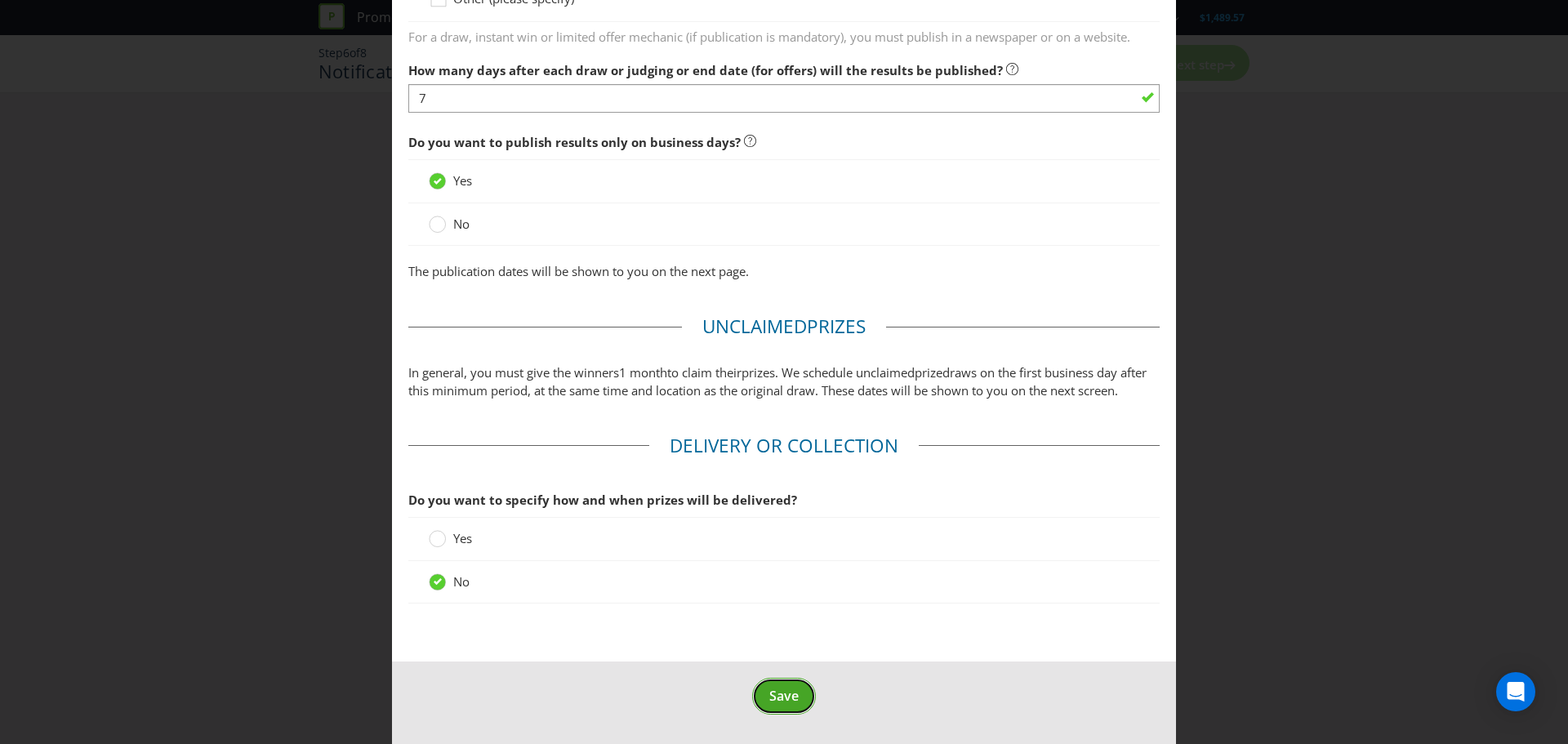 click on "Save" at bounding box center (784, 696) 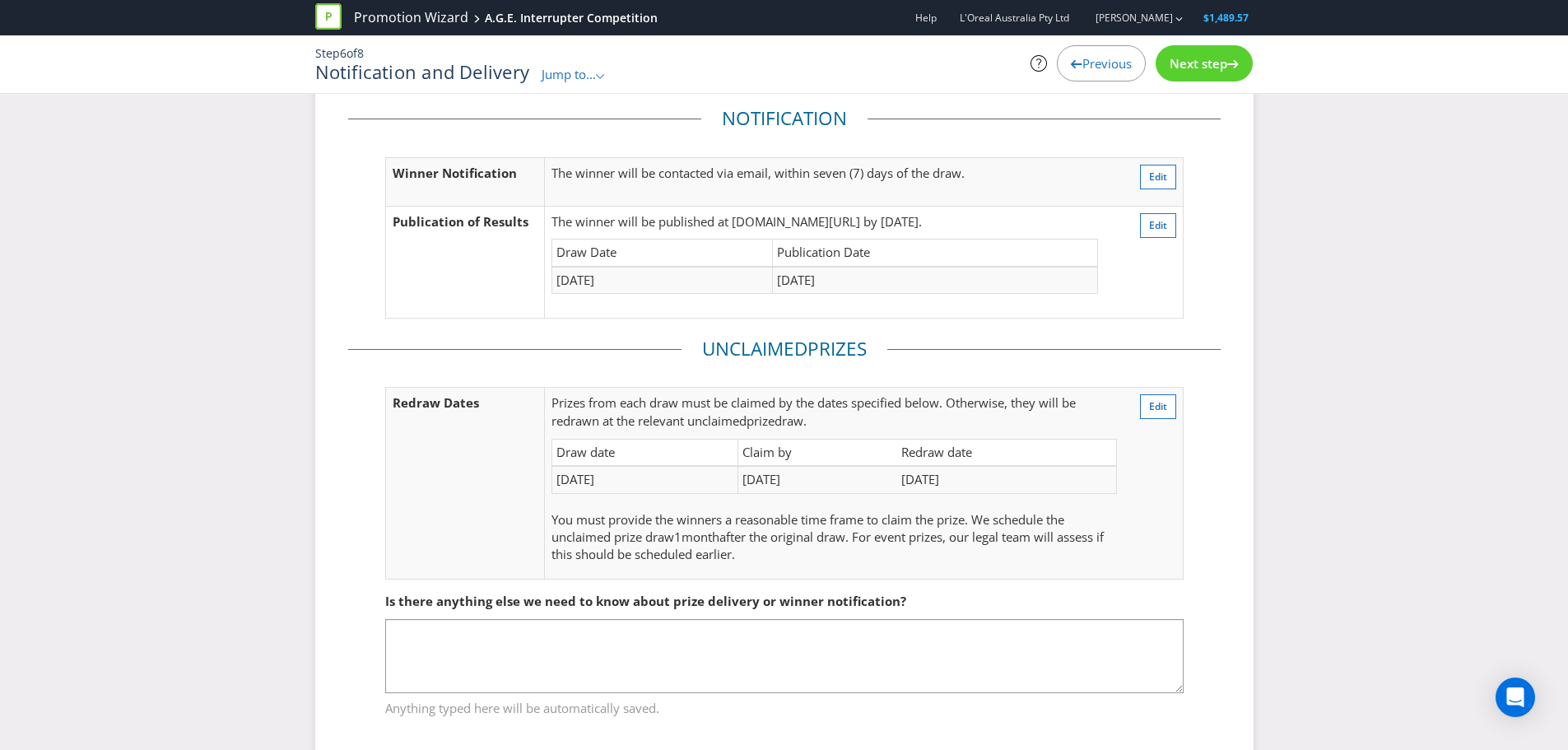 scroll, scrollTop: 85, scrollLeft: 0, axis: vertical 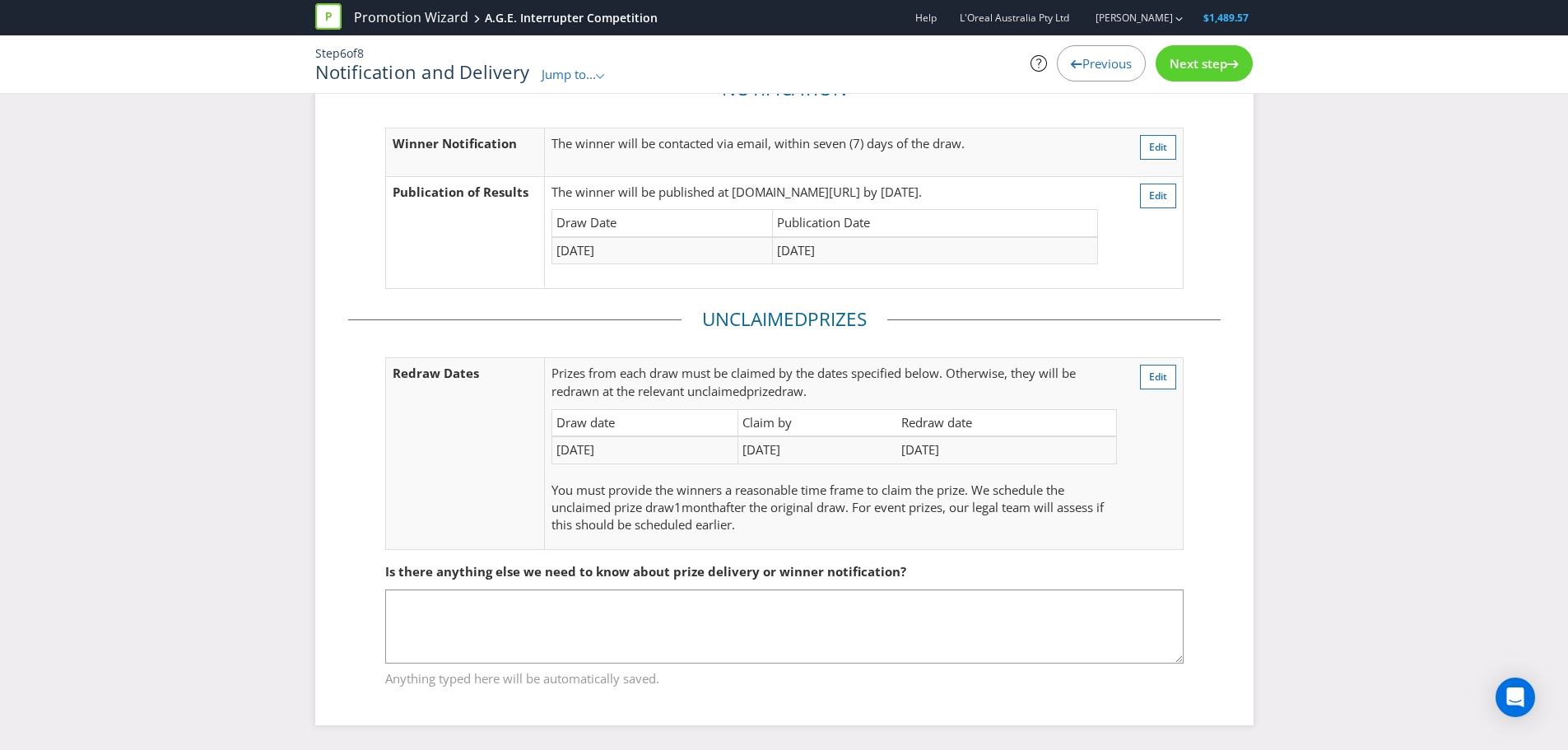 click on "Next step" at bounding box center (1198, 63) 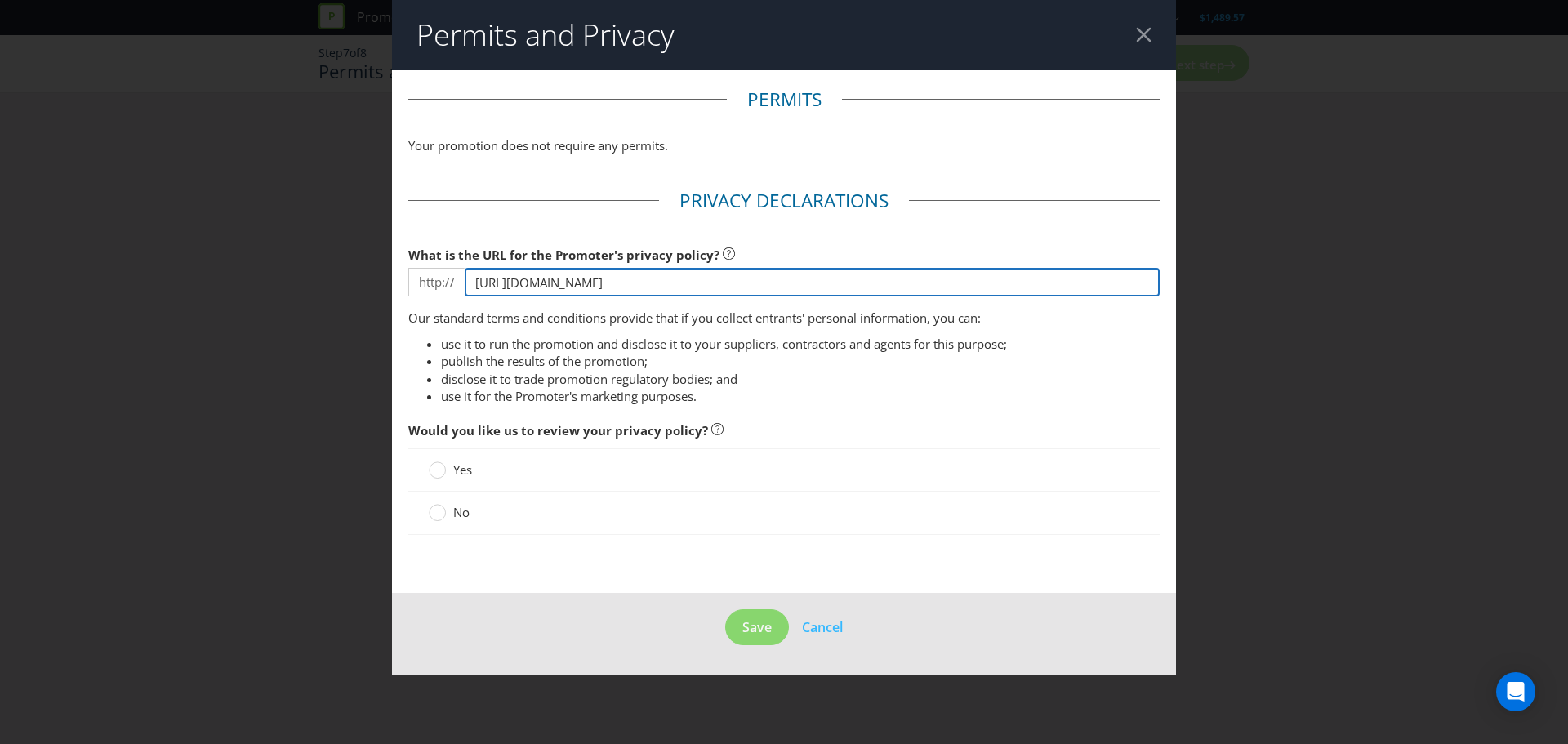 drag, startPoint x: 928, startPoint y: 277, endPoint x: 210, endPoint y: 269, distance: 718.0446 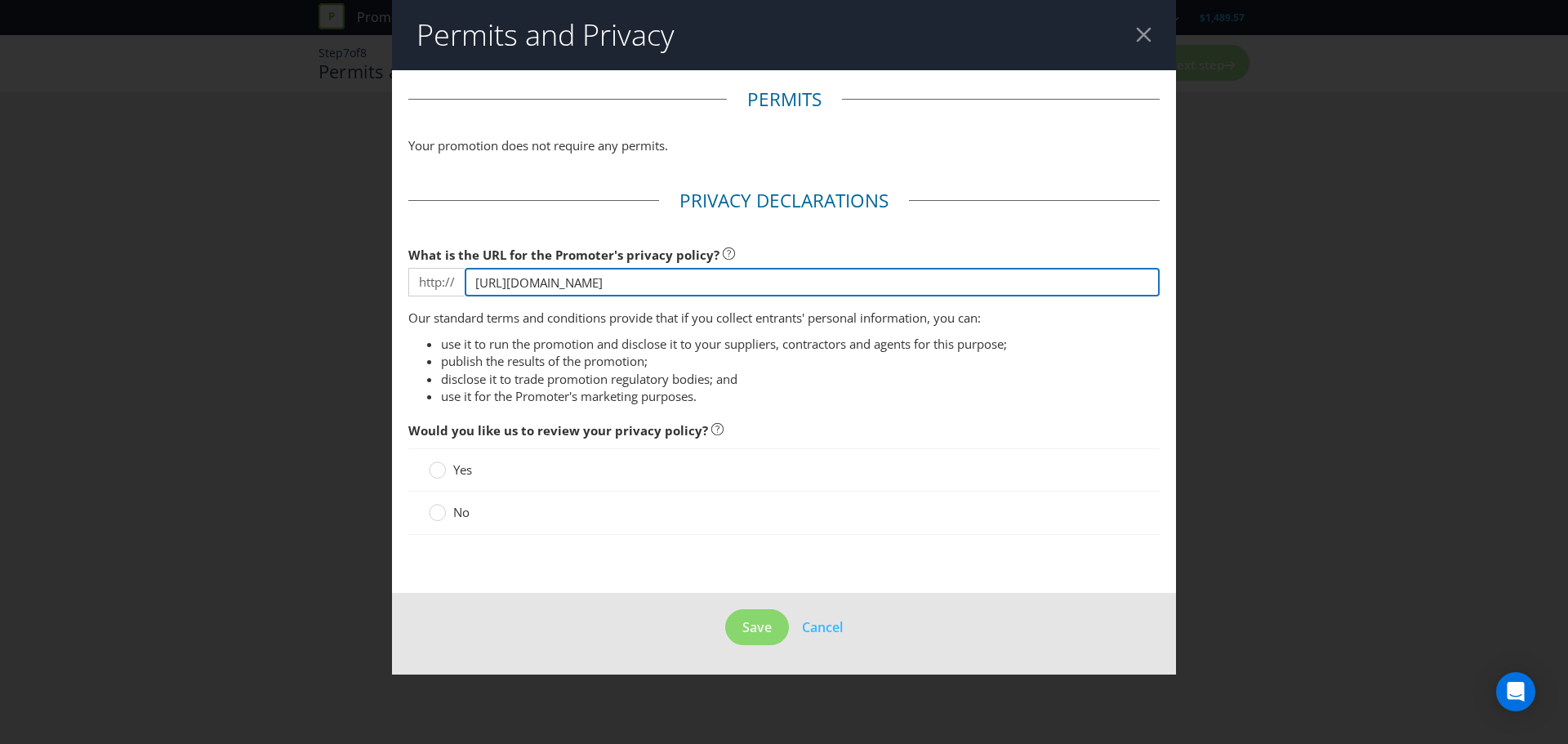 drag, startPoint x: 516, startPoint y: 282, endPoint x: 150, endPoint y: 251, distance: 367.3105 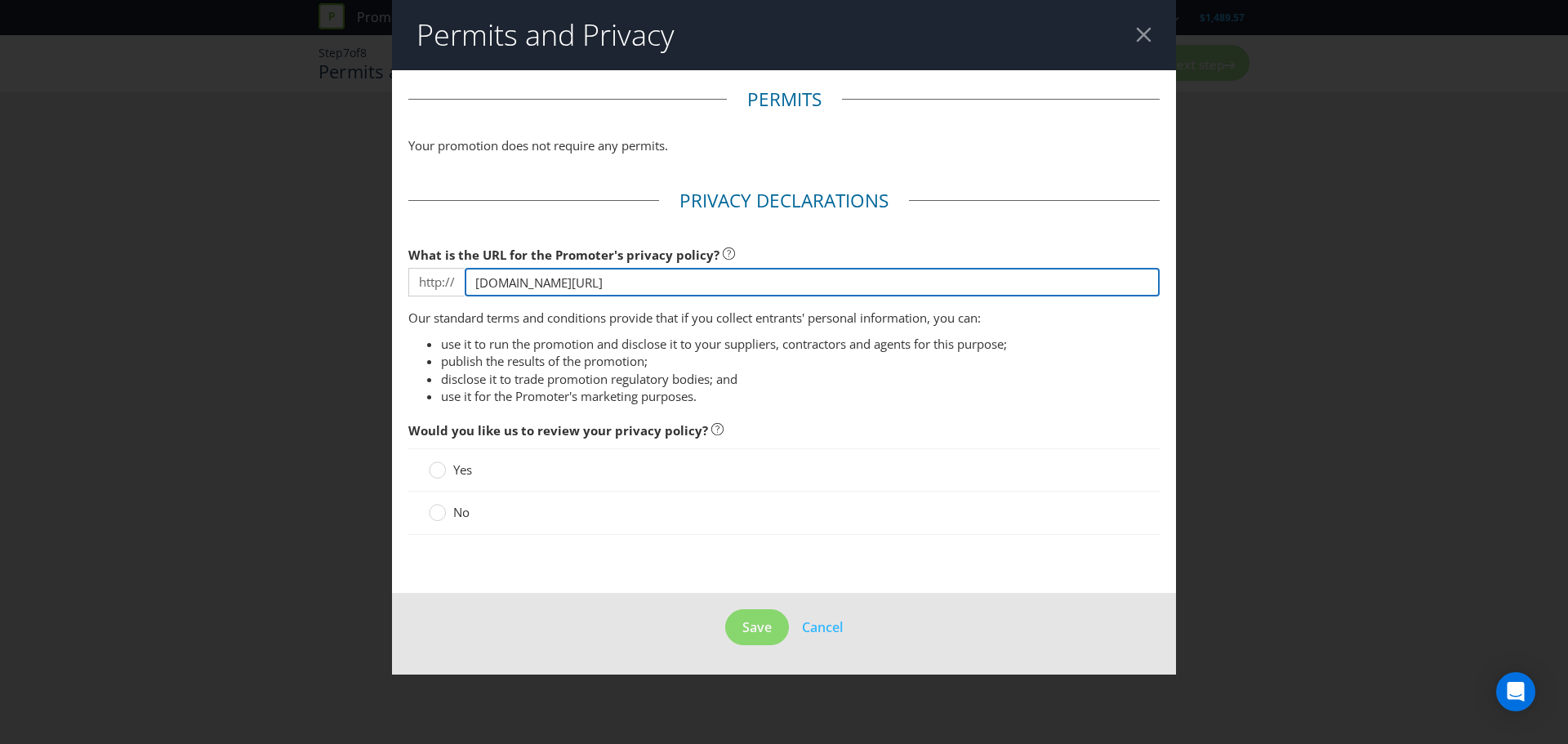 type on "[DOMAIN_NAME][URL]" 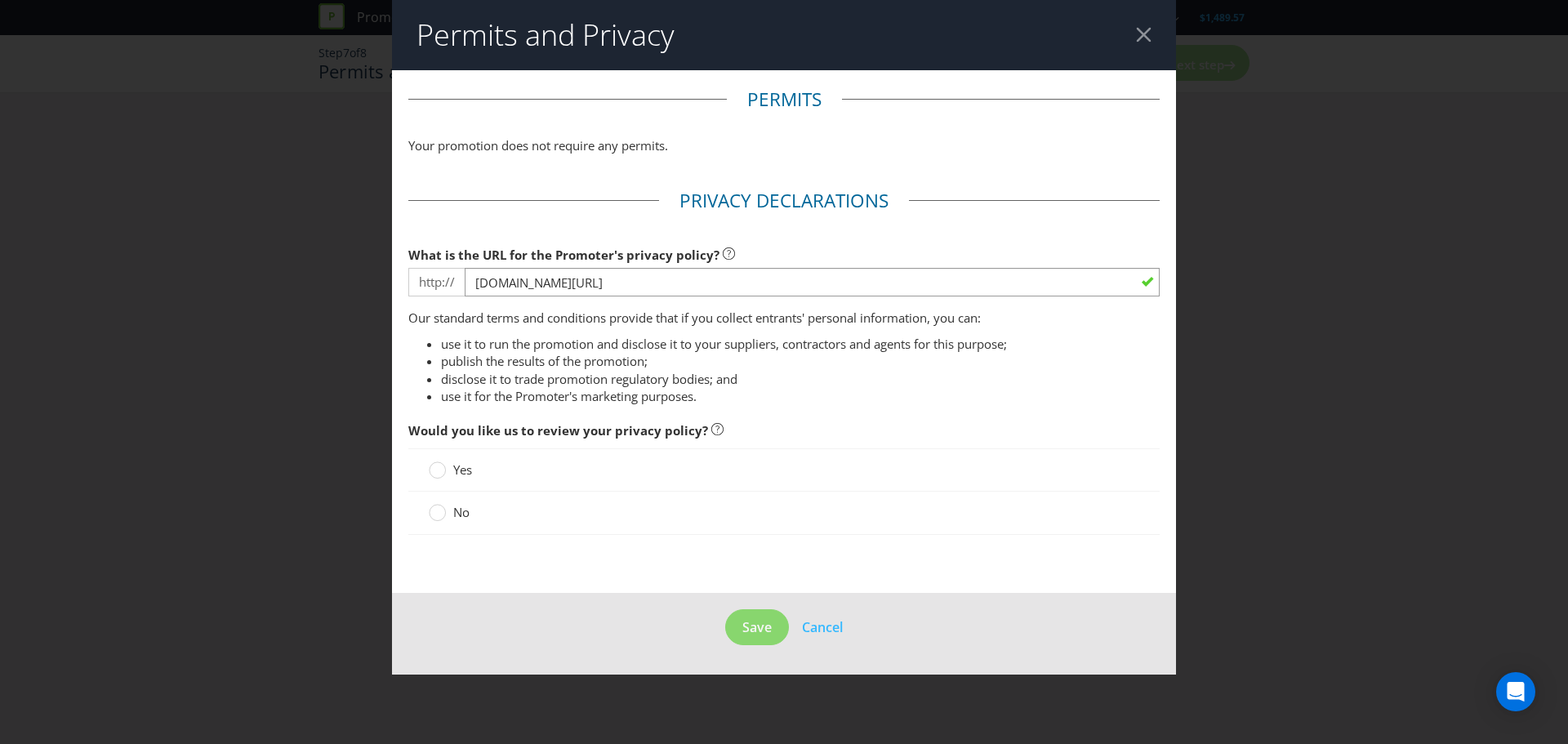 click on "use it for the Promoter's marketing purposes." at bounding box center [800, 396] 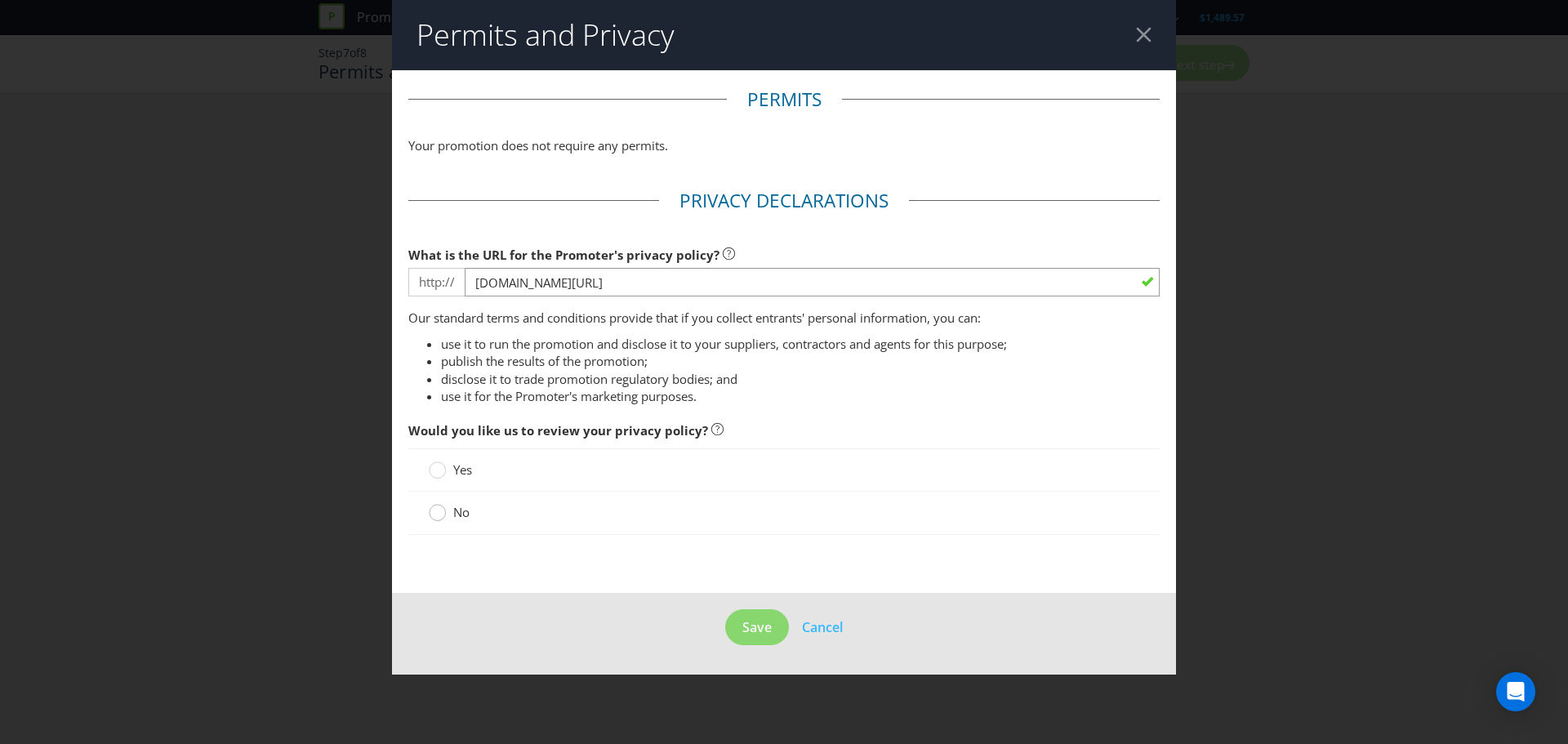 click 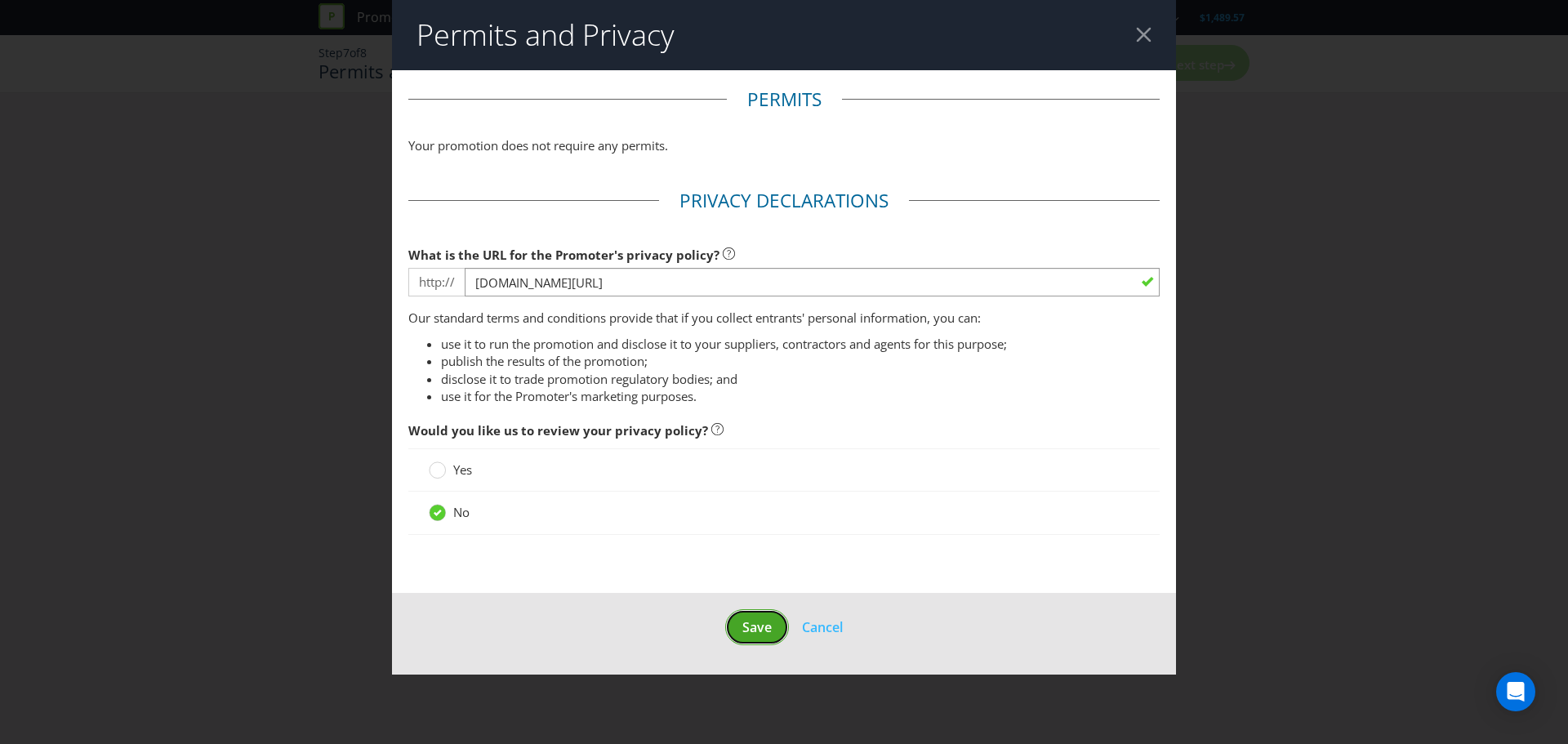 click on "Save" at bounding box center (757, 627) 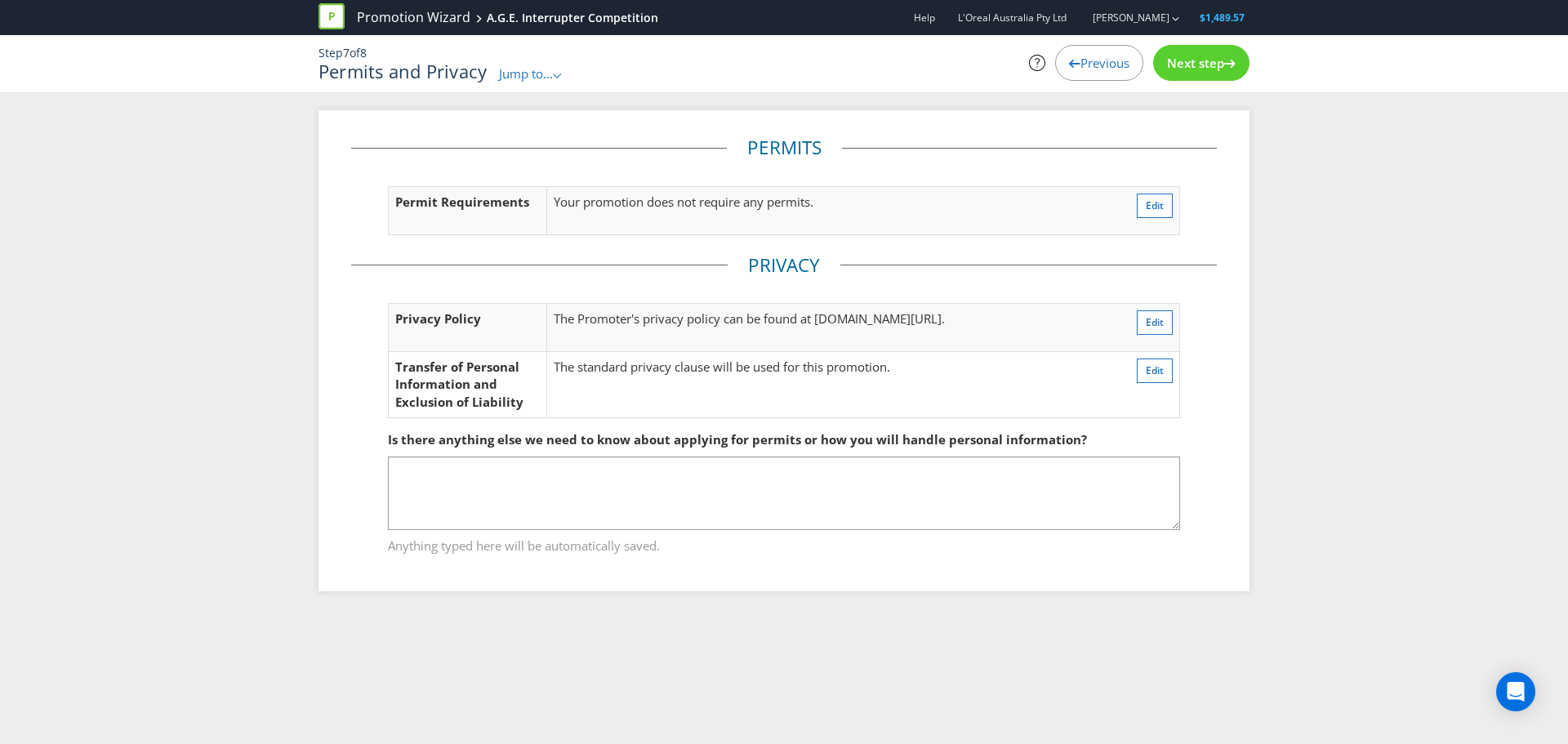click on "Next step" at bounding box center [1196, 63] 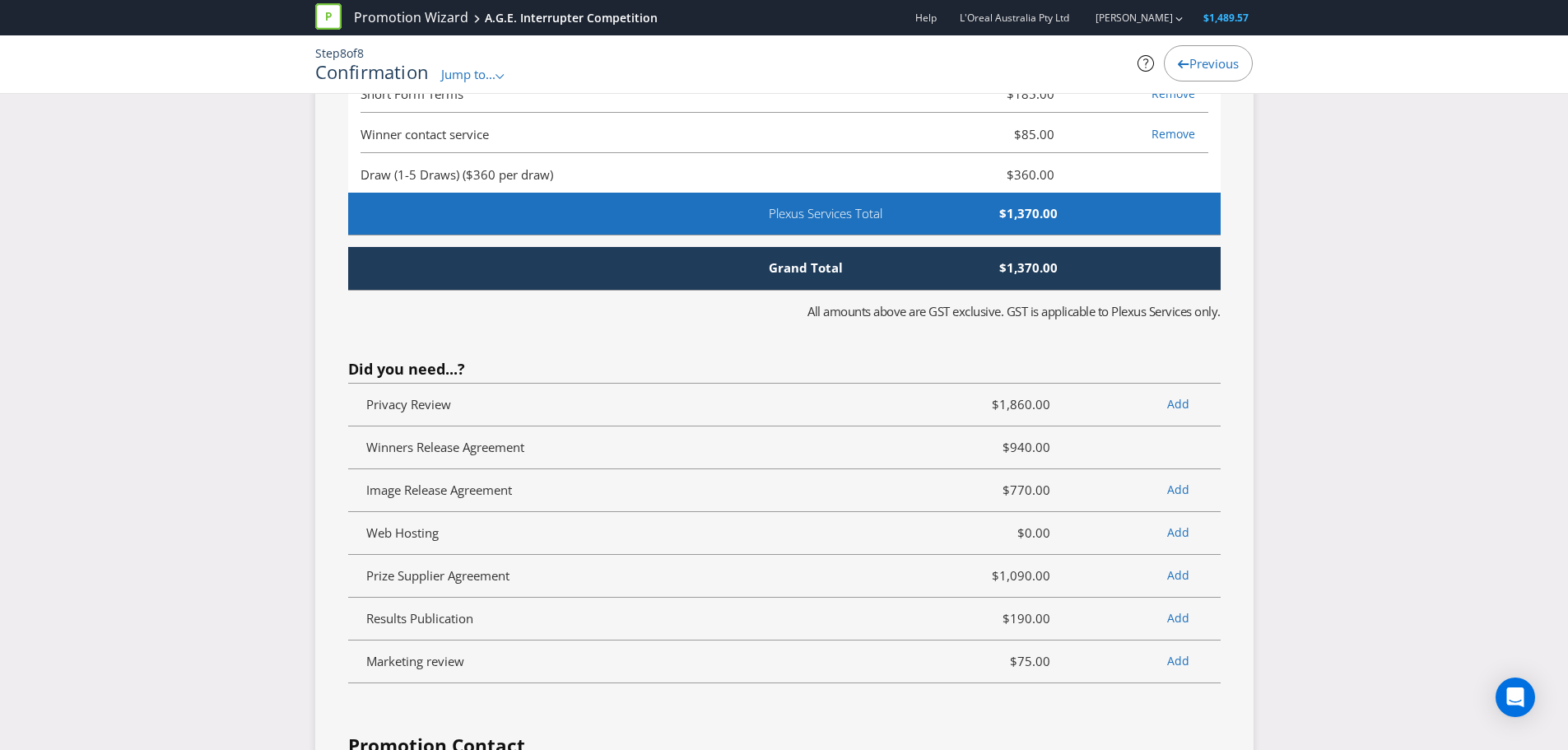 scroll, scrollTop: 4172, scrollLeft: 0, axis: vertical 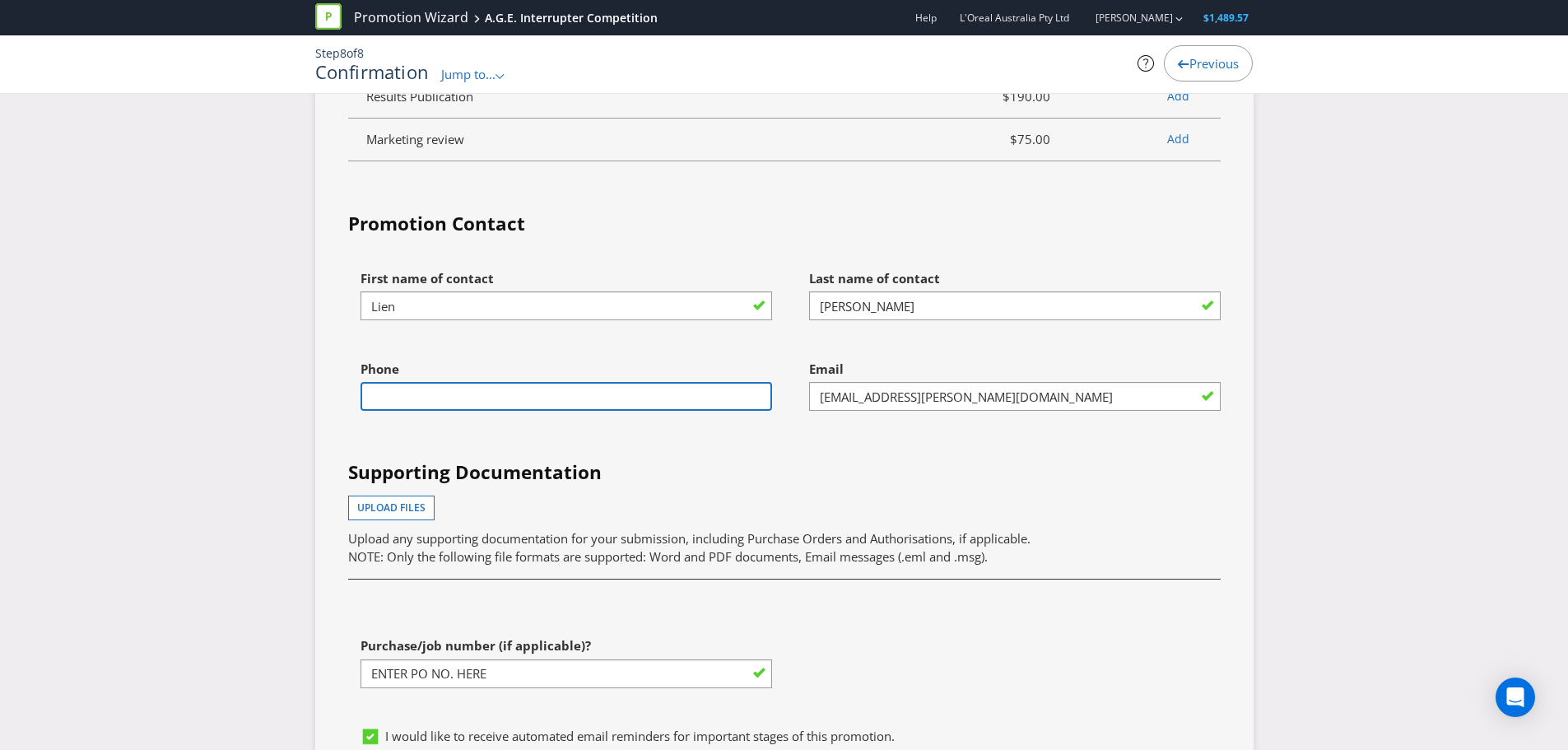 click at bounding box center (566, 396) 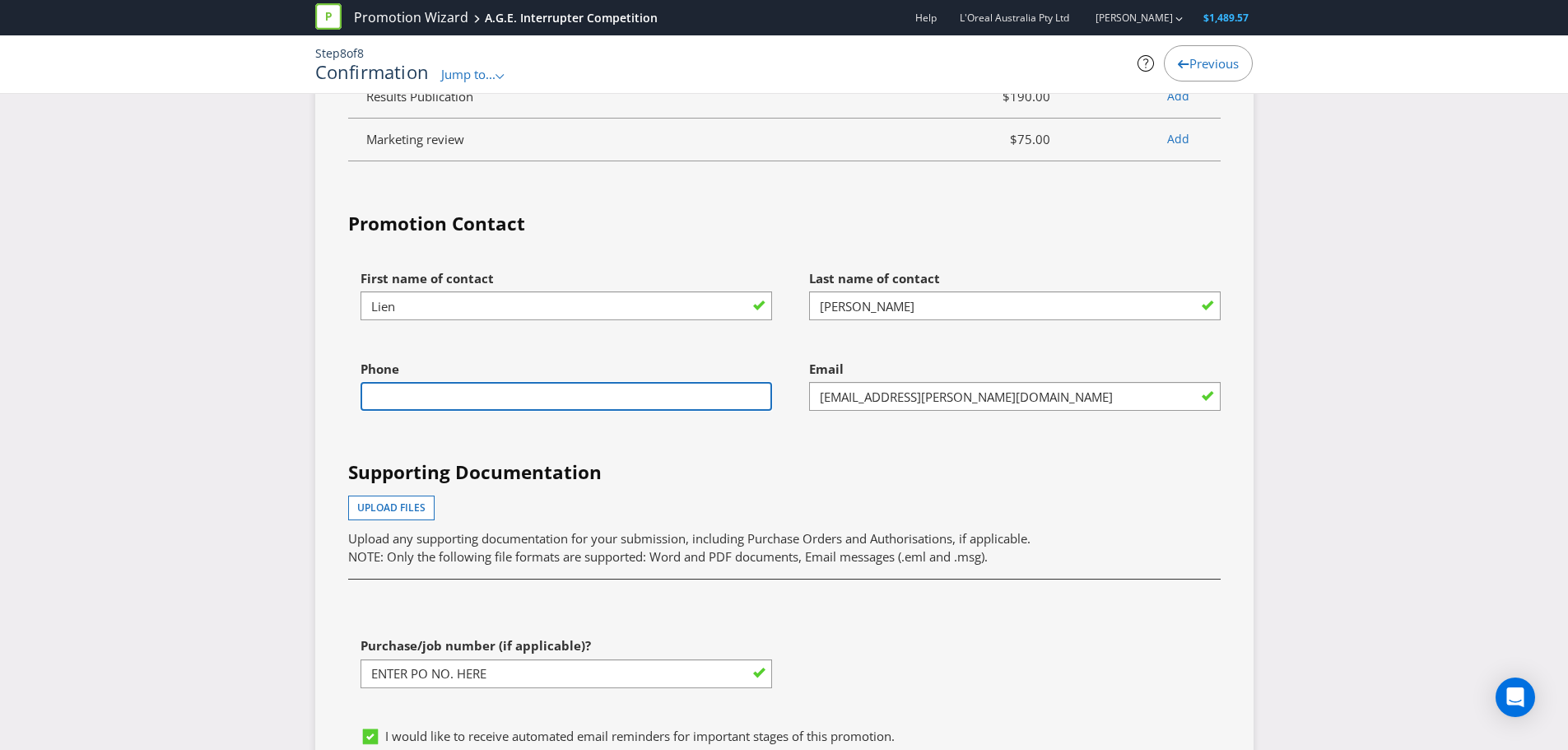 type on "0406654667" 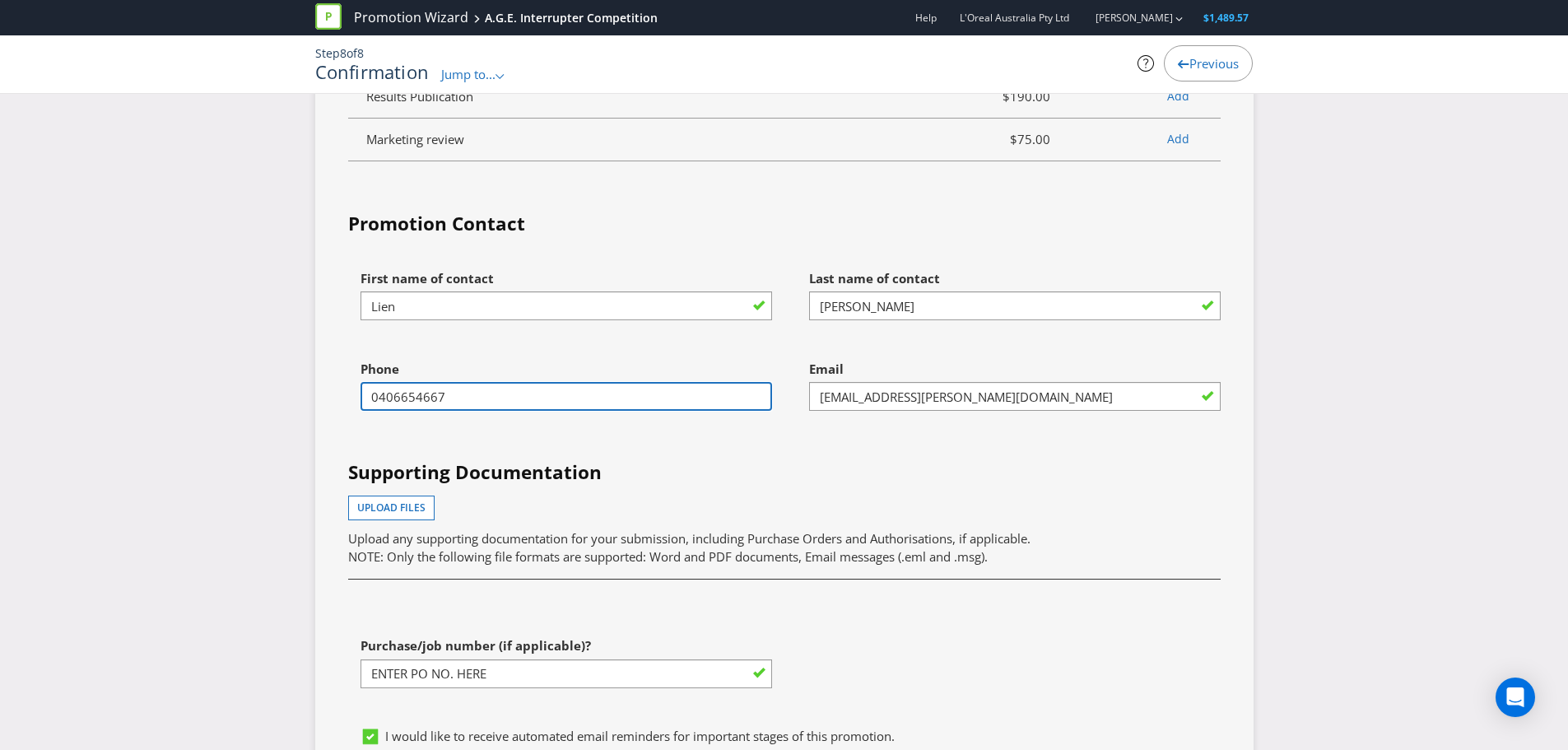 scroll, scrollTop: 4693, scrollLeft: 0, axis: vertical 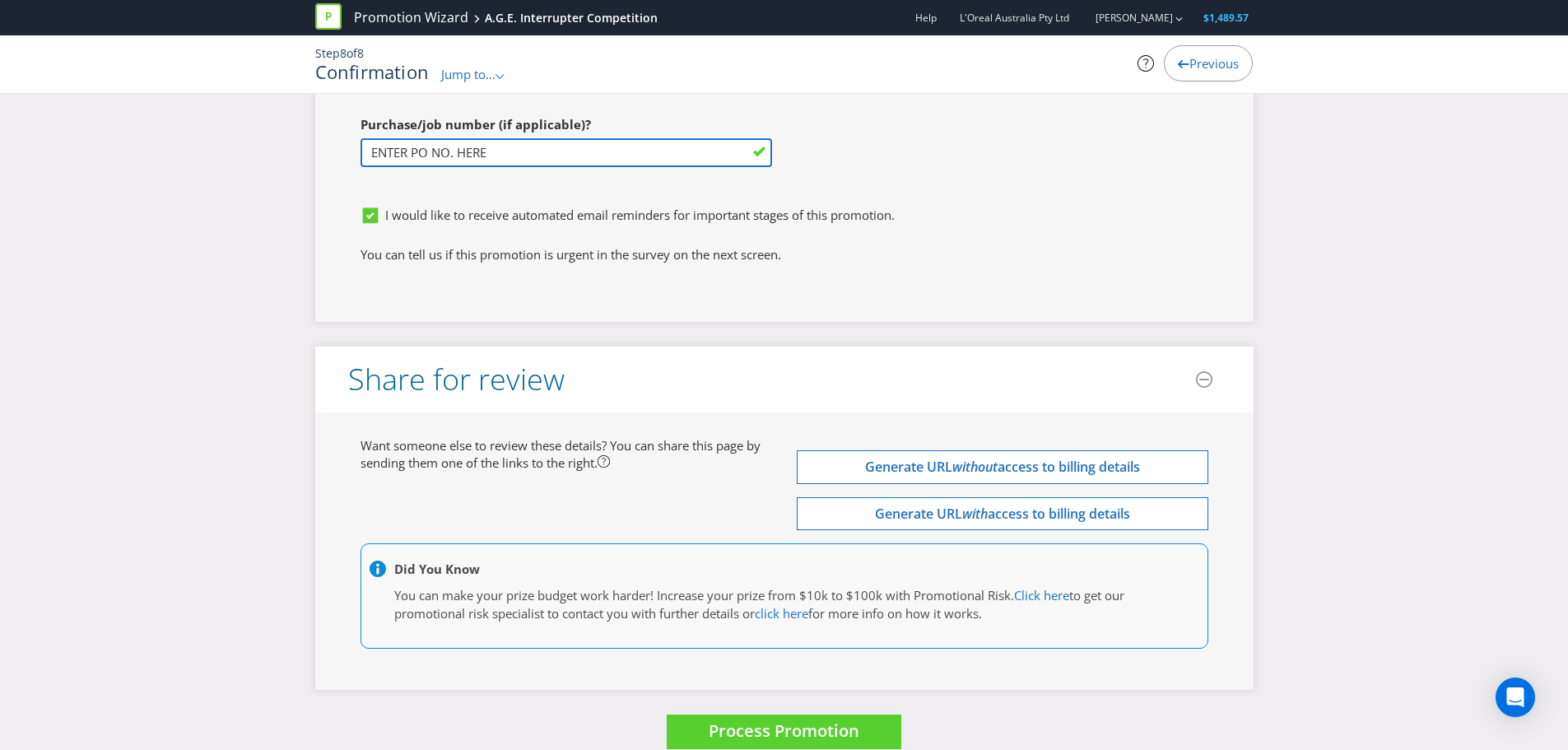 click on "ENTER PO NO. HERE" at bounding box center (566, 152) 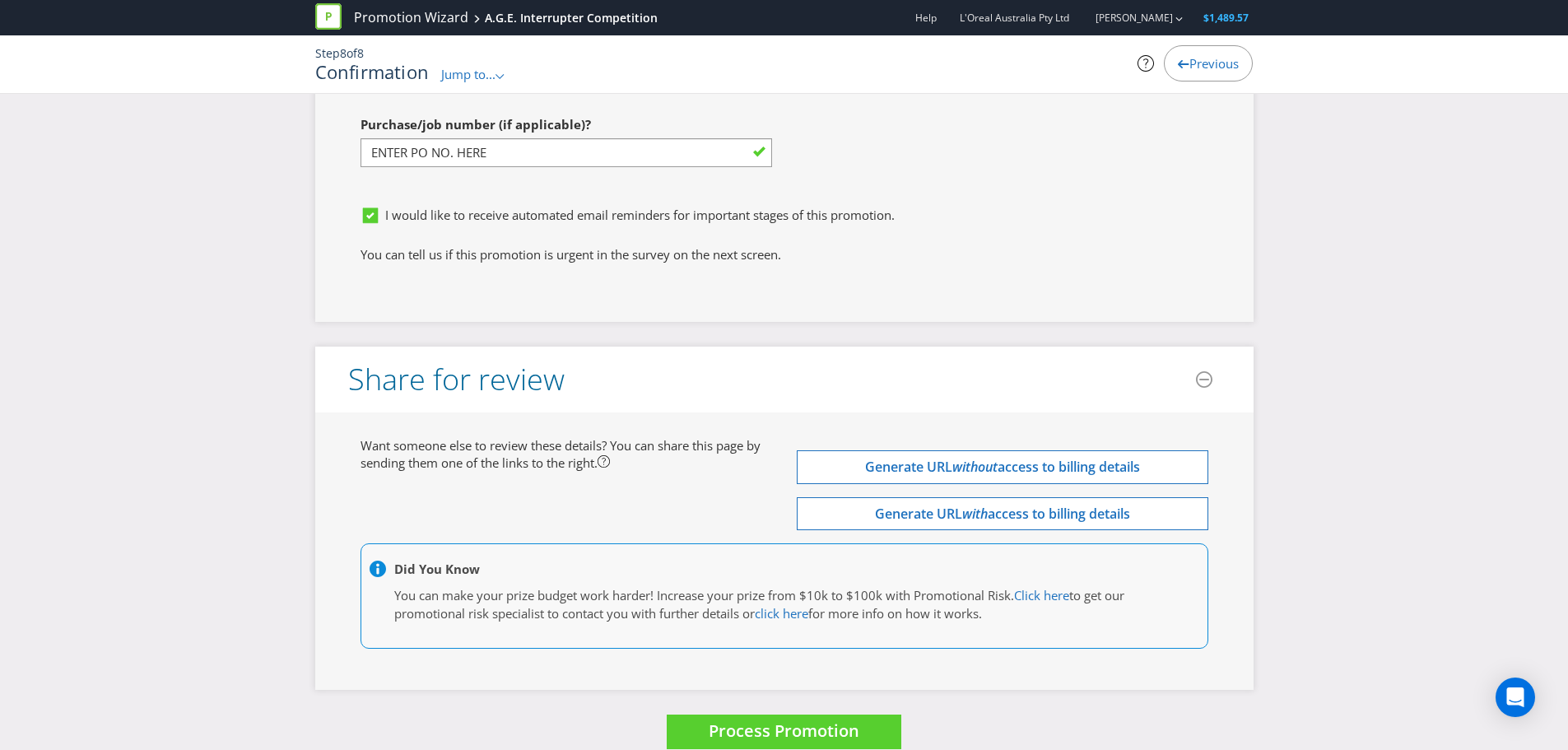 click on "First name of contact   [PERSON_NAME] Last name of contact   [PERSON_NAME] Phone   [PHONE_NUMBER] Email   [EMAIL_ADDRESS][PERSON_NAME][DOMAIN_NAME] Supporting Documentation Upload files Upload any supporting documentation for your submission, including Purchase Orders and Authorisations, if applicable. NOTE: Only the following file formats are supported: Word and PDF documents, Email messages (.eml and .msg). Purchase/job number (if applicable)?   ENTER PO NO. HERE" at bounding box center (784, -30) 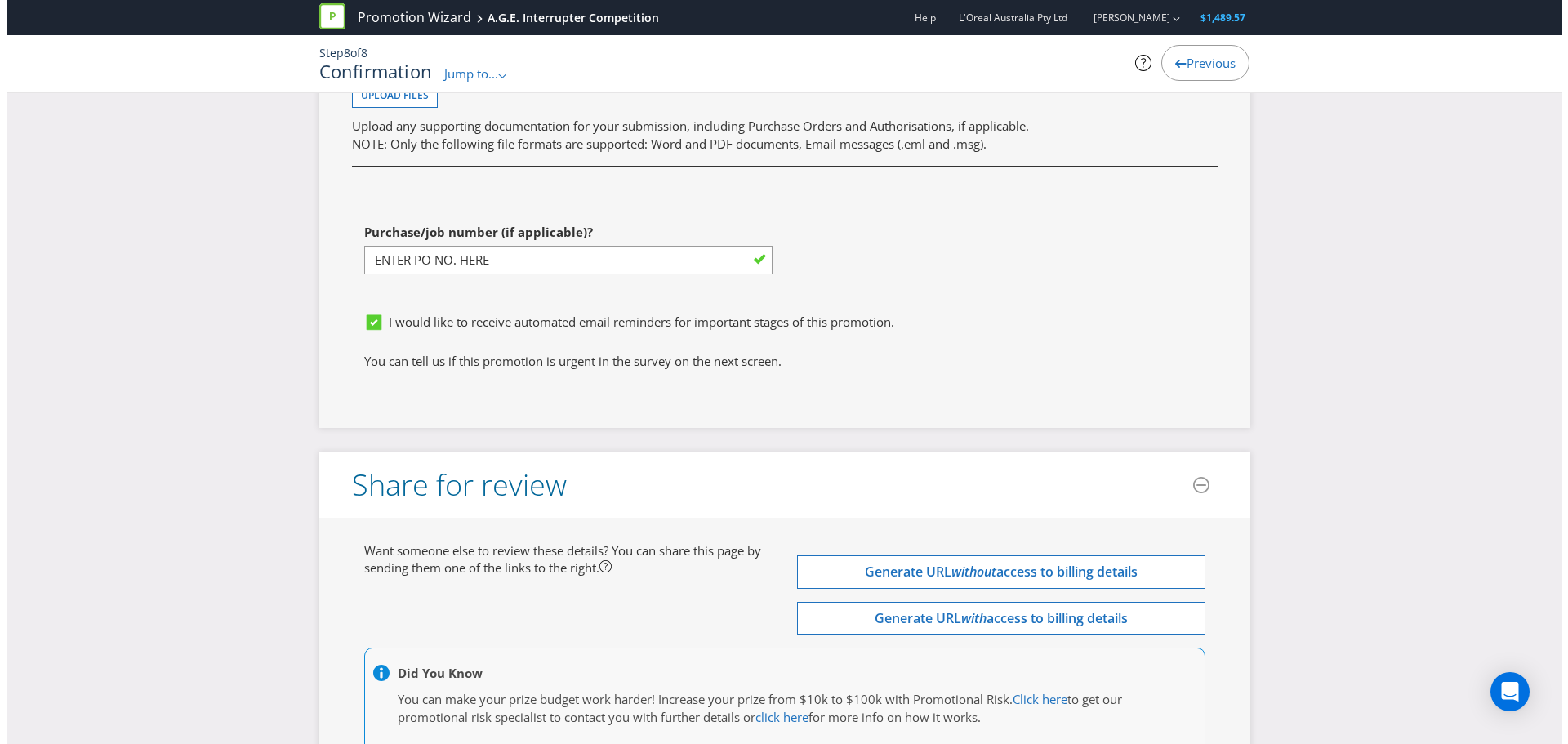 scroll, scrollTop: 4679, scrollLeft: 0, axis: vertical 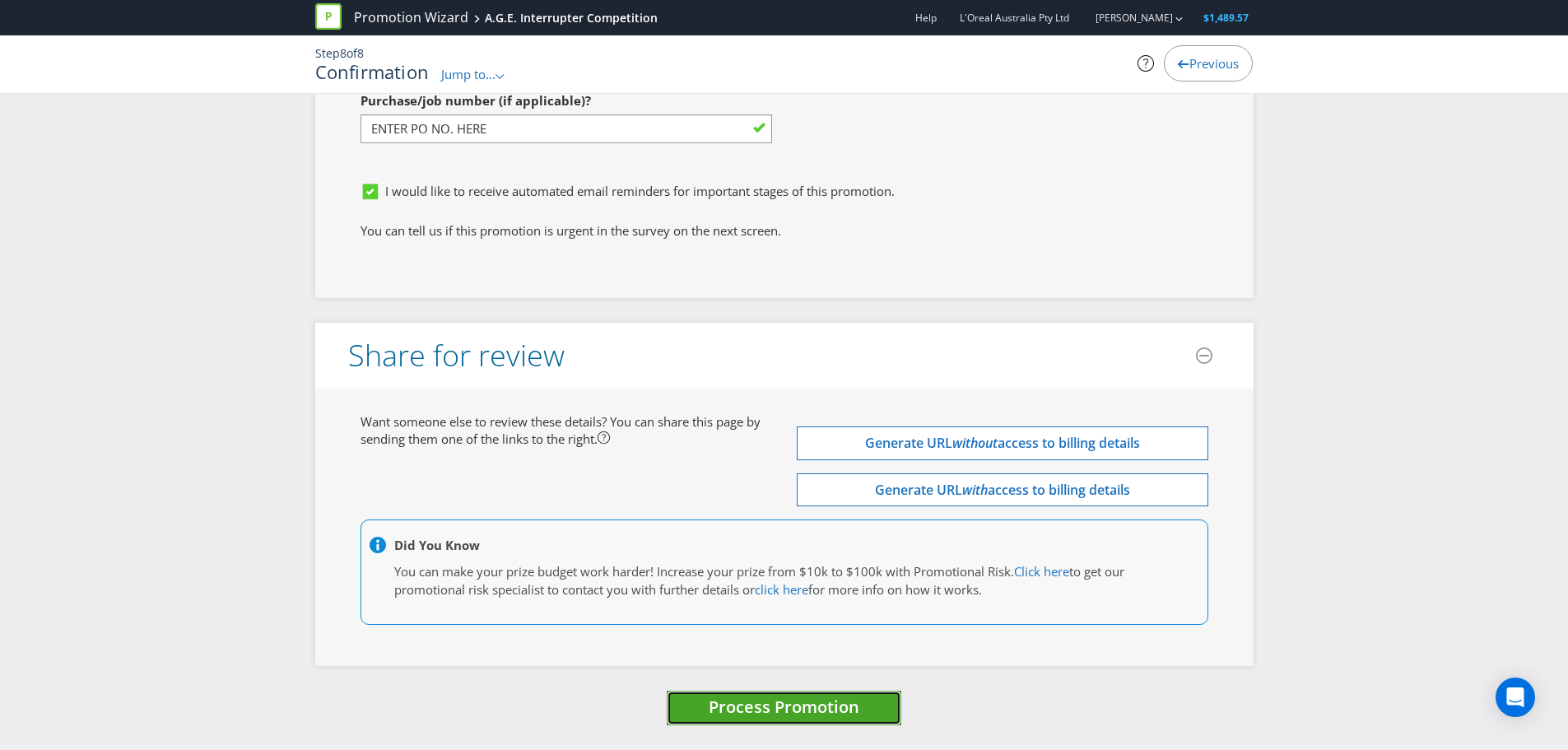 click on "Process Promotion" at bounding box center (784, 708) 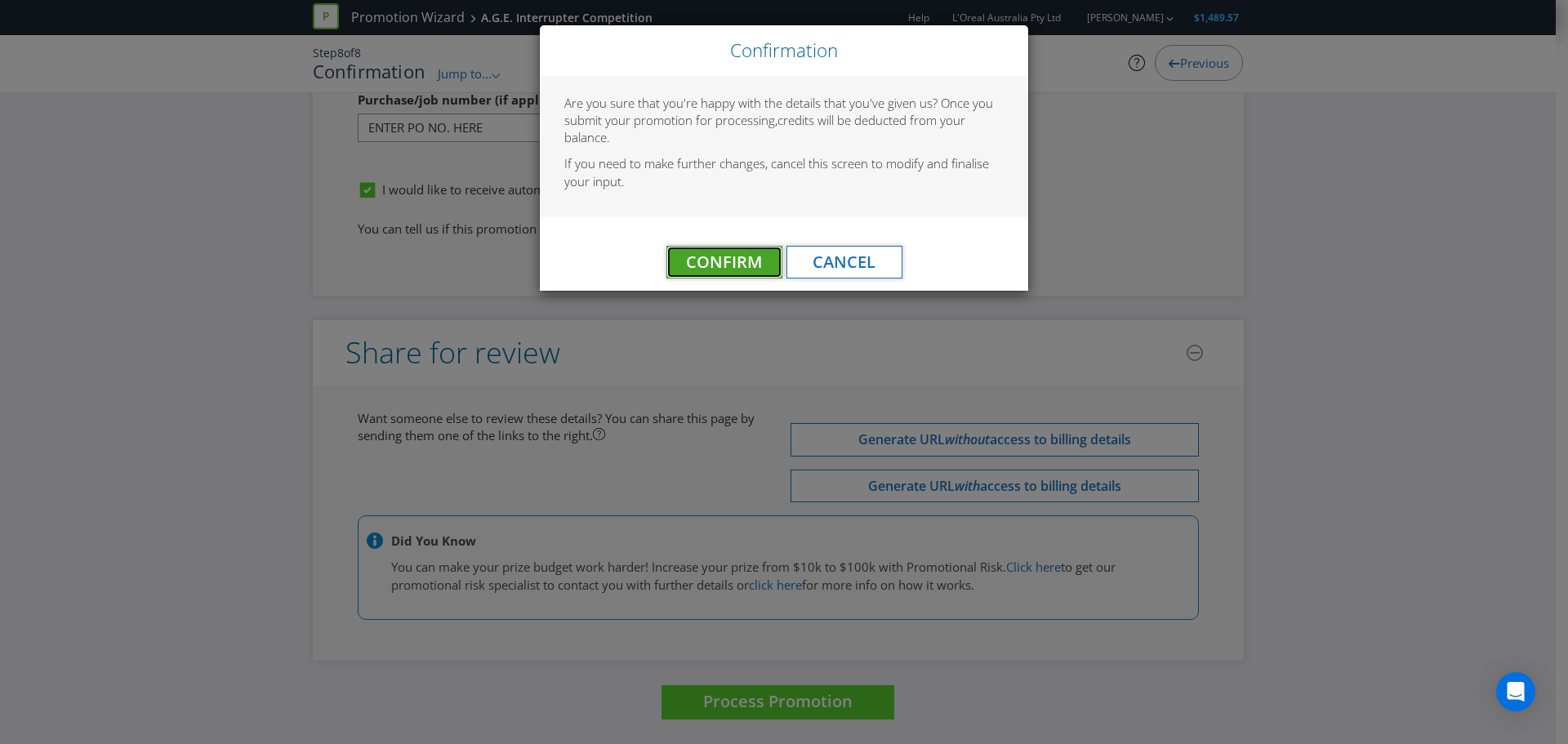 click on "Confirm" at bounding box center (724, 261) 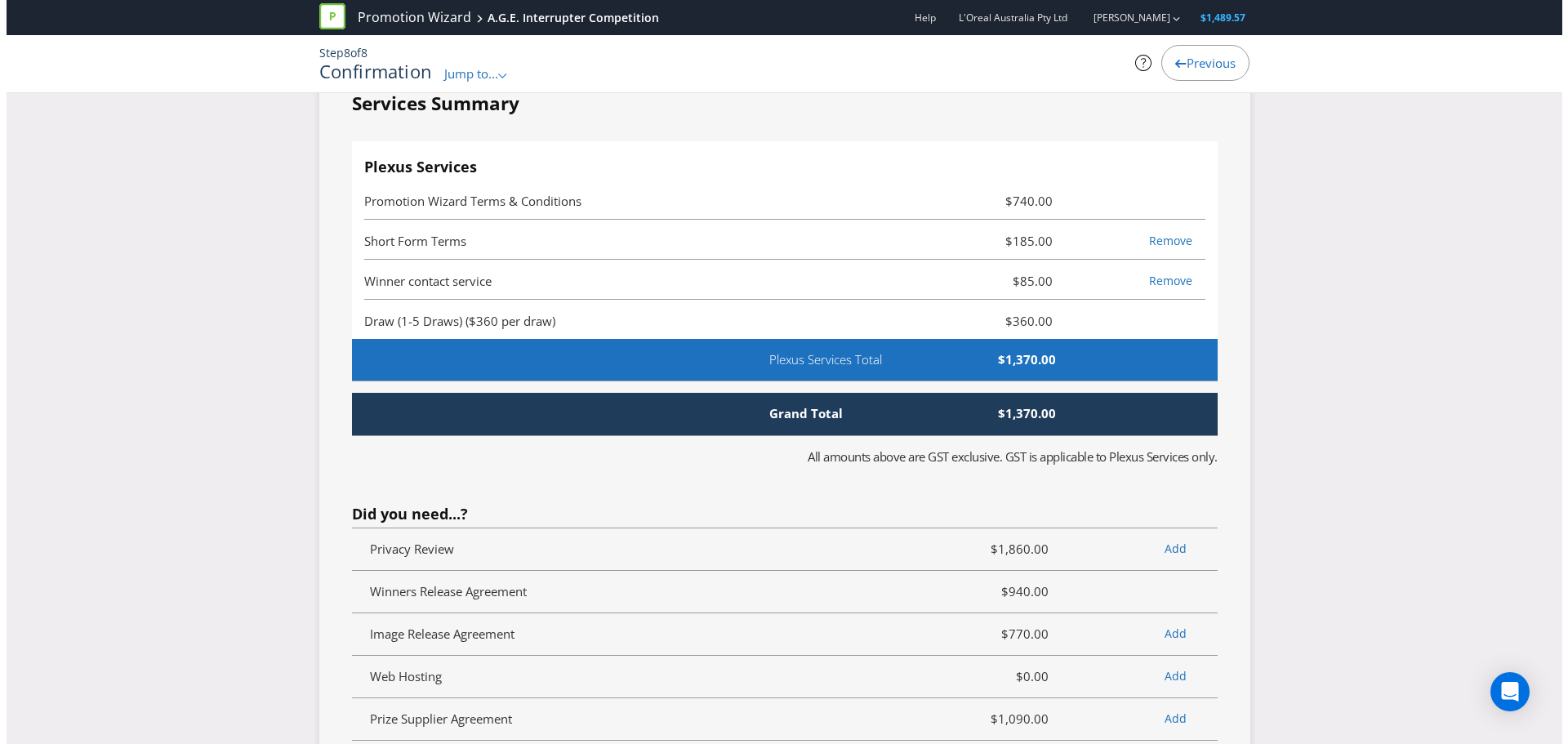 scroll, scrollTop: 0, scrollLeft: 0, axis: both 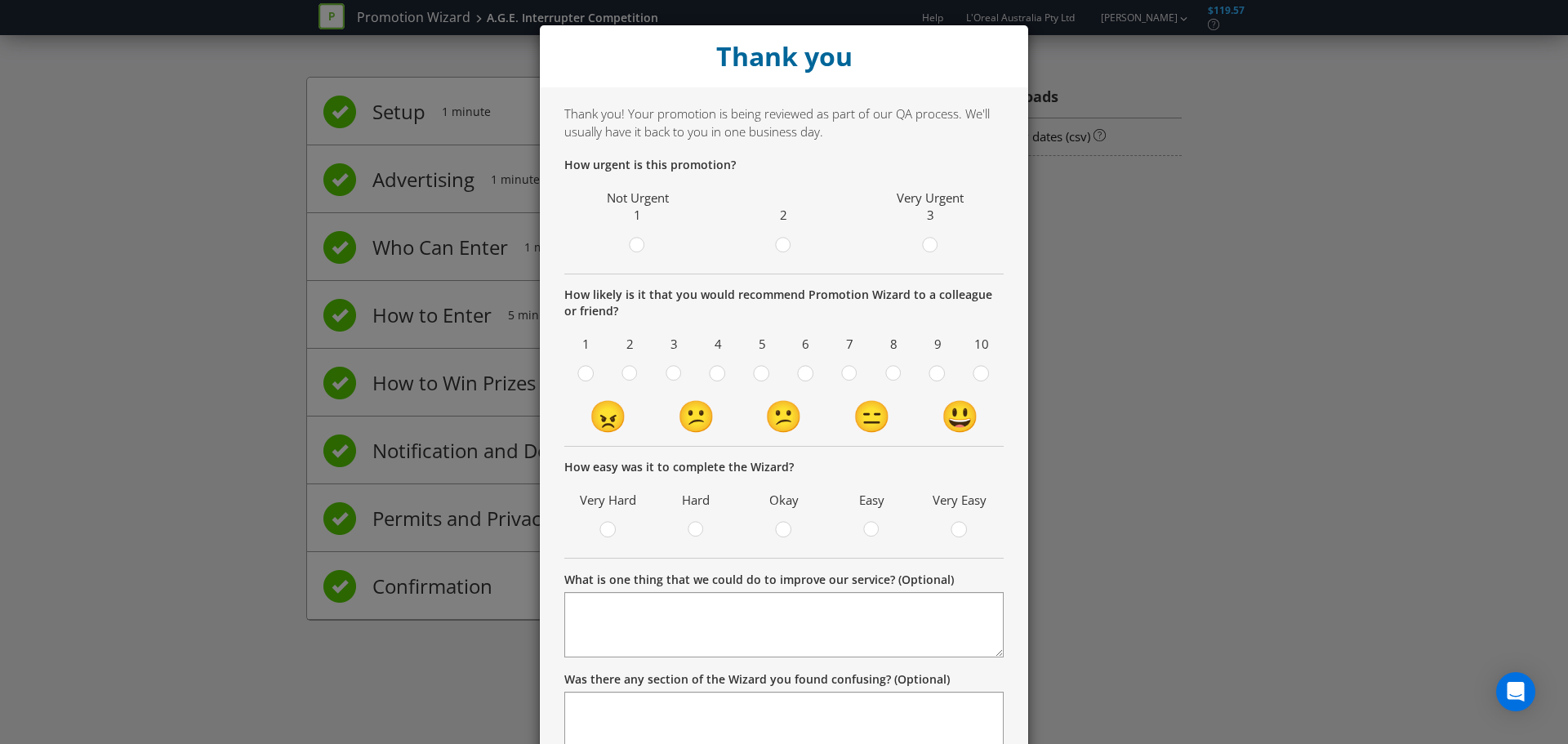 click on "Thank you Thank you! Your promotion is being reviewed as part of our QA process. We'll usually have it back to you in one business day. How urgent is this promotion? Not Urgent 1     2     Very Urgent 3     How likely is it that you would recommend Promotion Wizard to a colleague or friend? 1     2     3     4     5     6     7     8     9     10     😠 😕 😕 😑 😃 How easy was it to complete the Wizard? Very Hard     Hard     Okay     Easy     Very Easy     What is one thing that we could do to improve our service? (Optional) Was there any section of the Wizard you found confusing? (Optional) Submit" at bounding box center (784, 372) 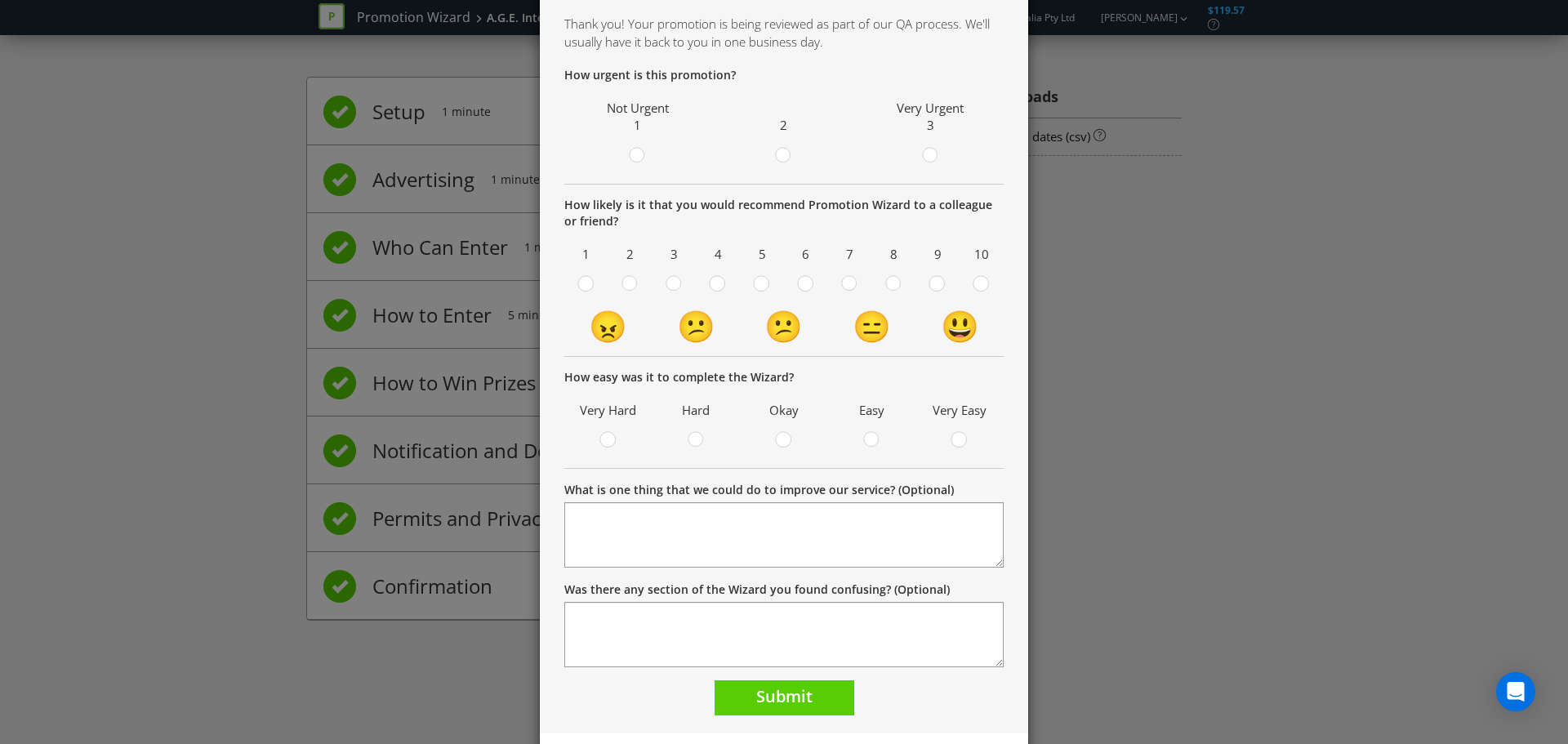 scroll, scrollTop: 129, scrollLeft: 0, axis: vertical 